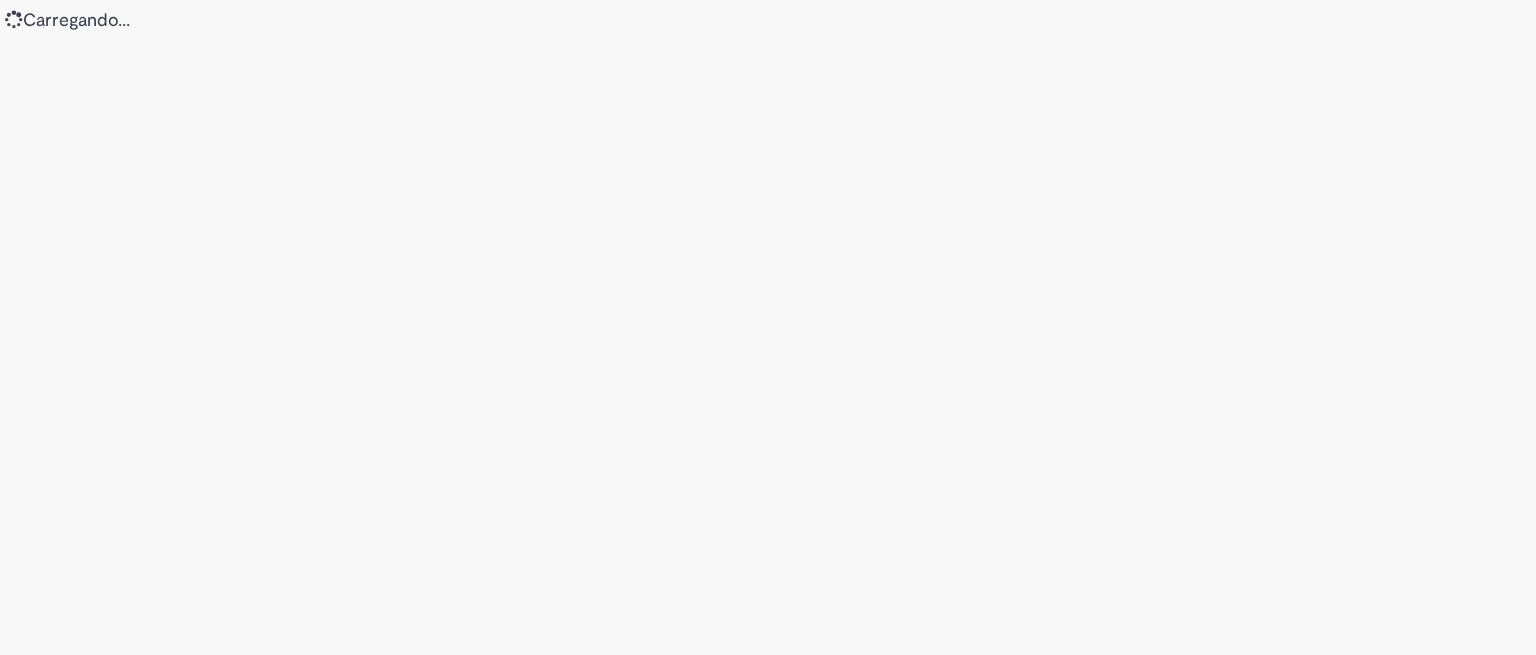 scroll, scrollTop: 0, scrollLeft: 0, axis: both 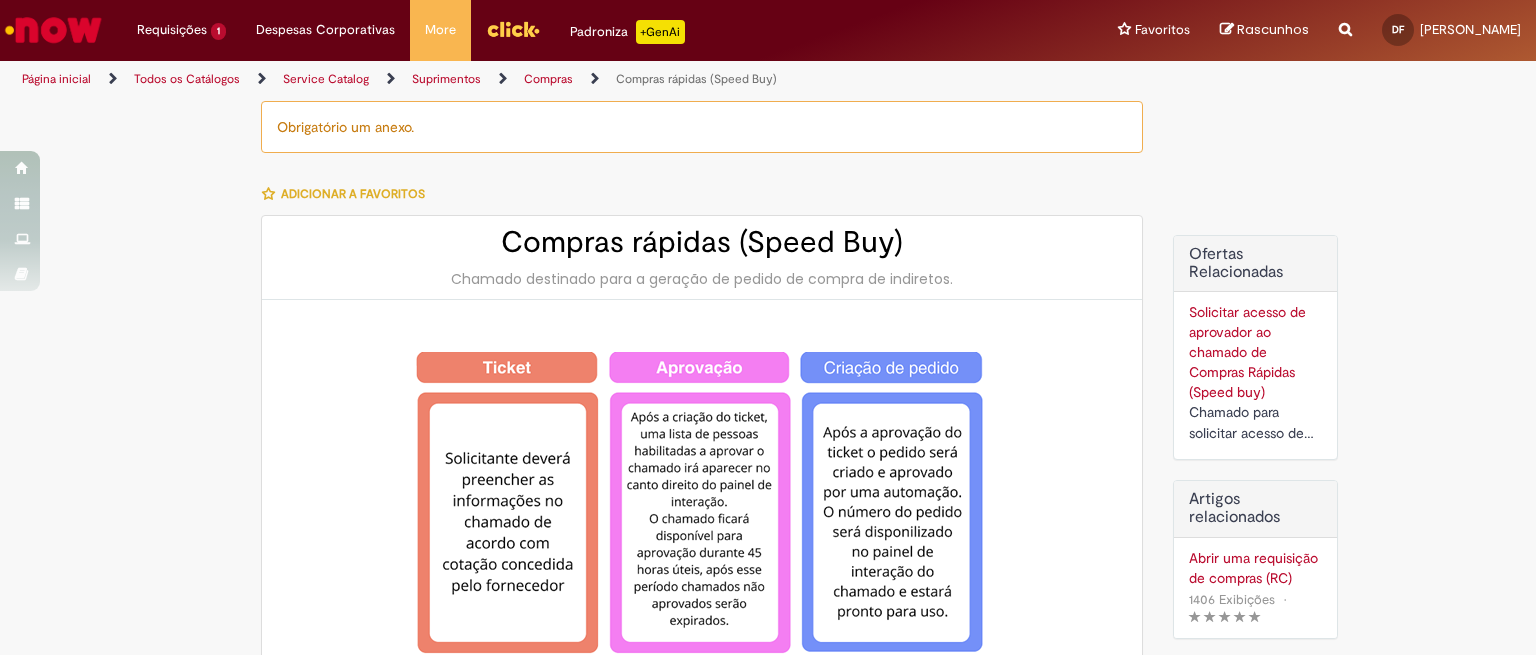 type on "********" 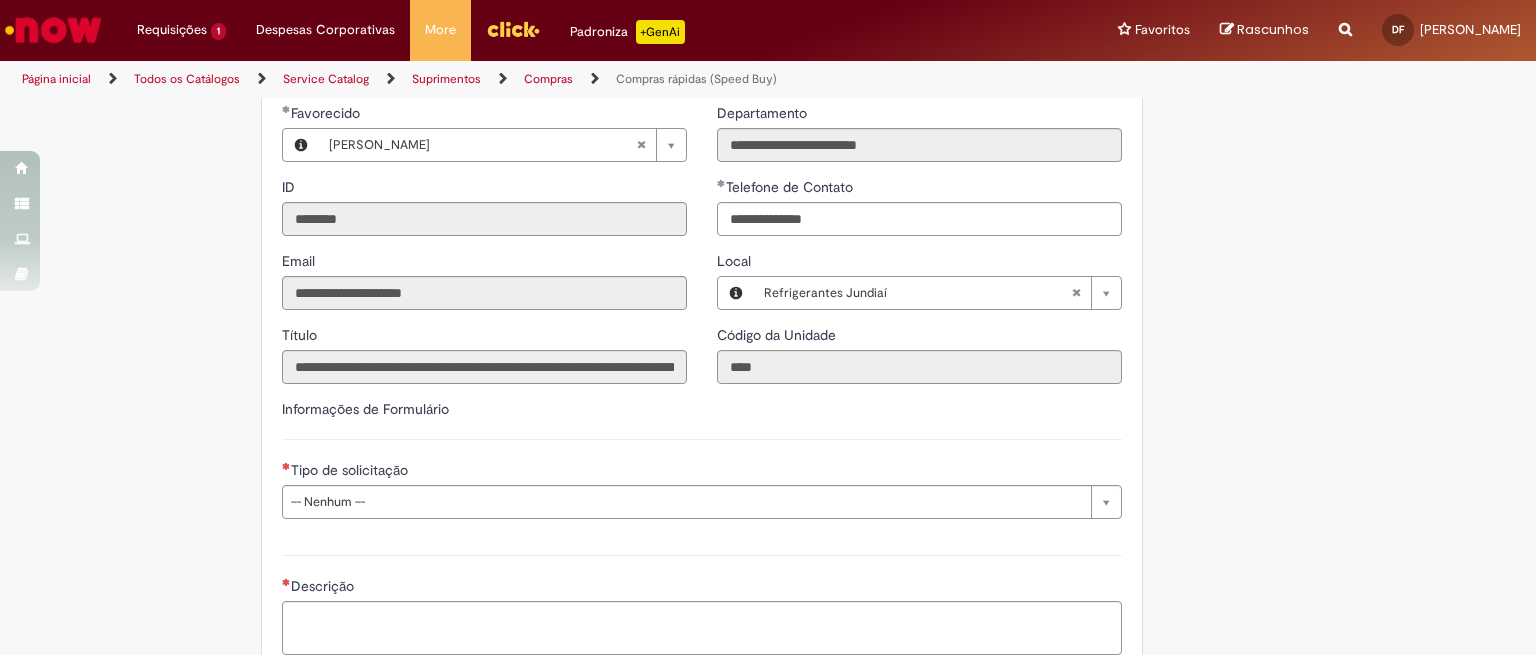 scroll, scrollTop: 2417, scrollLeft: 0, axis: vertical 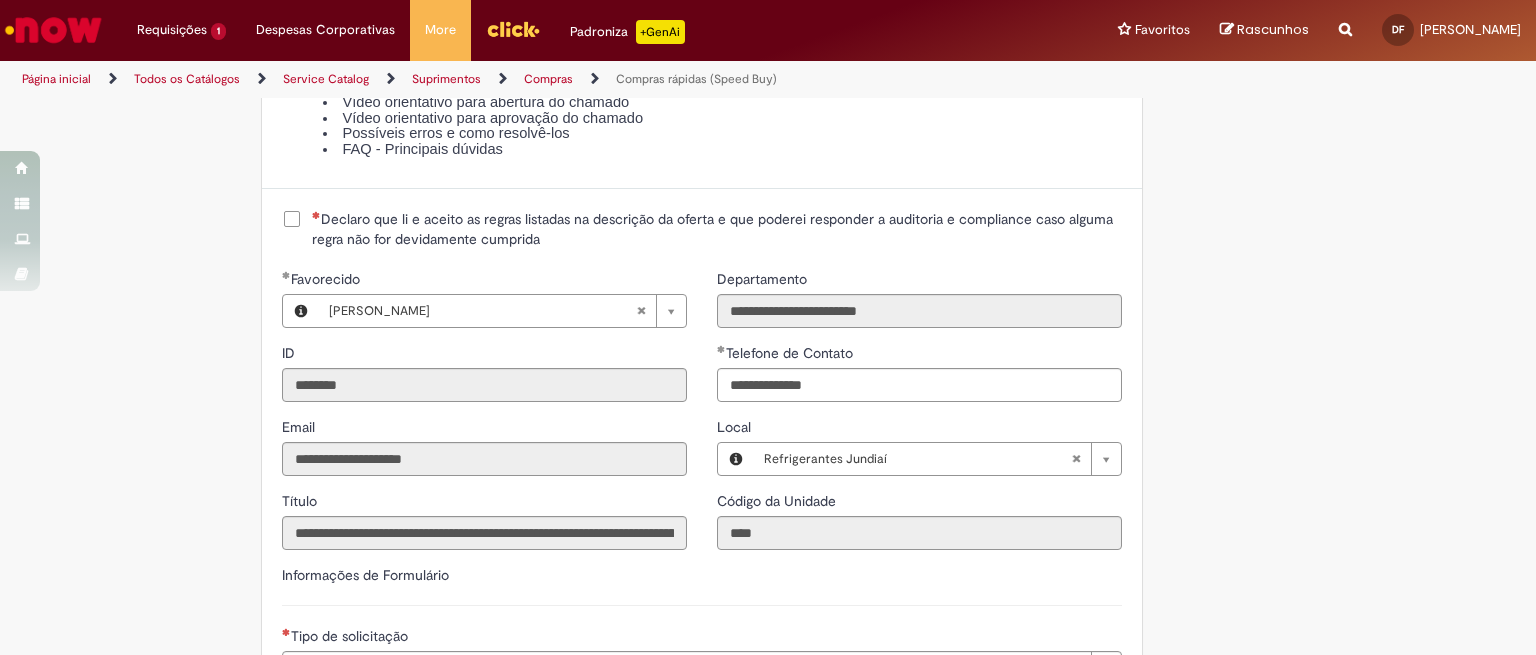 click on "Declaro que li e aceito as regras listadas na descrição da oferta e que poderei responder a auditoria e compliance caso alguma regra não for devidamente cumprida" at bounding box center [717, 229] 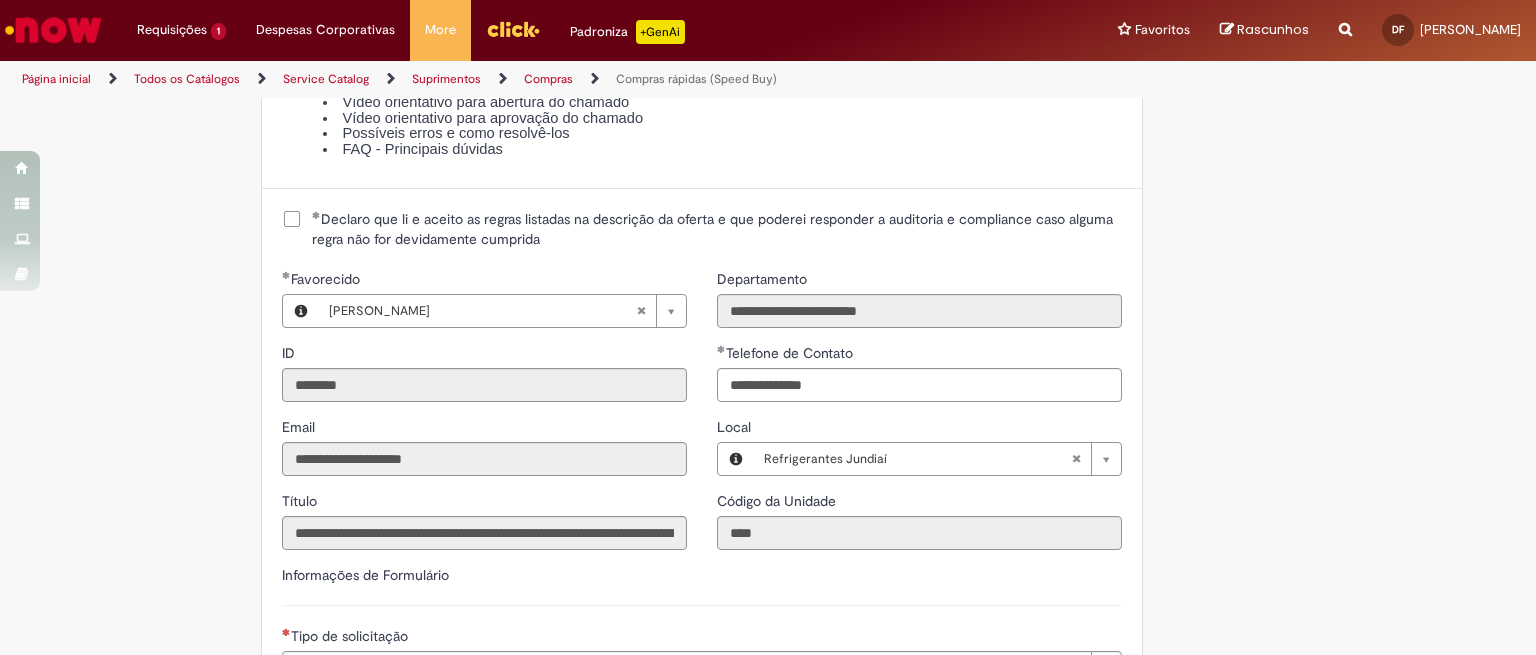 scroll, scrollTop: 2750, scrollLeft: 0, axis: vertical 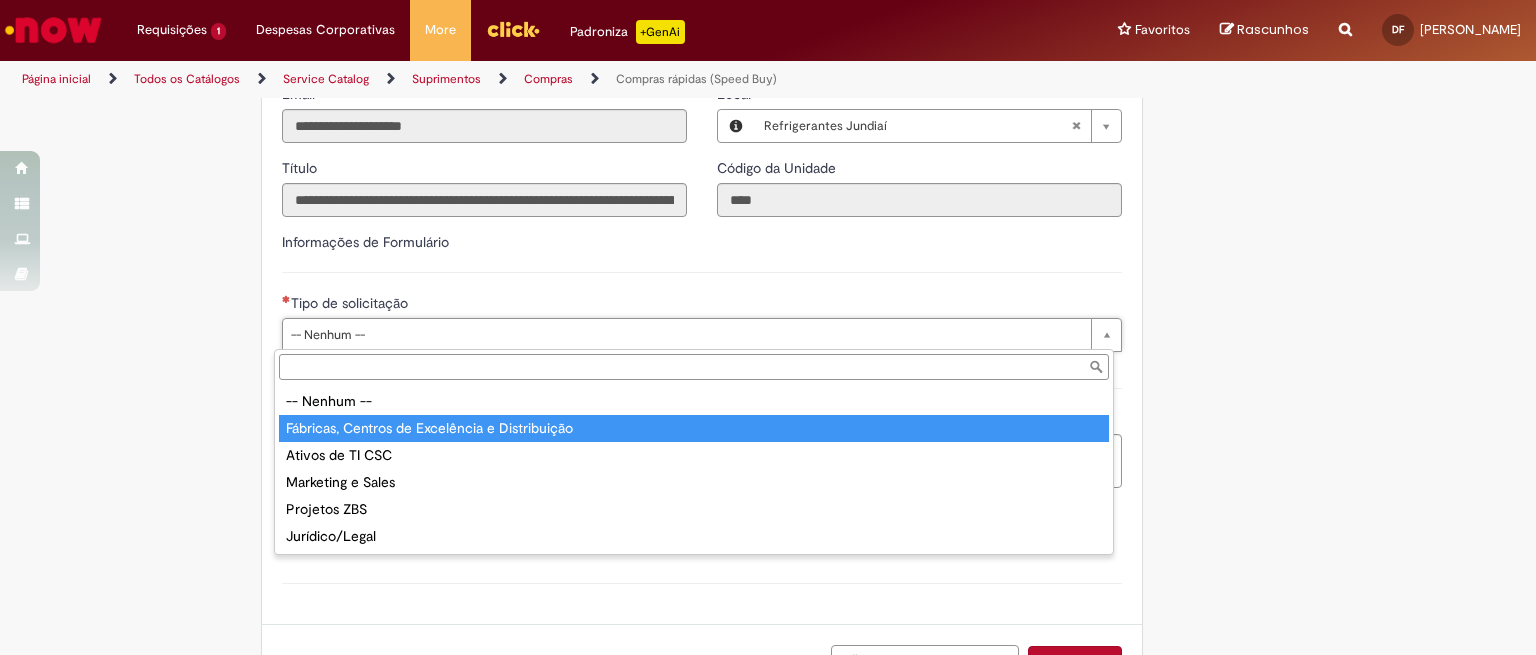 type on "**********" 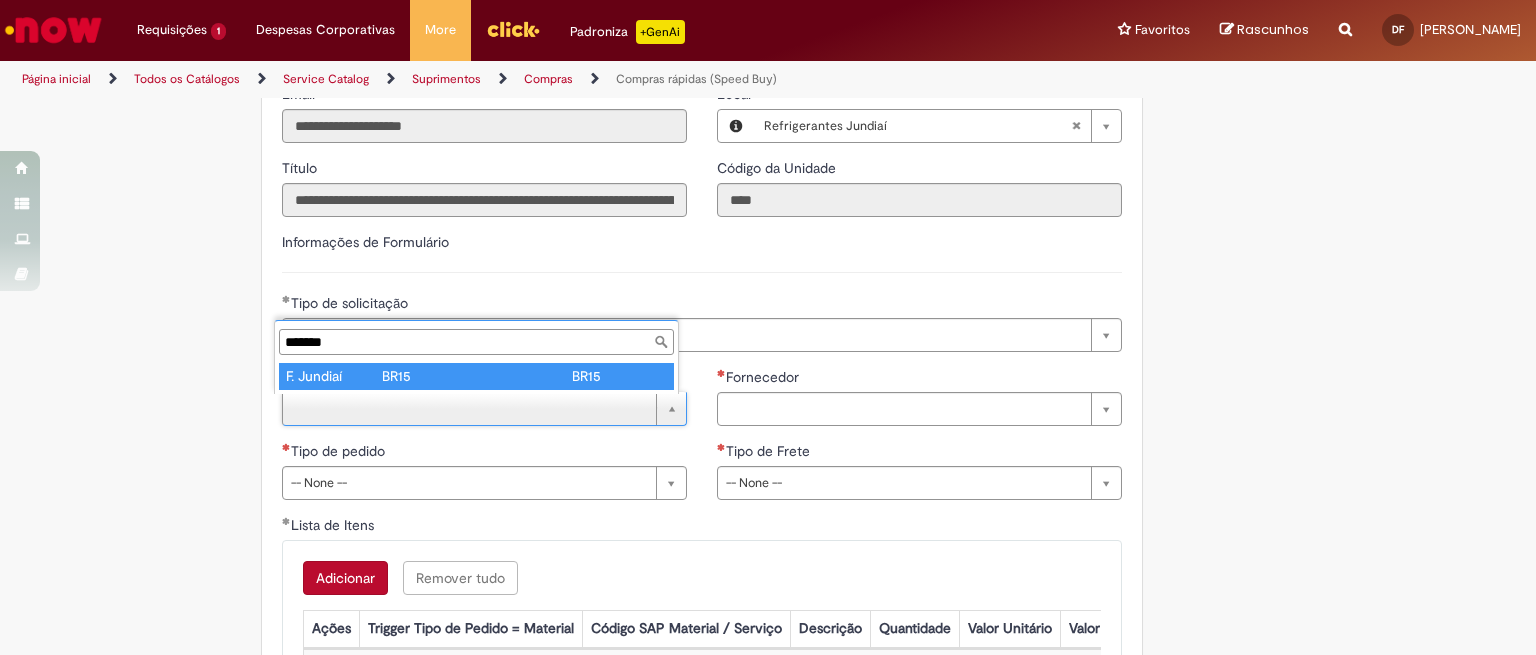 type on "*******" 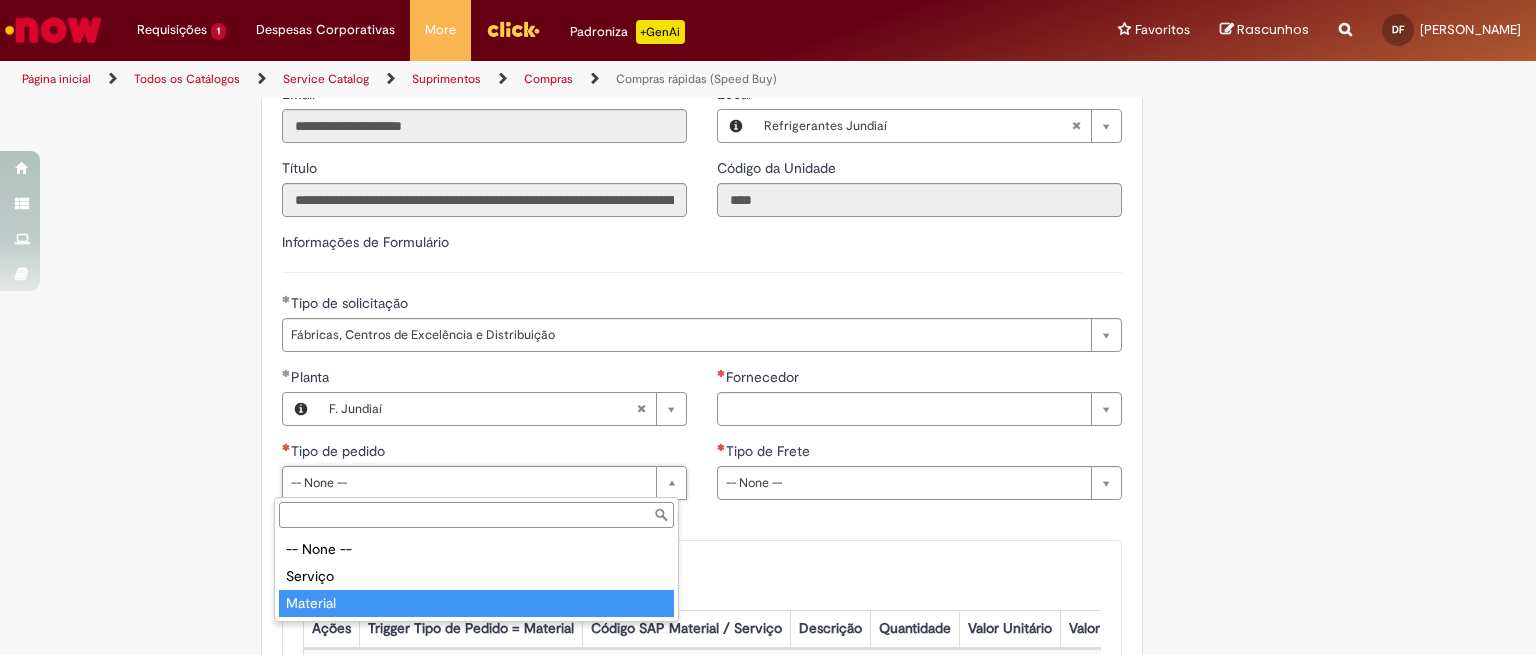 type on "********" 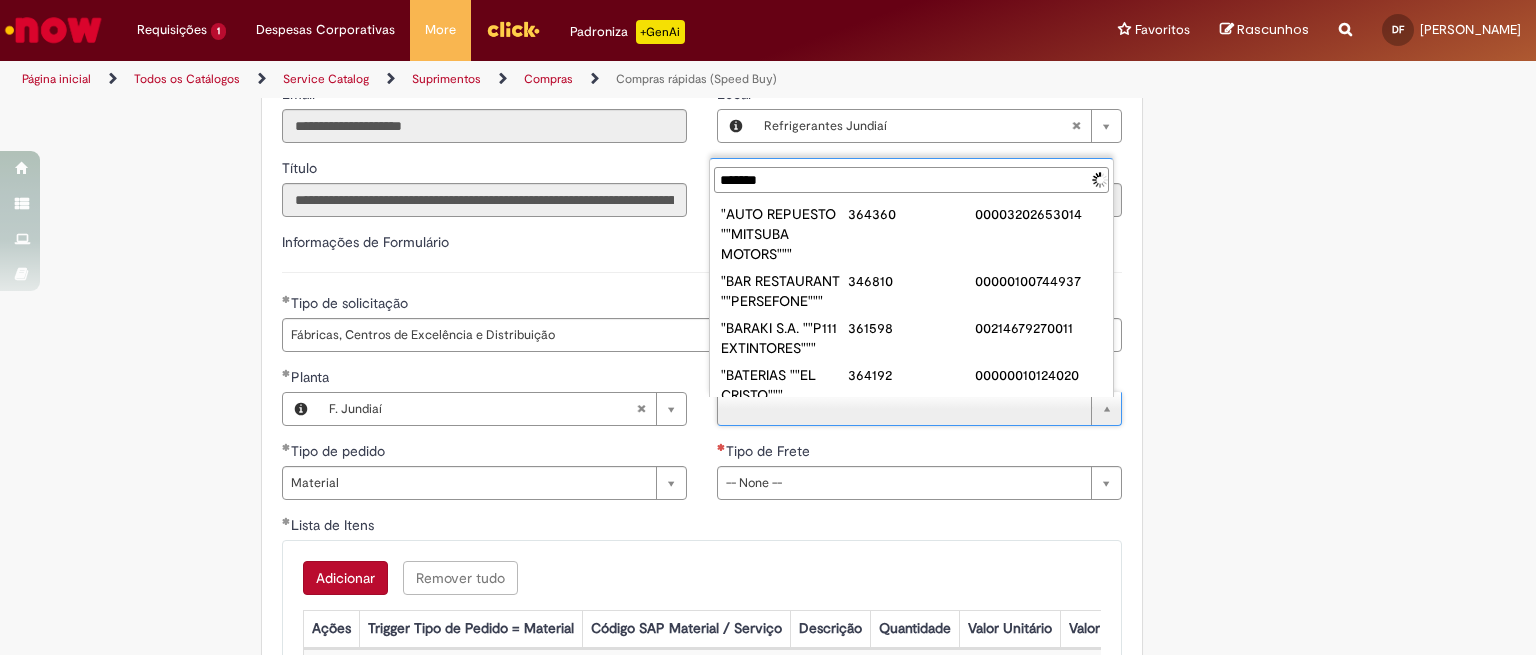 type on "********" 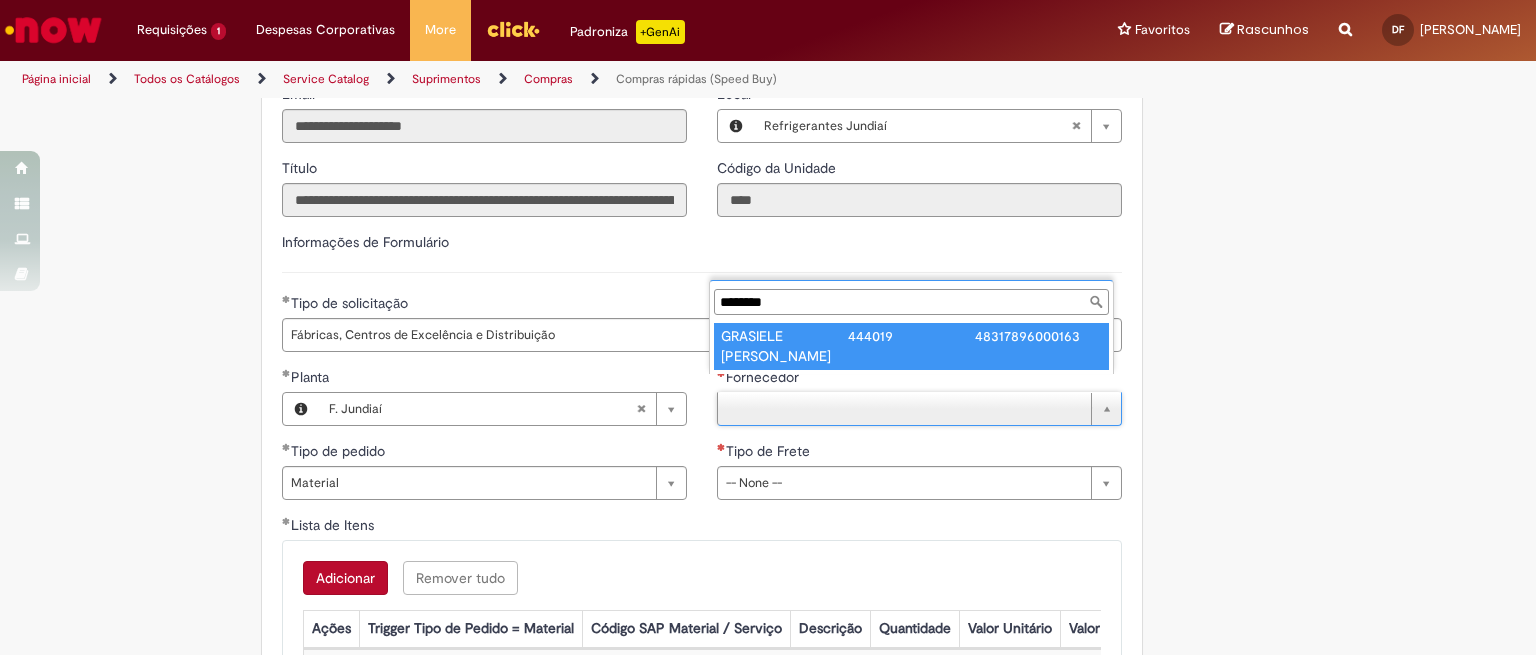 type on "**********" 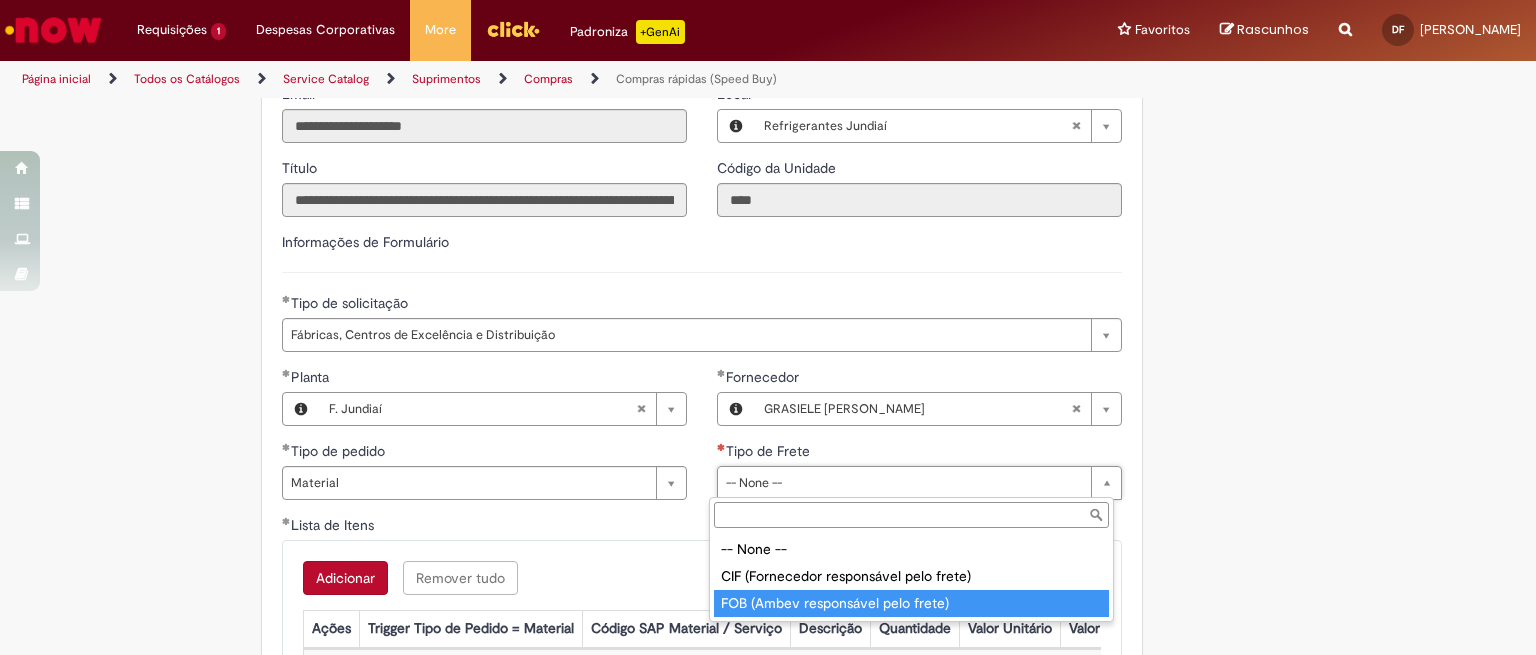 type on "**********" 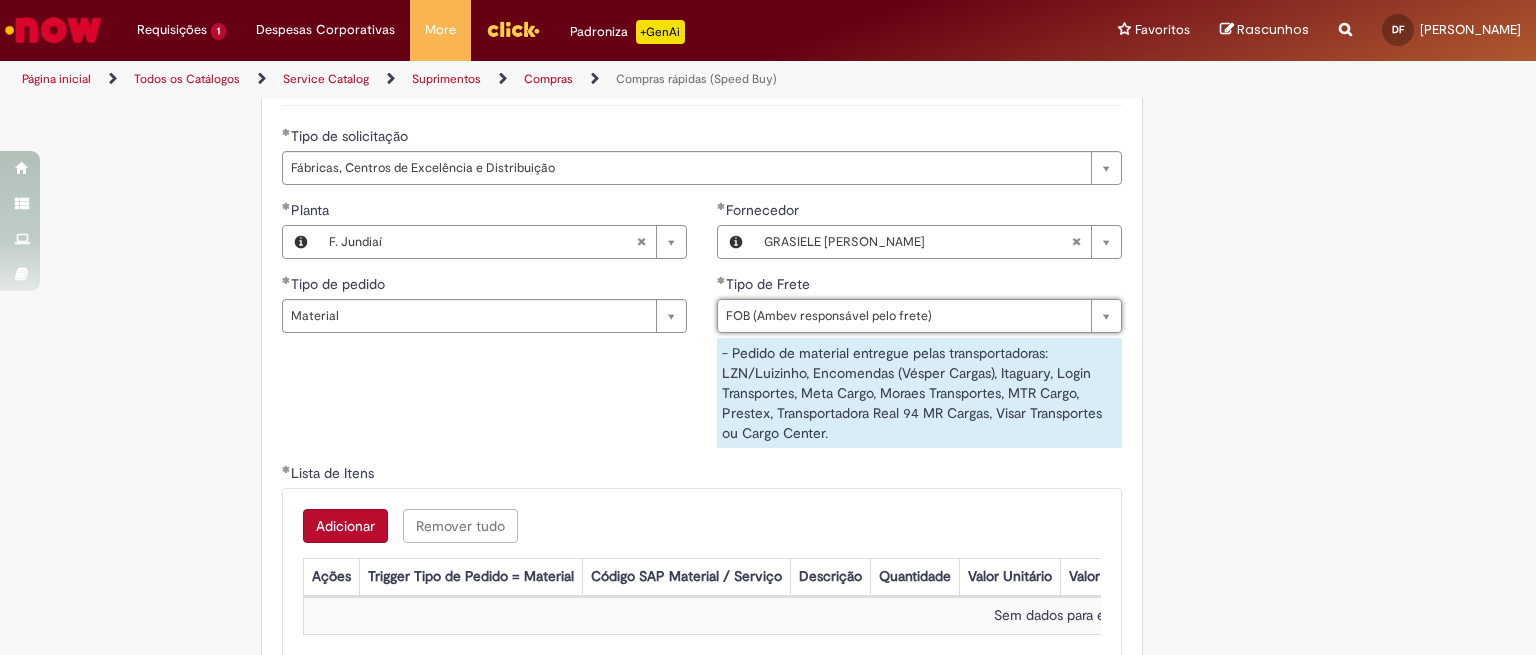 scroll, scrollTop: 3000, scrollLeft: 0, axis: vertical 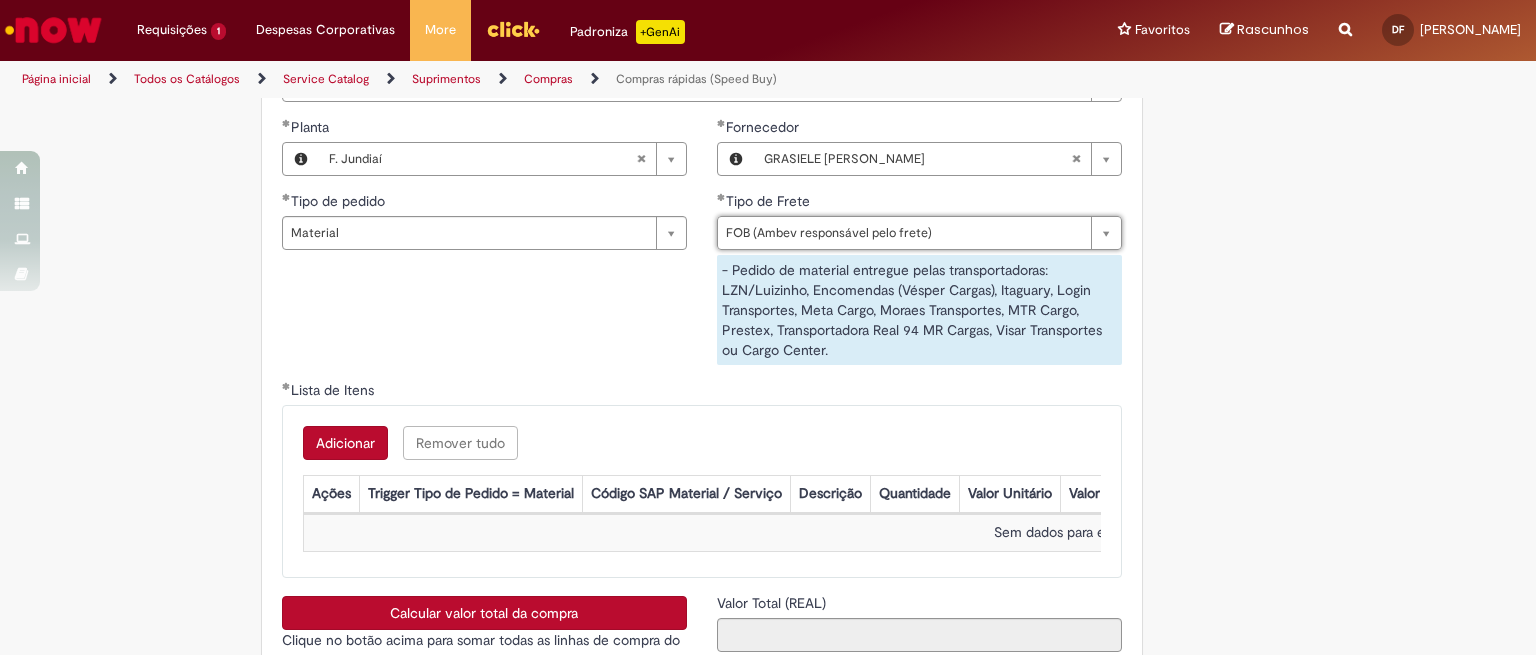 click on "Adicionar" at bounding box center [345, 443] 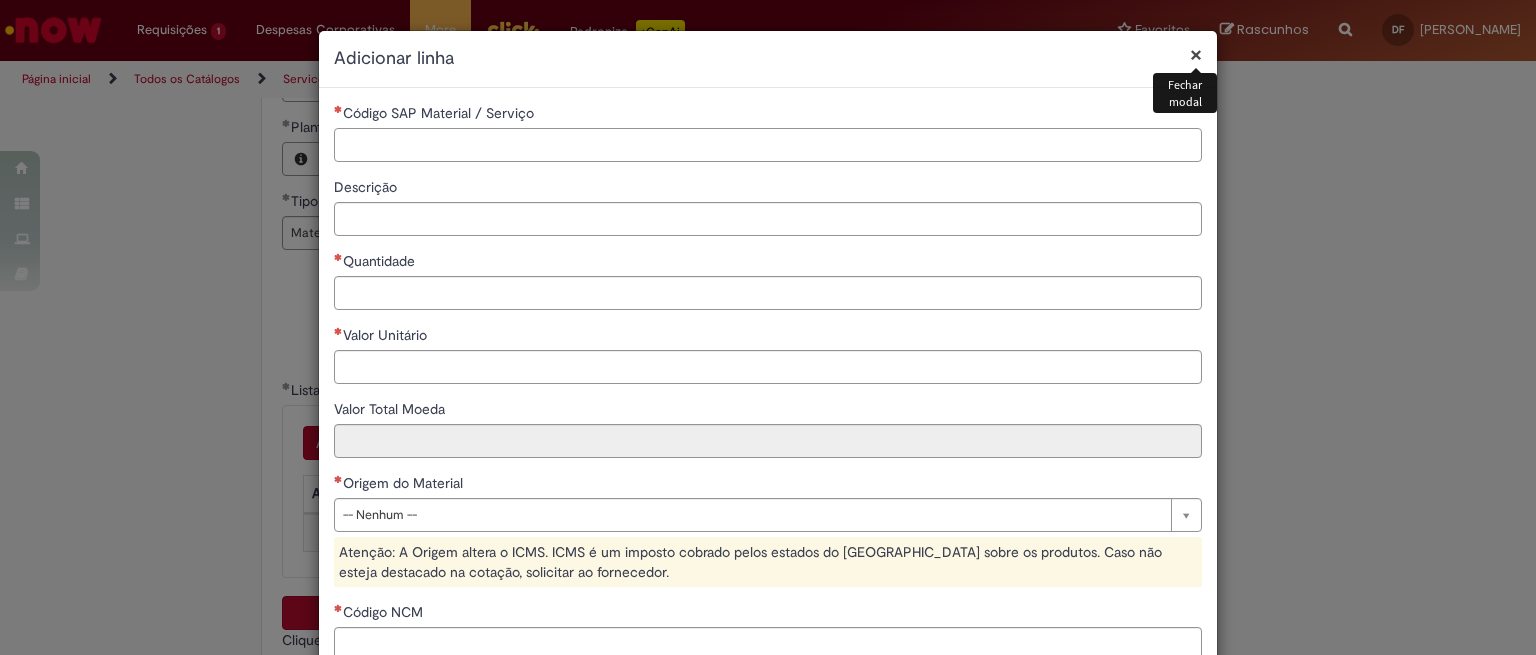 click on "Código SAP Material / Serviço" at bounding box center (768, 145) 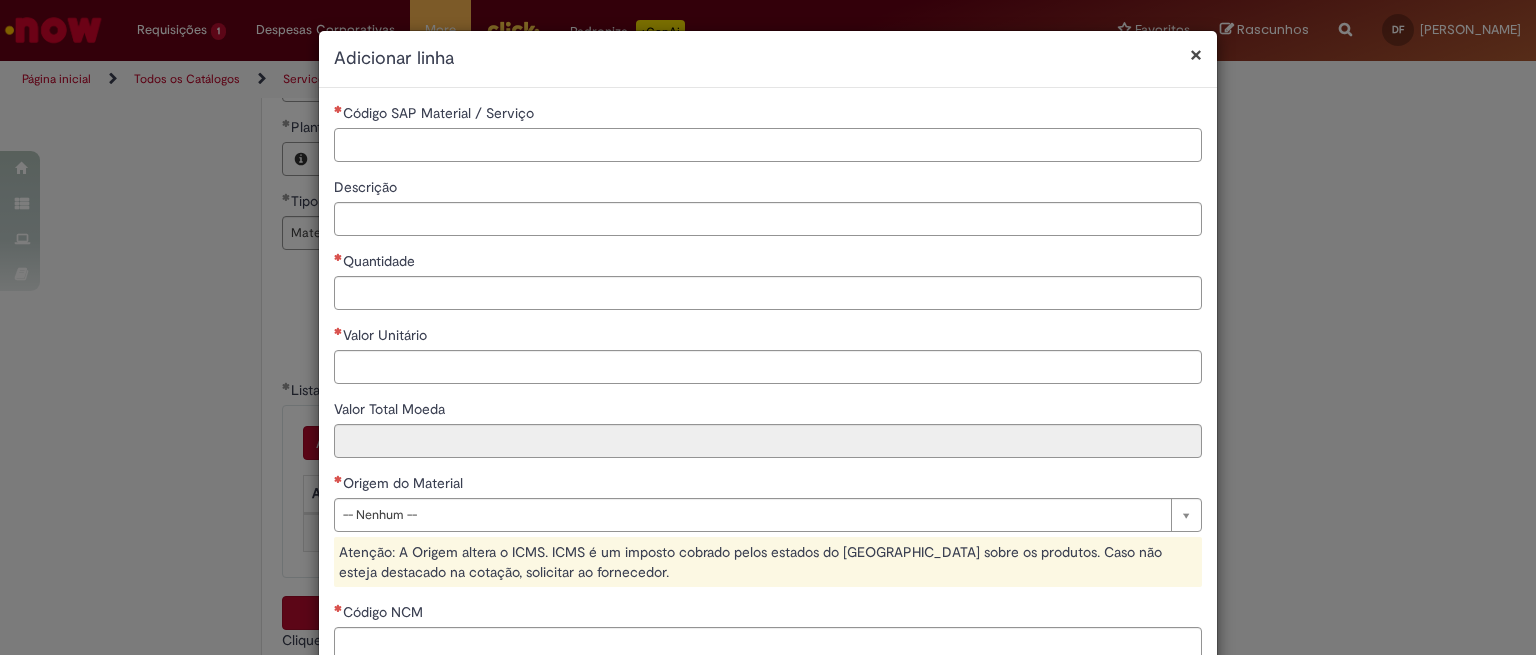 paste on "********" 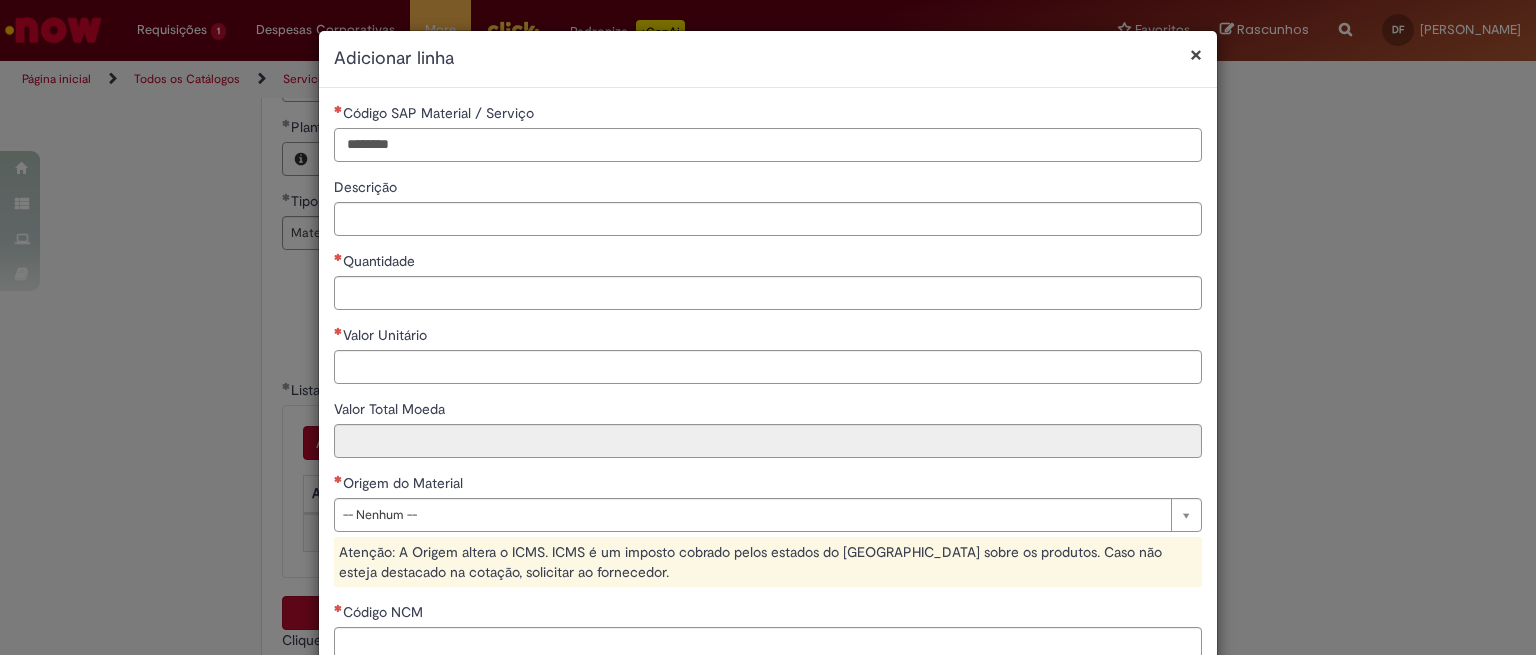 type on "********" 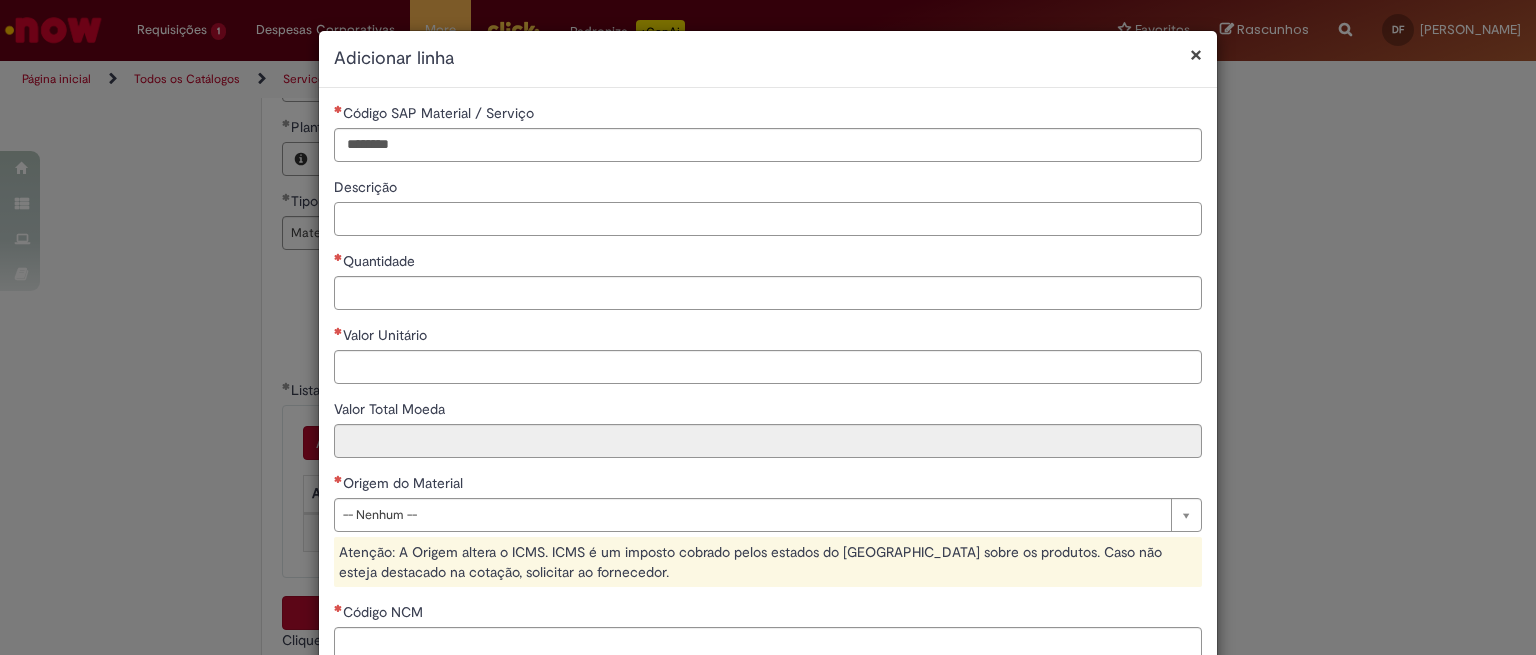 click on "Descrição" at bounding box center [768, 219] 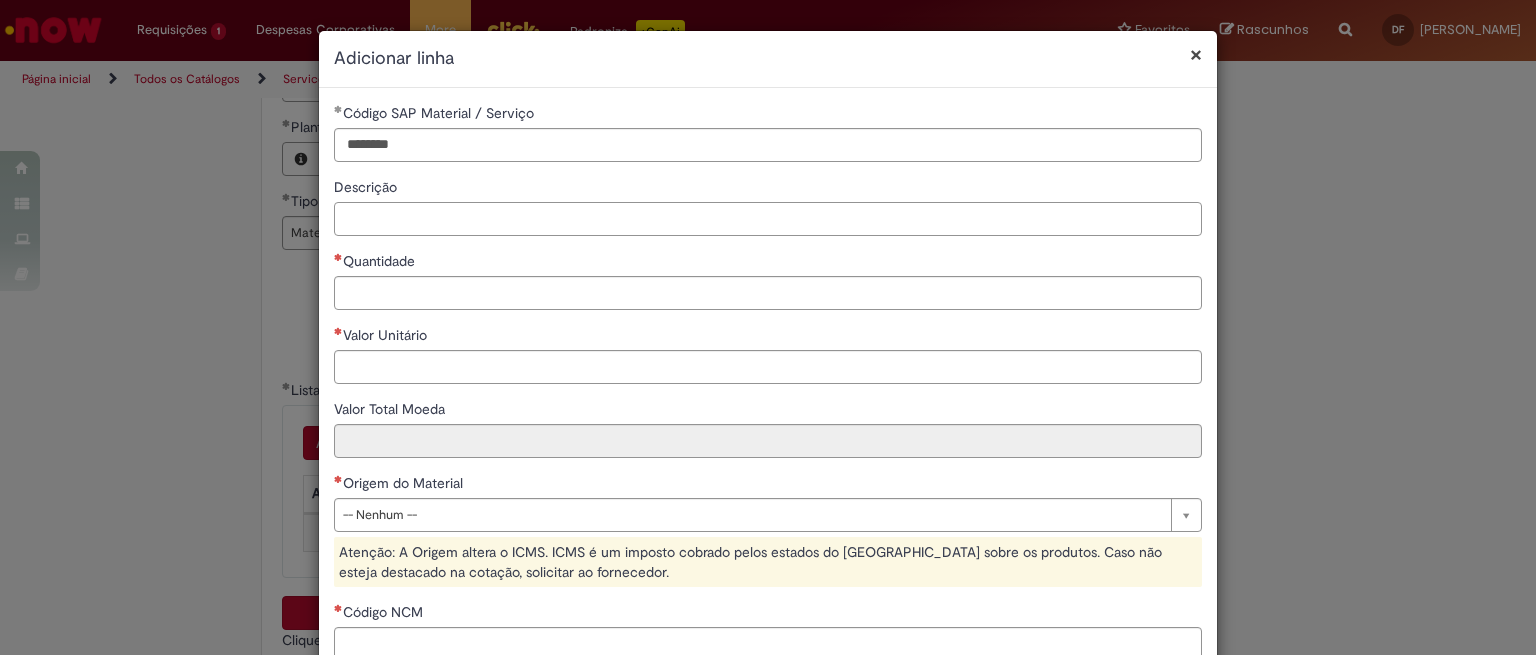 paste on "**********" 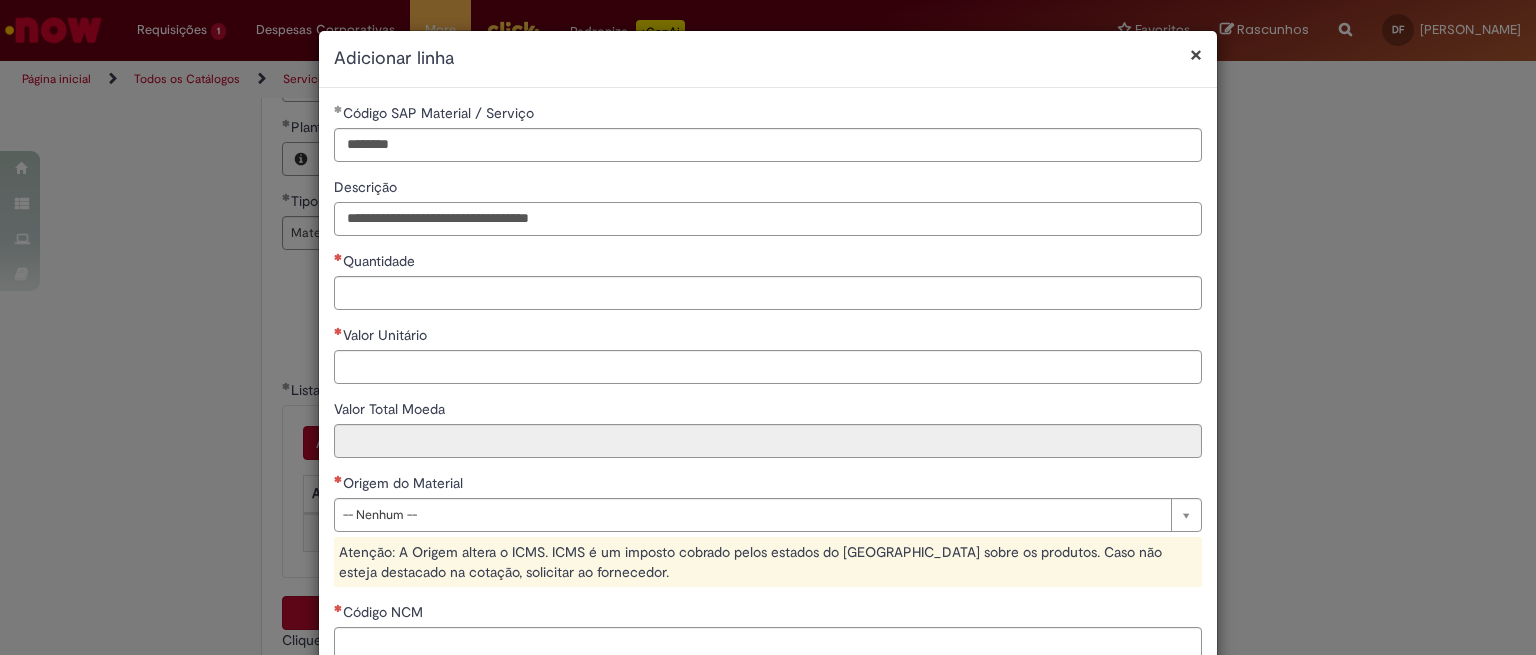 type on "**********" 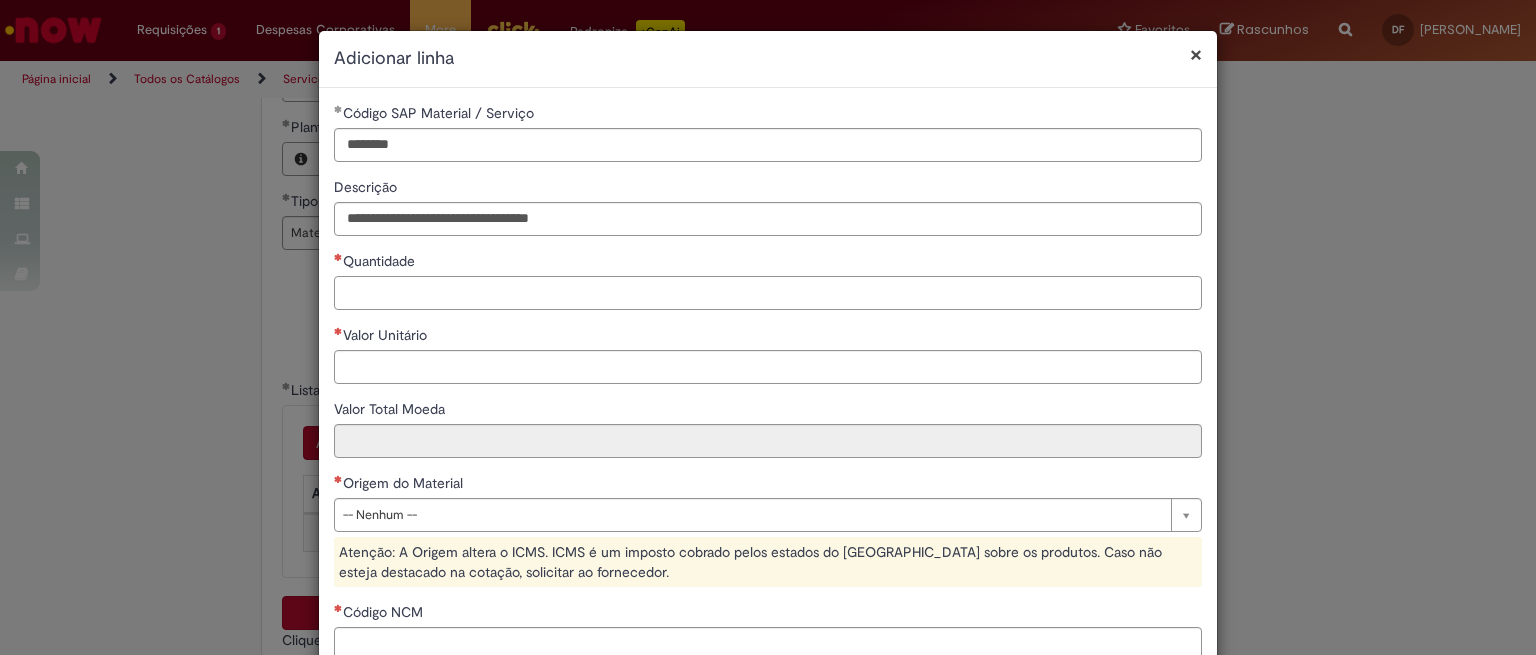 click on "Quantidade" at bounding box center [768, 293] 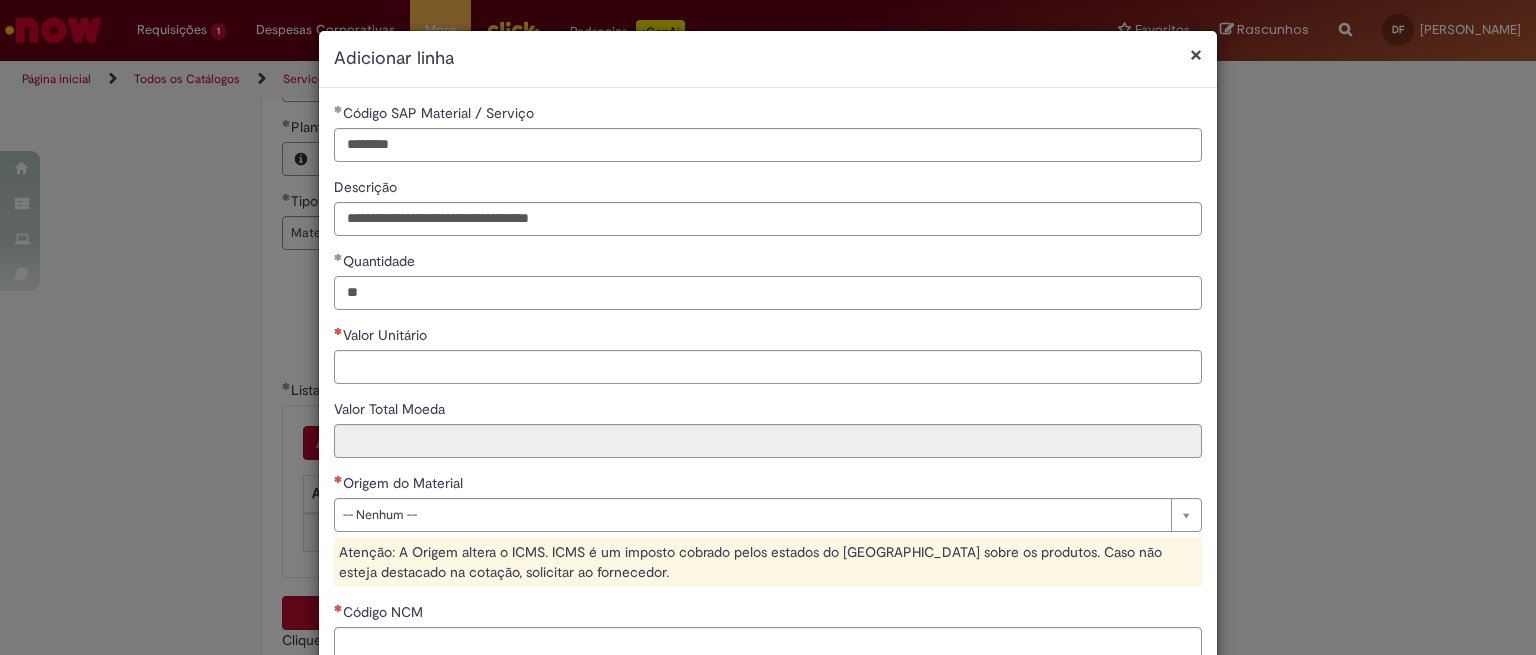 type on "**" 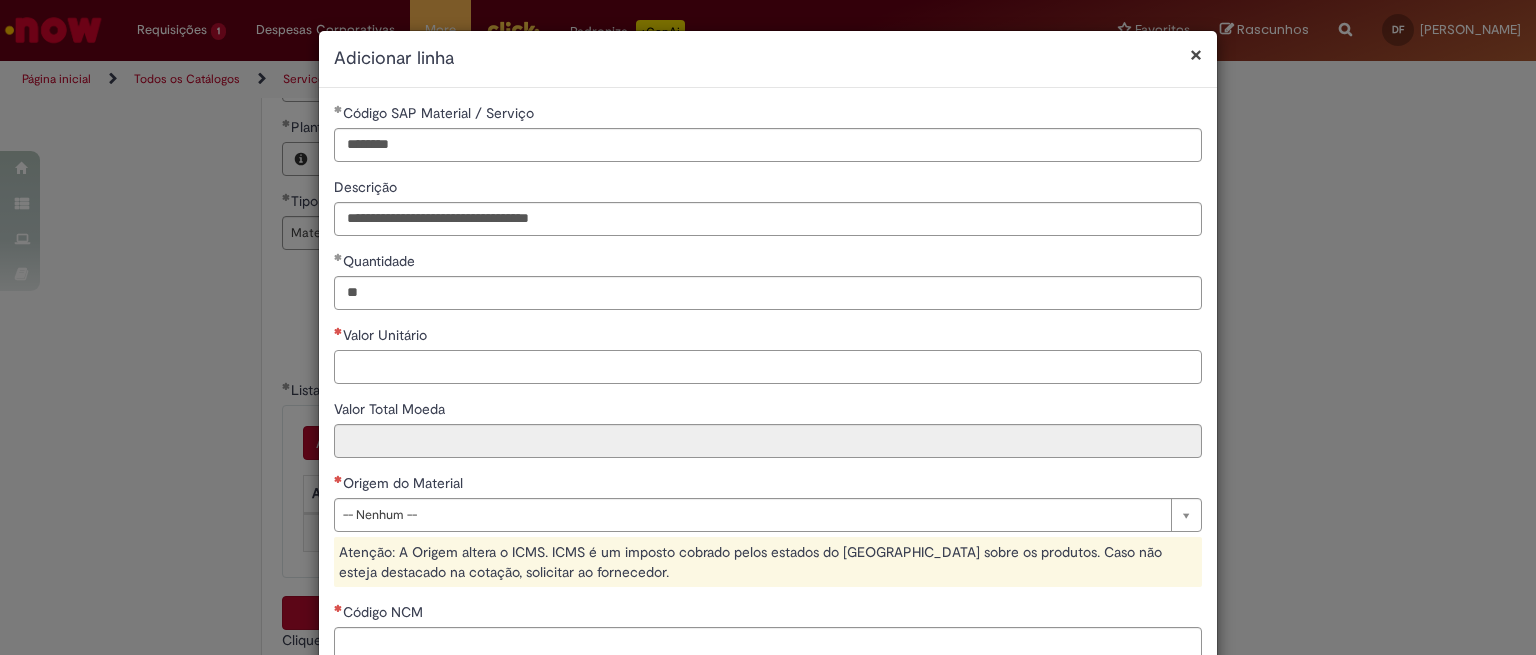 click on "Valor Unitário" at bounding box center (768, 367) 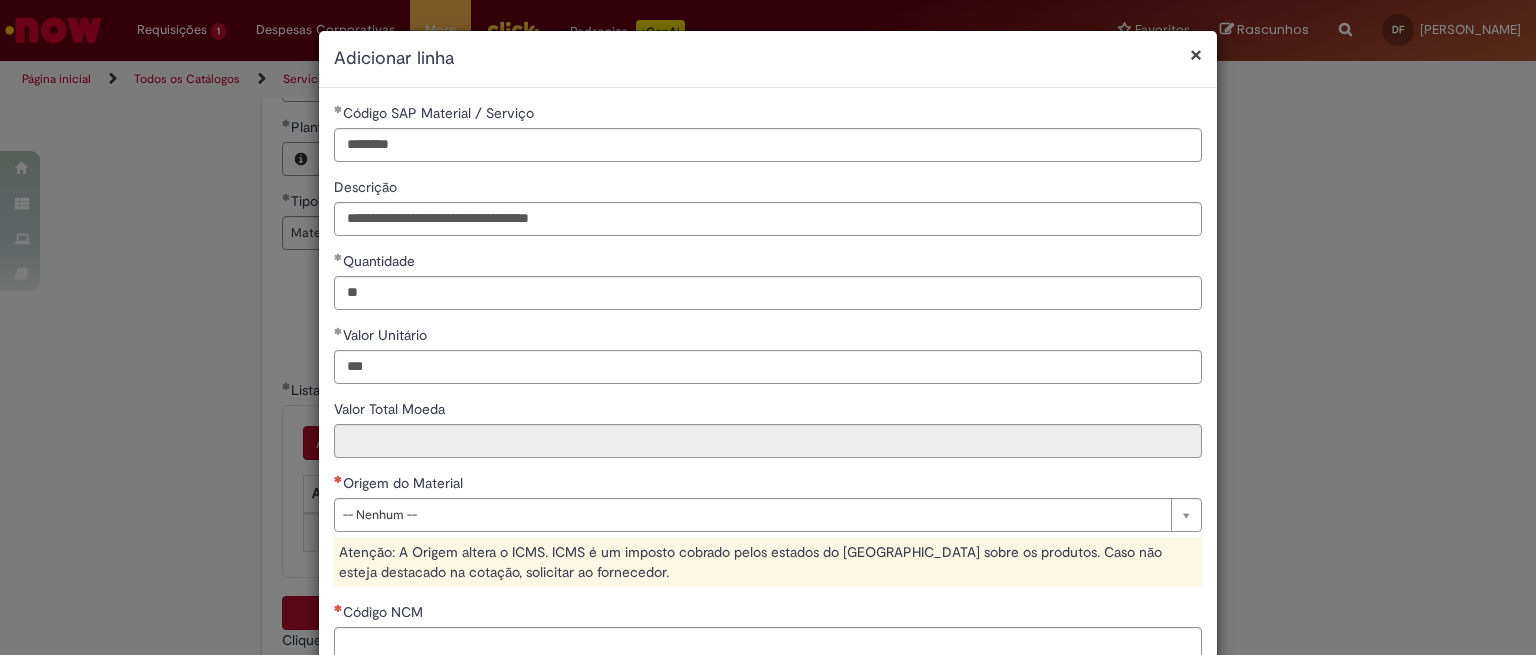 type on "******" 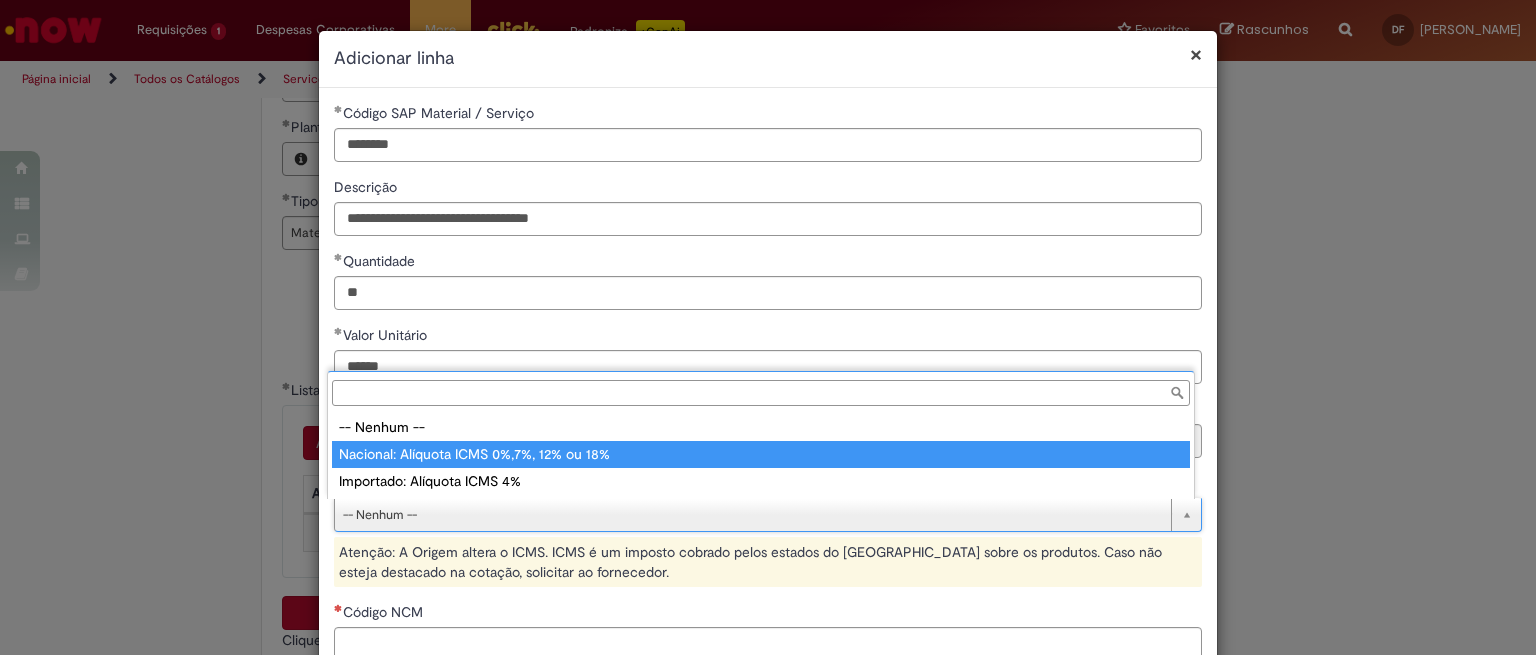 type on "**********" 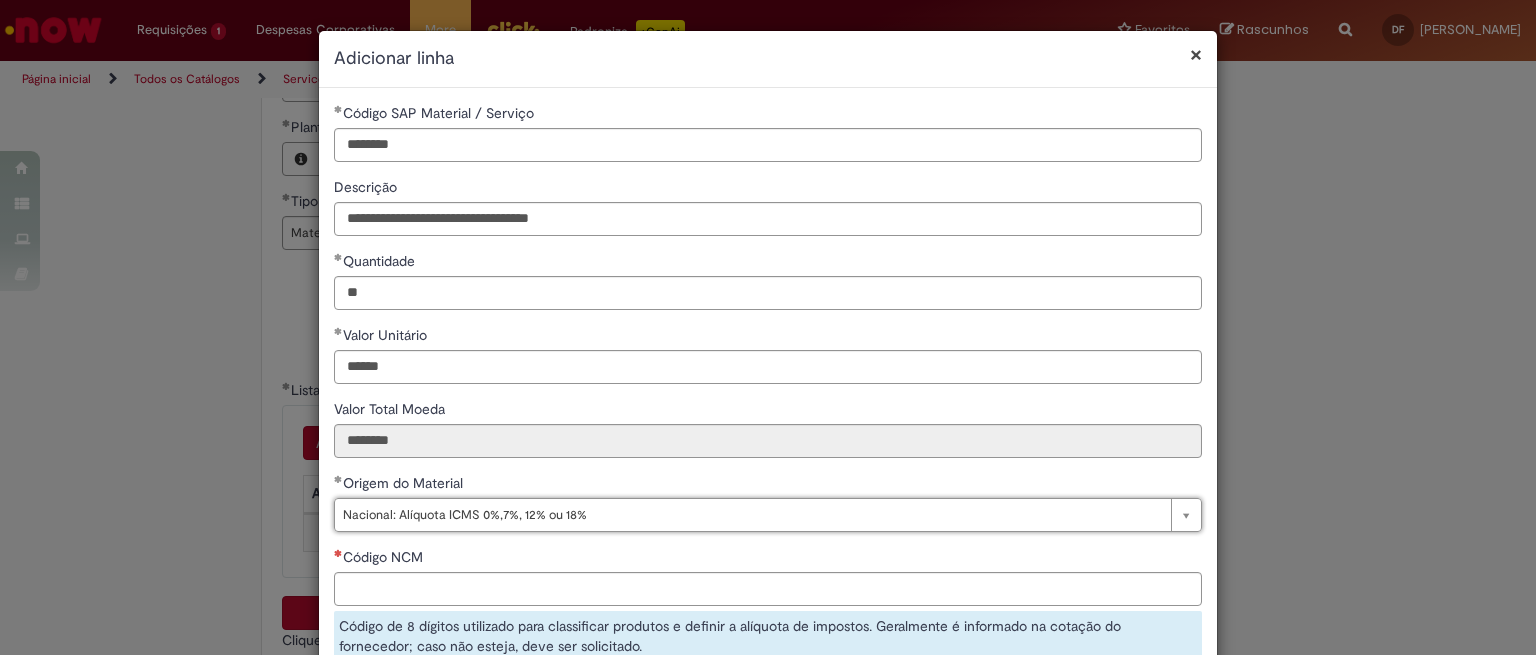 scroll, scrollTop: 250, scrollLeft: 0, axis: vertical 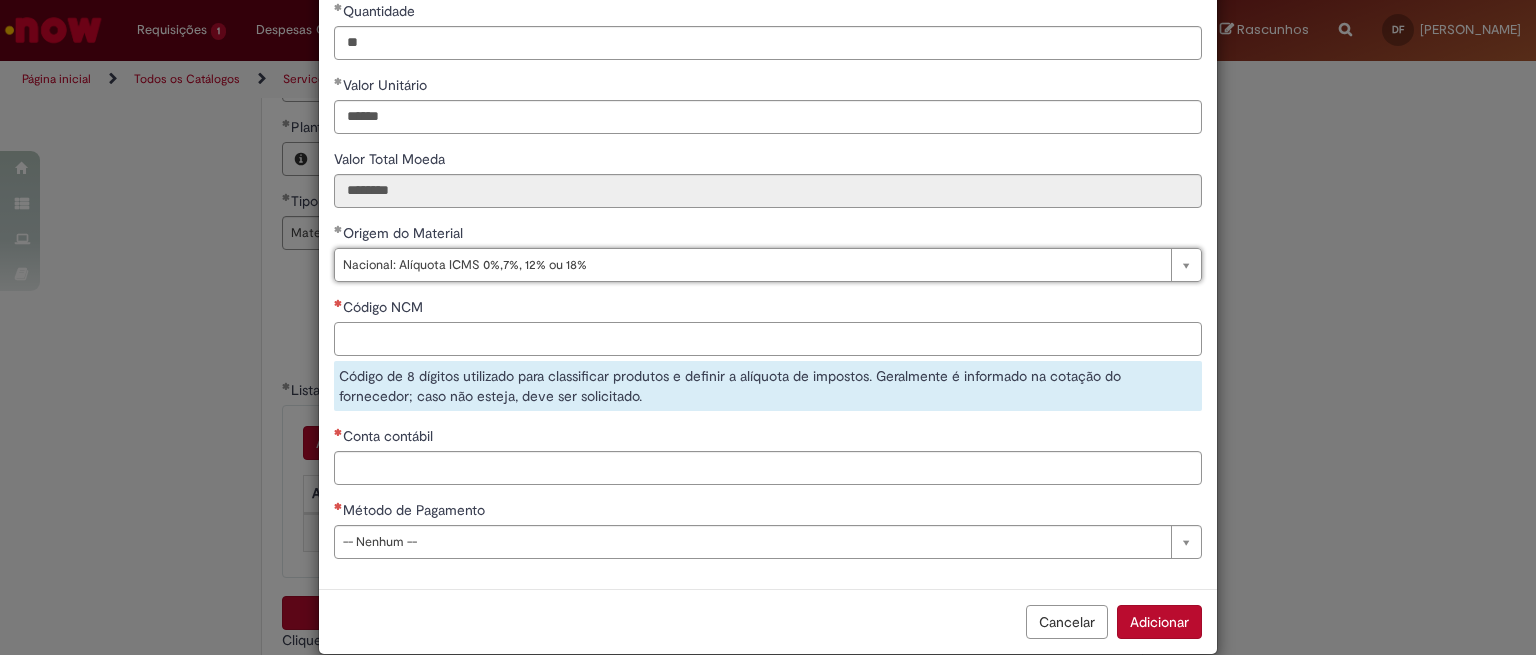 click on "Código NCM" at bounding box center [768, 339] 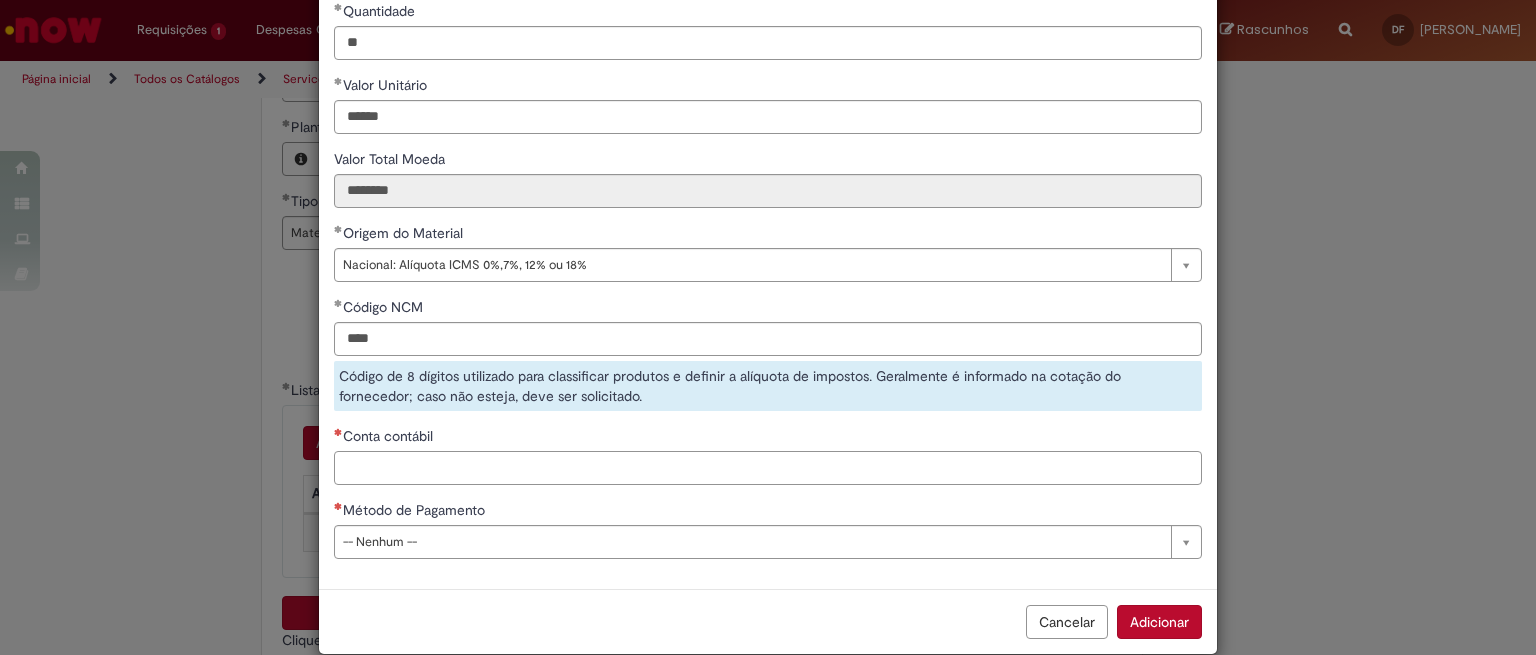 click on "Conta contábil" at bounding box center [768, 468] 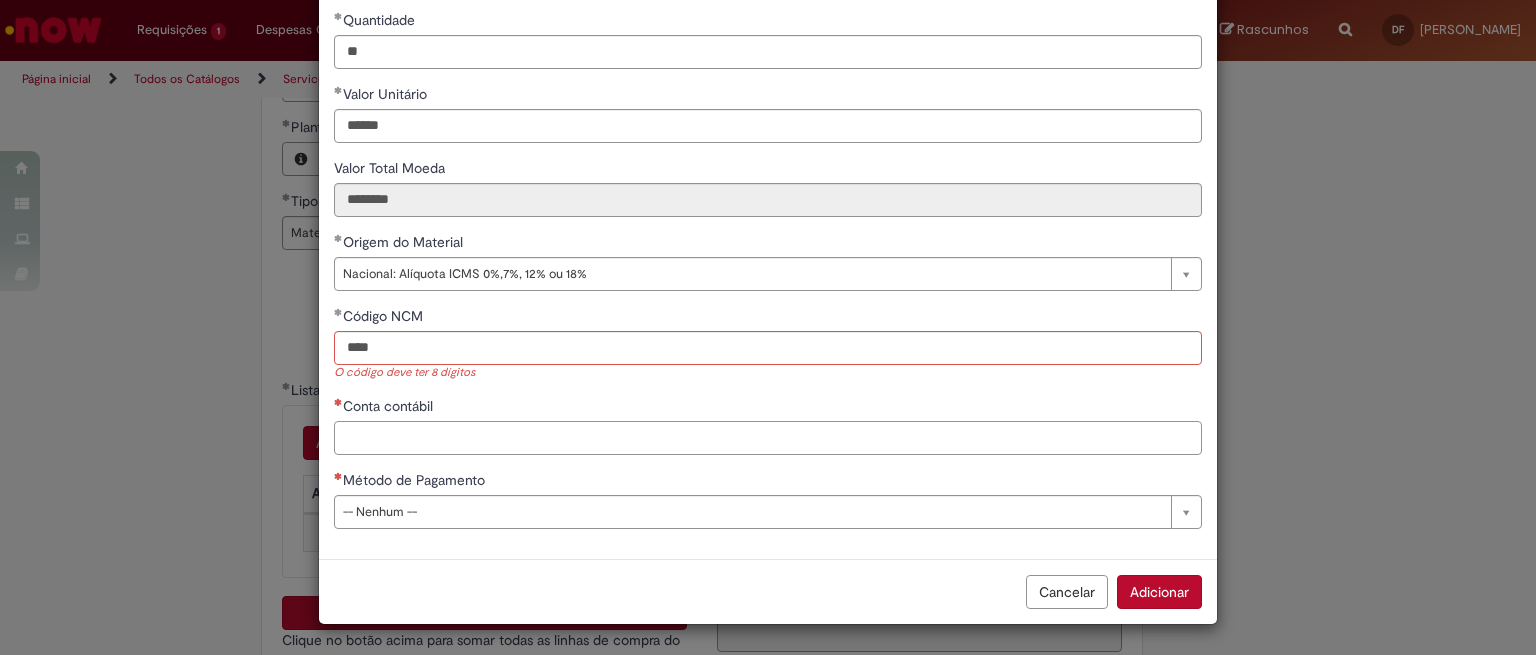 scroll, scrollTop: 225, scrollLeft: 0, axis: vertical 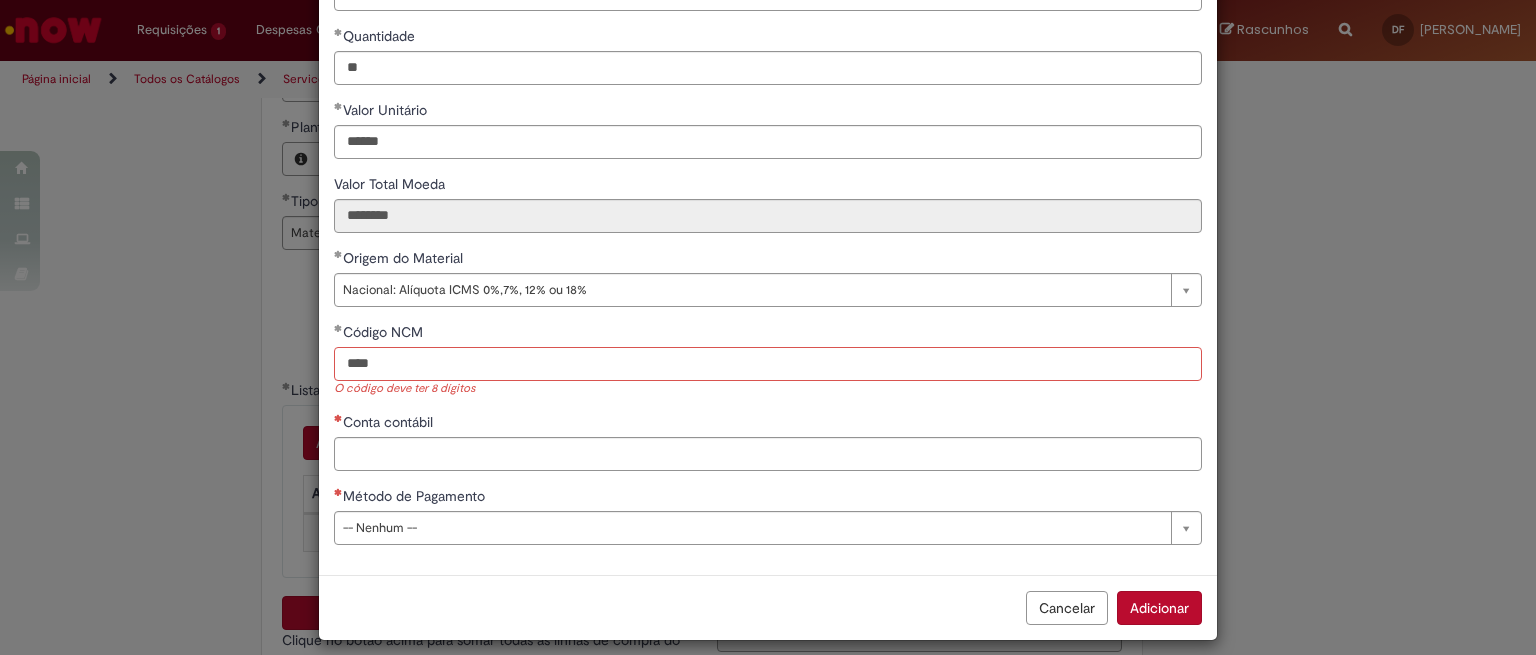 drag, startPoint x: 400, startPoint y: 366, endPoint x: 294, endPoint y: 366, distance: 106 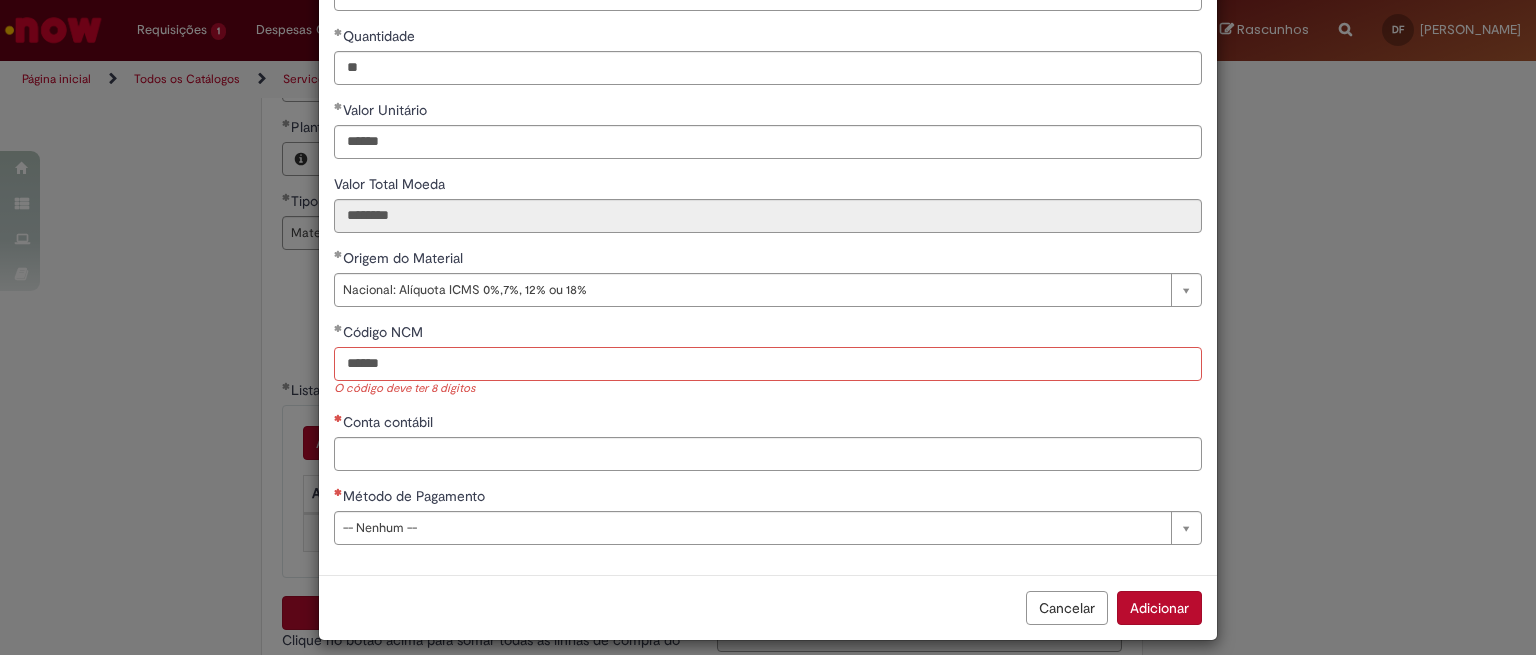 click on "******" at bounding box center [768, 364] 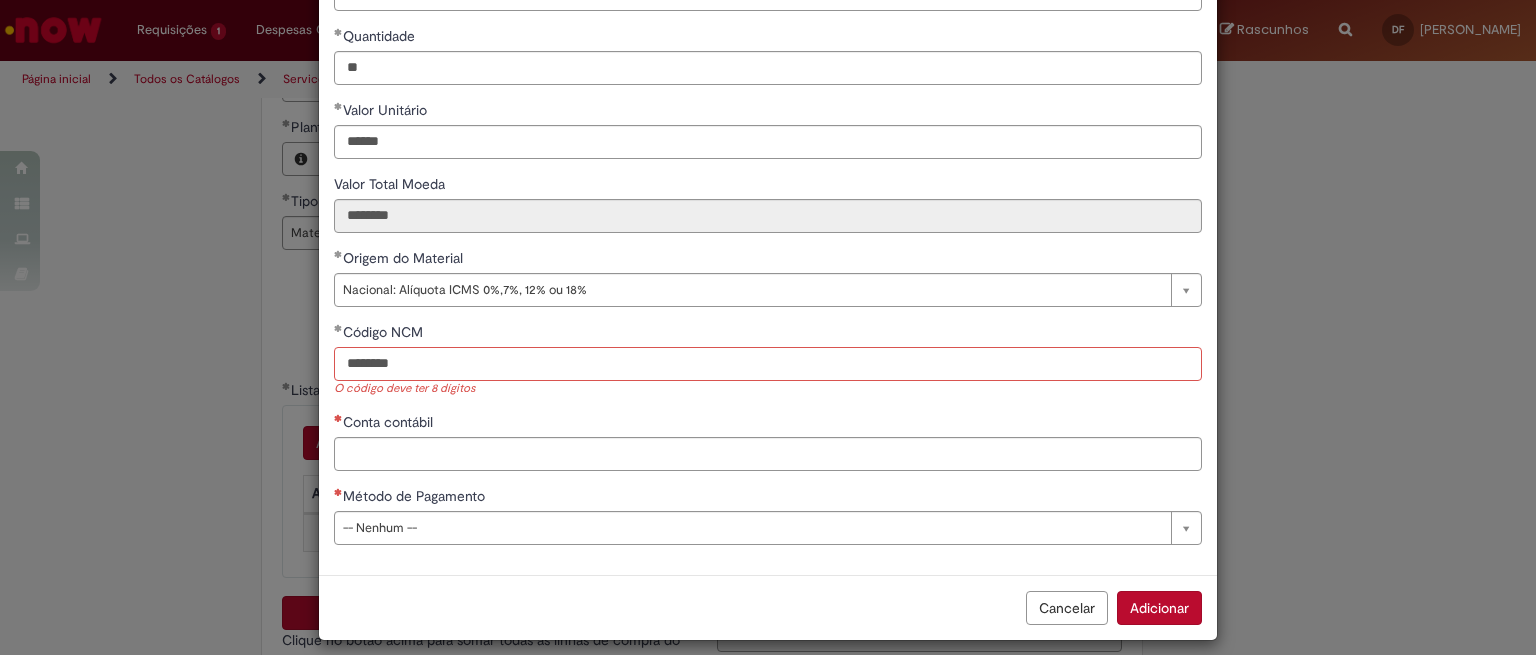 type on "********" 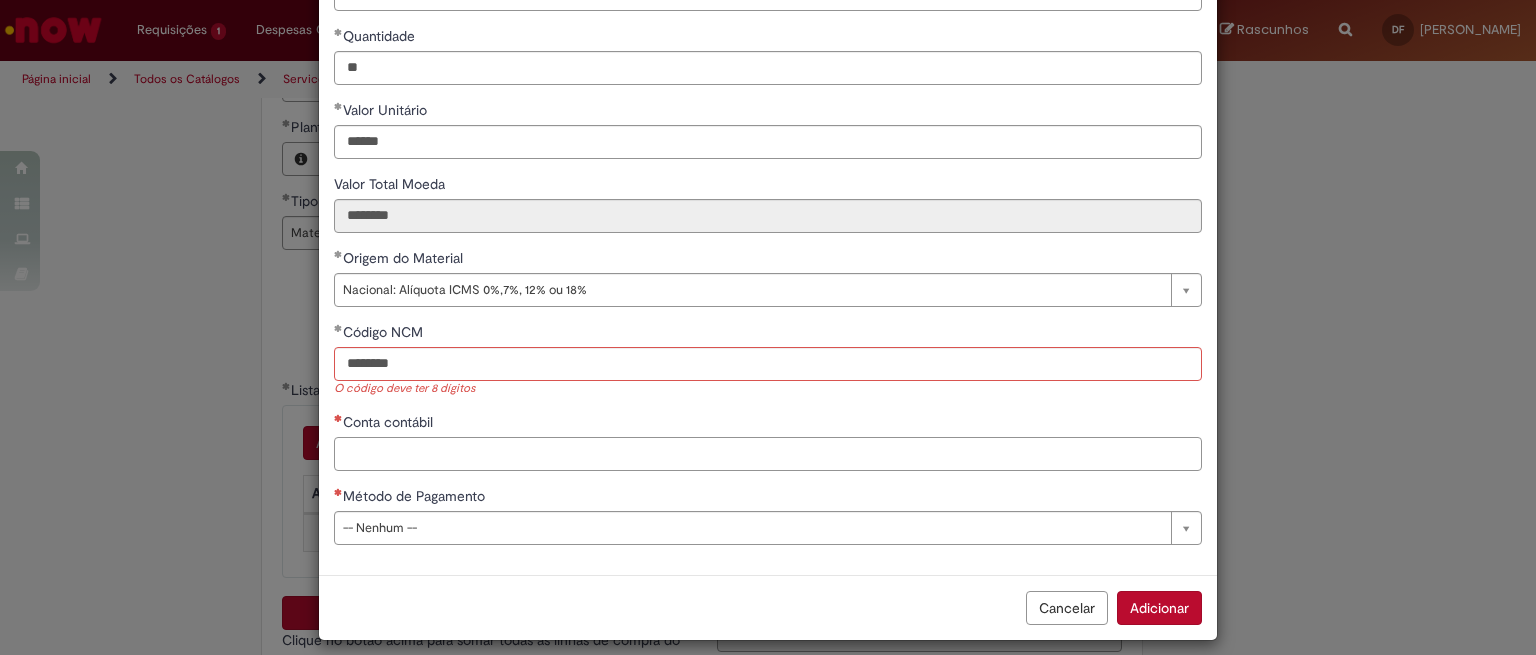 click on "**********" at bounding box center [768, 219] 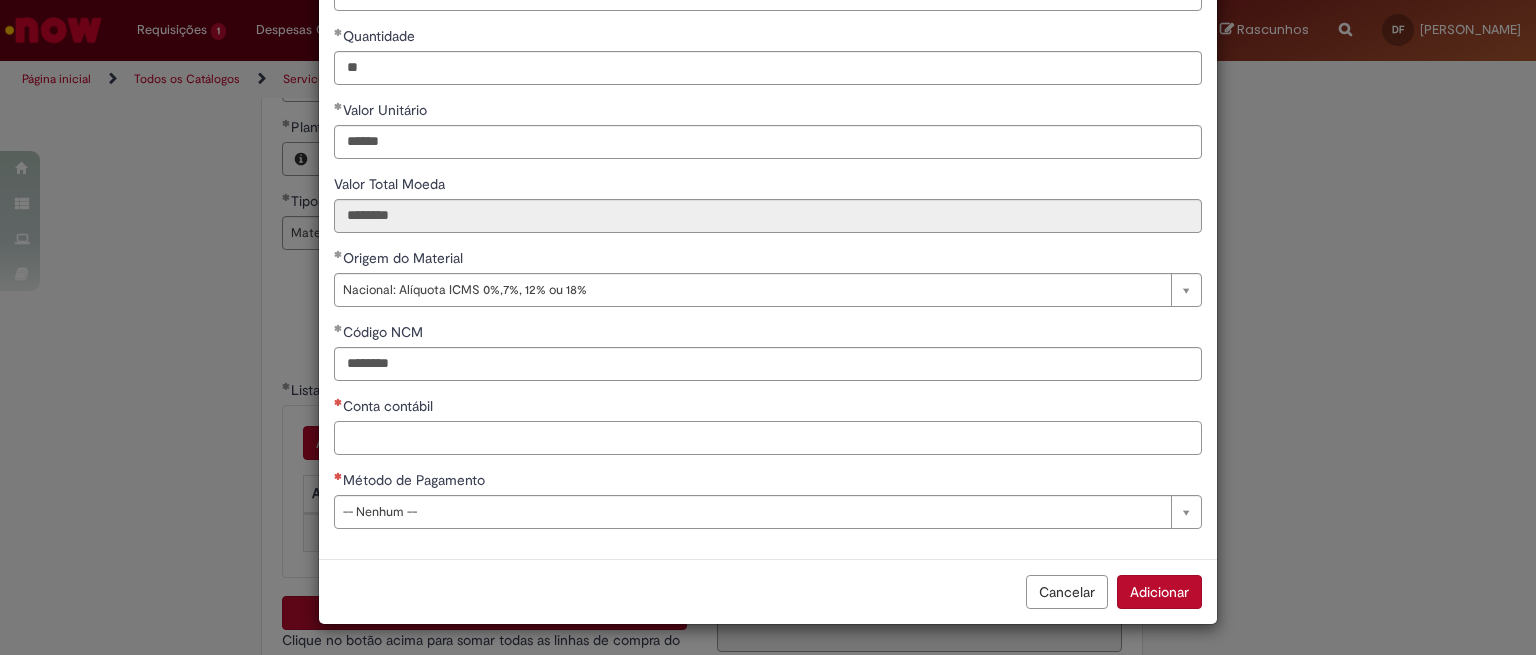 paste on "********" 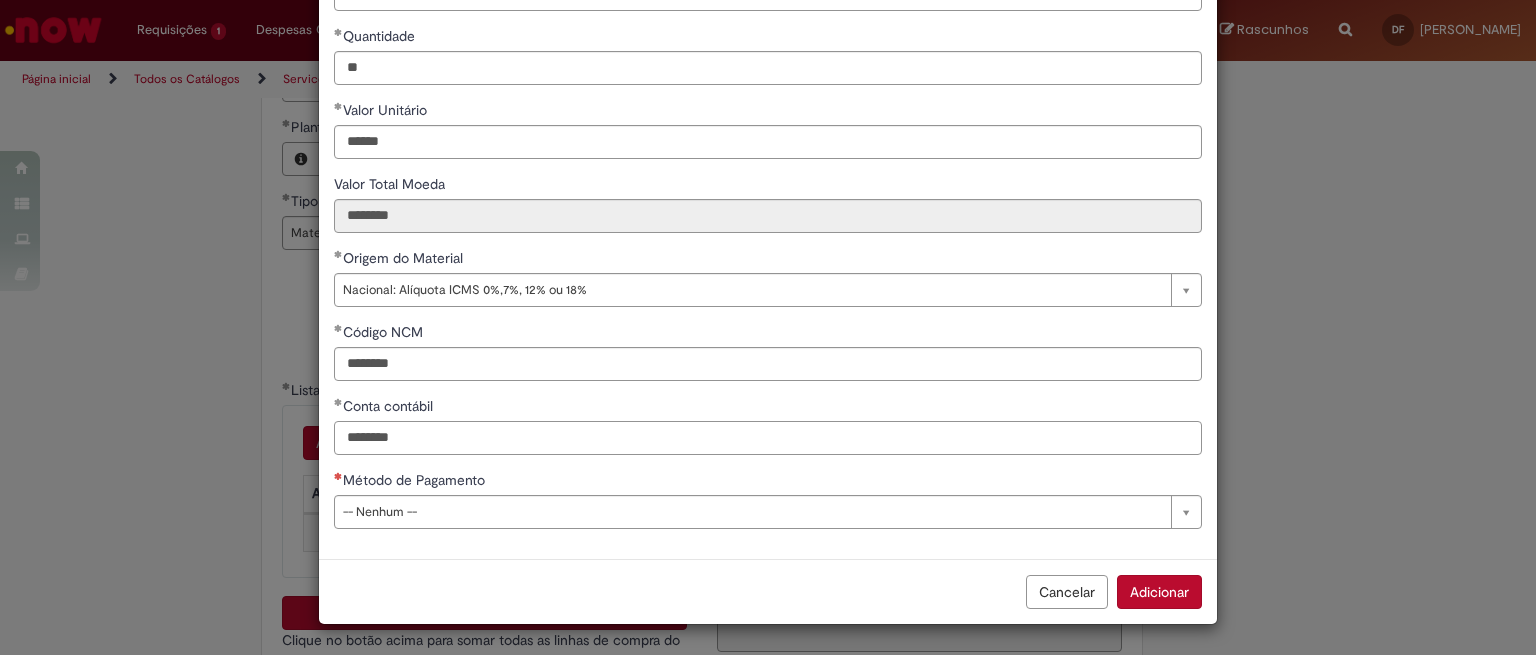 type on "********" 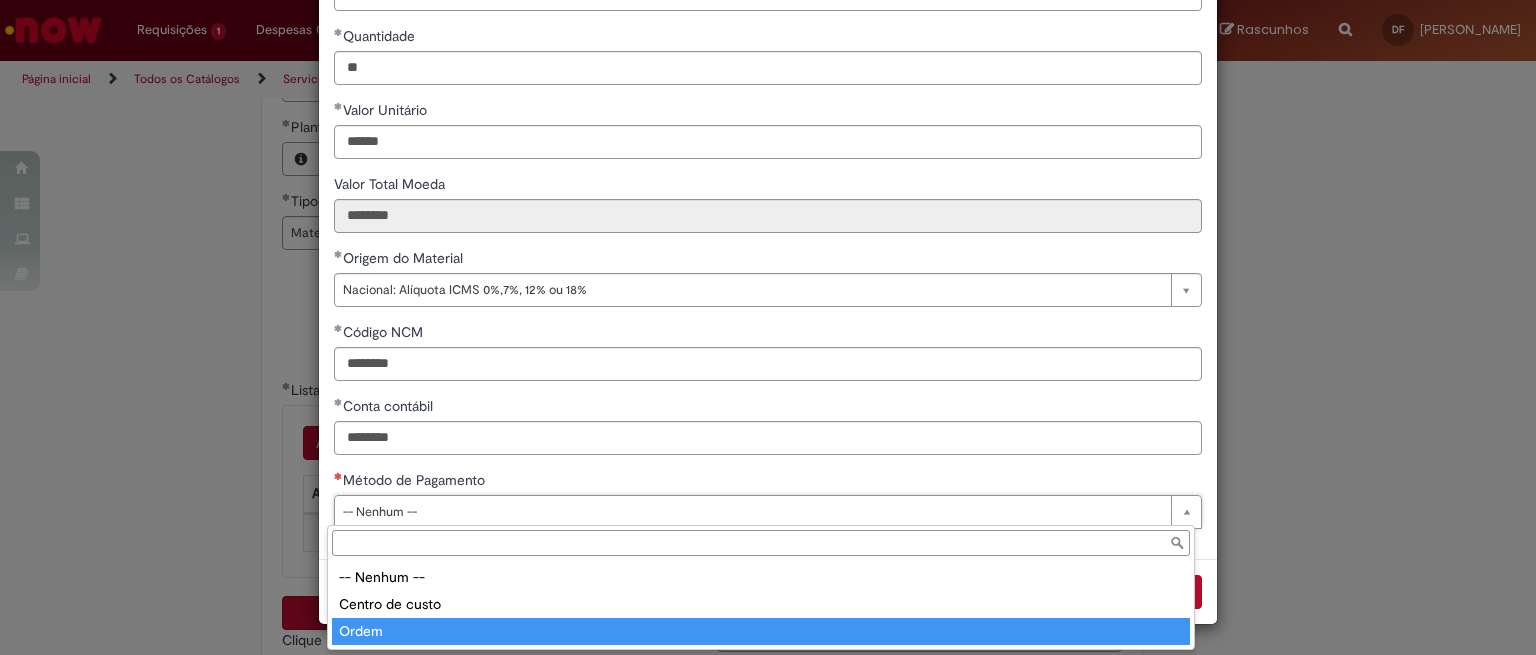 type on "*****" 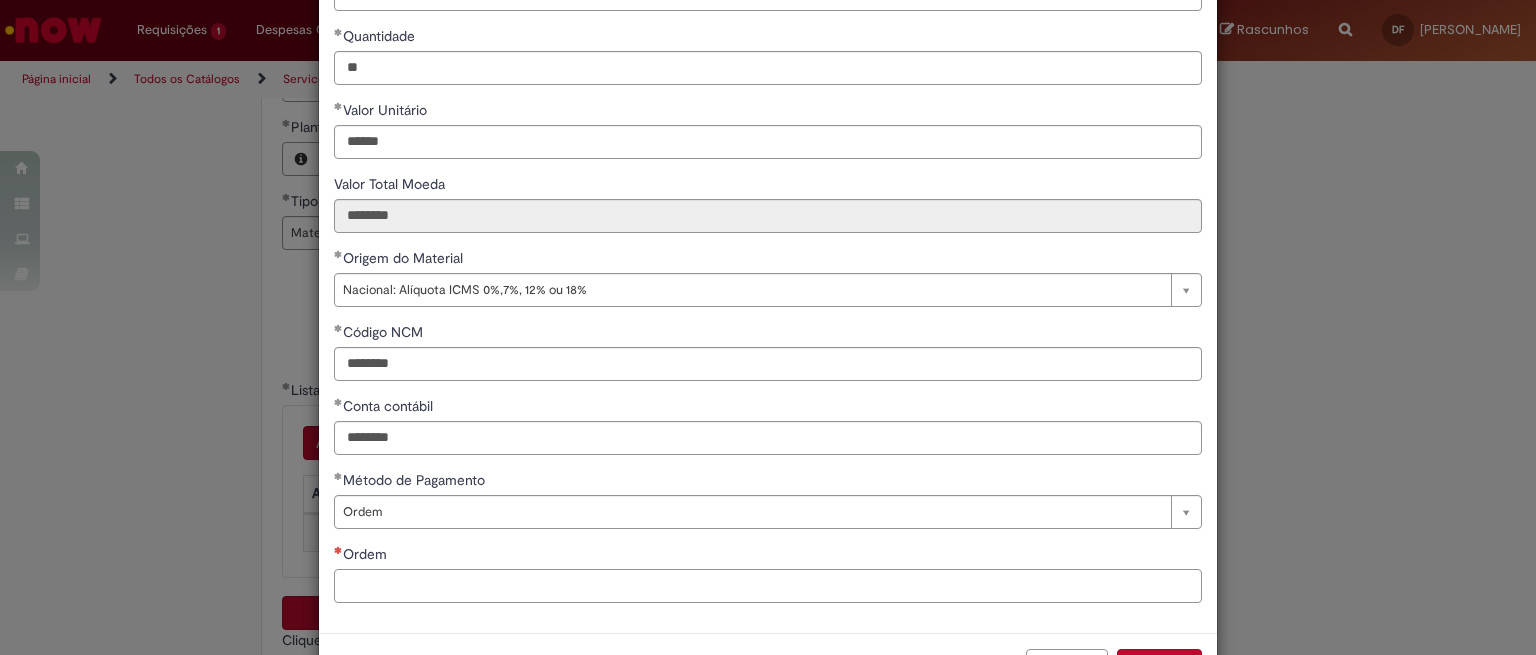 click on "Ordem" at bounding box center [768, 586] 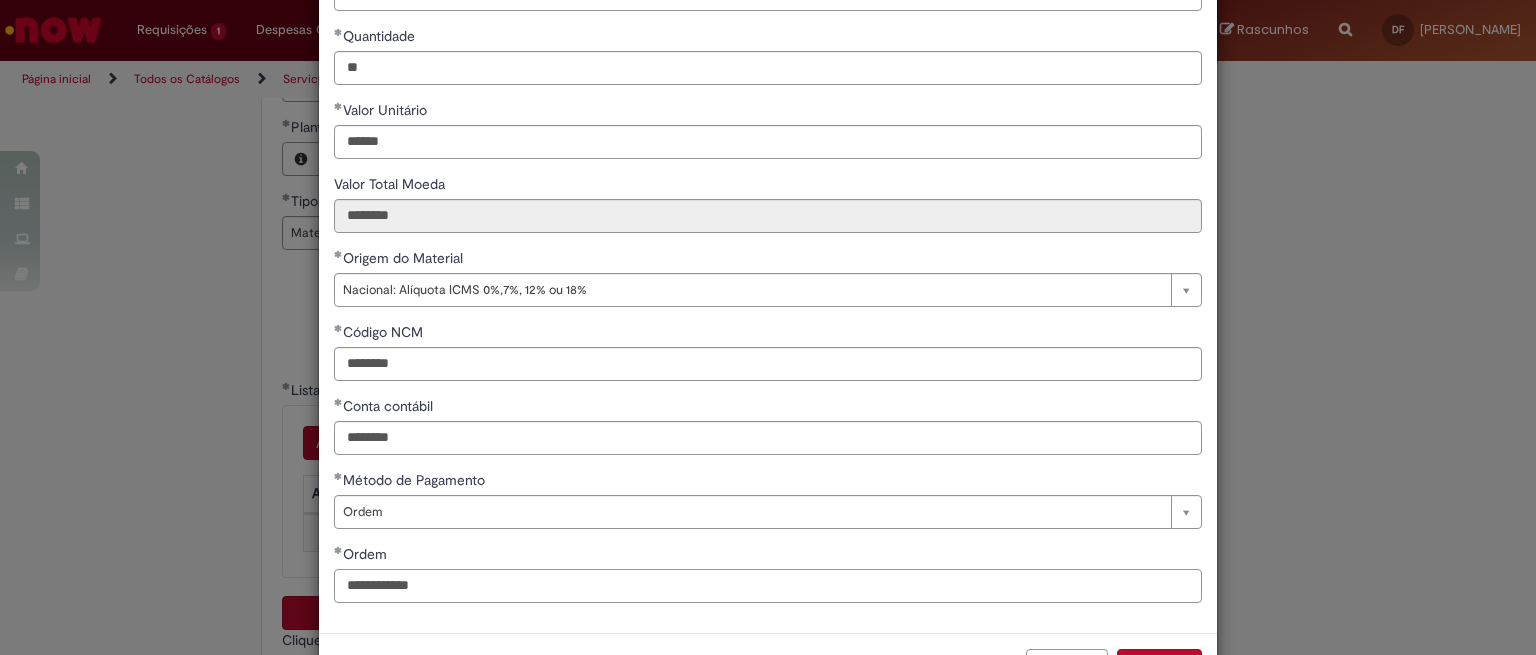scroll, scrollTop: 299, scrollLeft: 0, axis: vertical 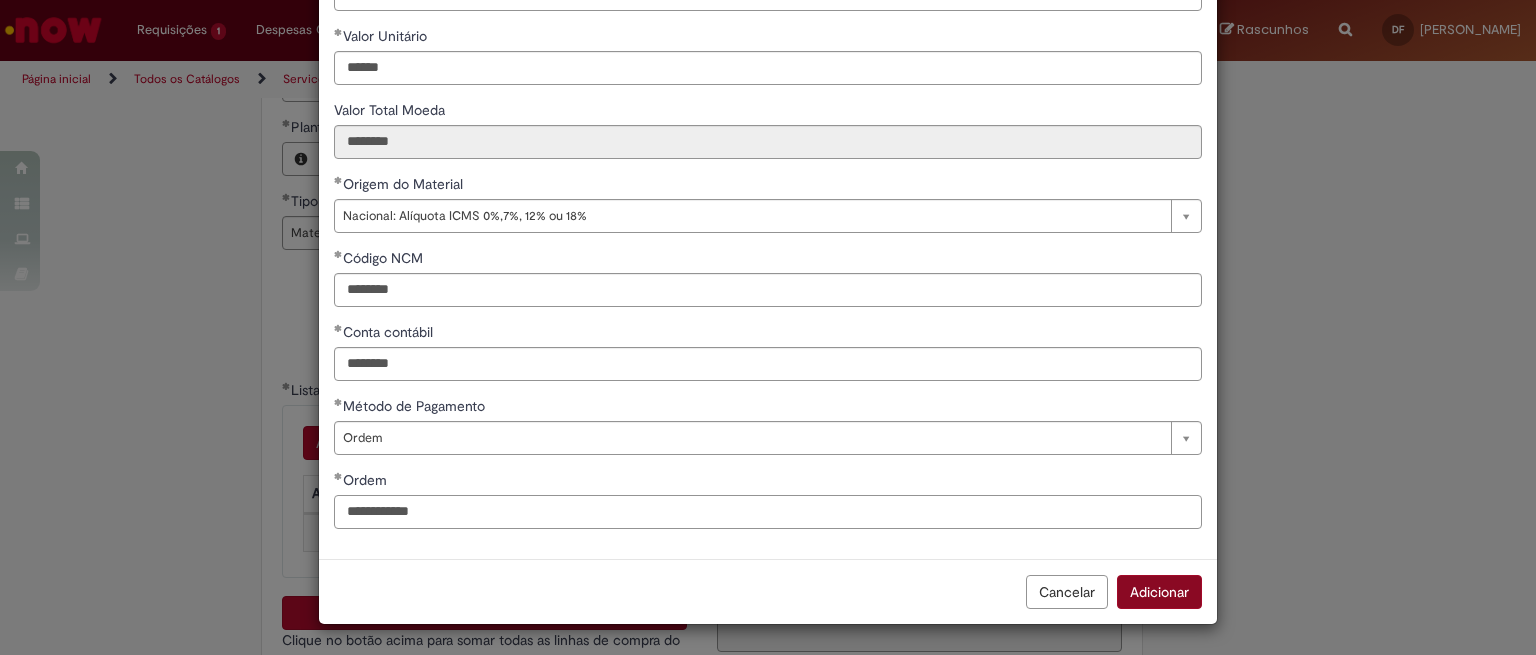 type on "**********" 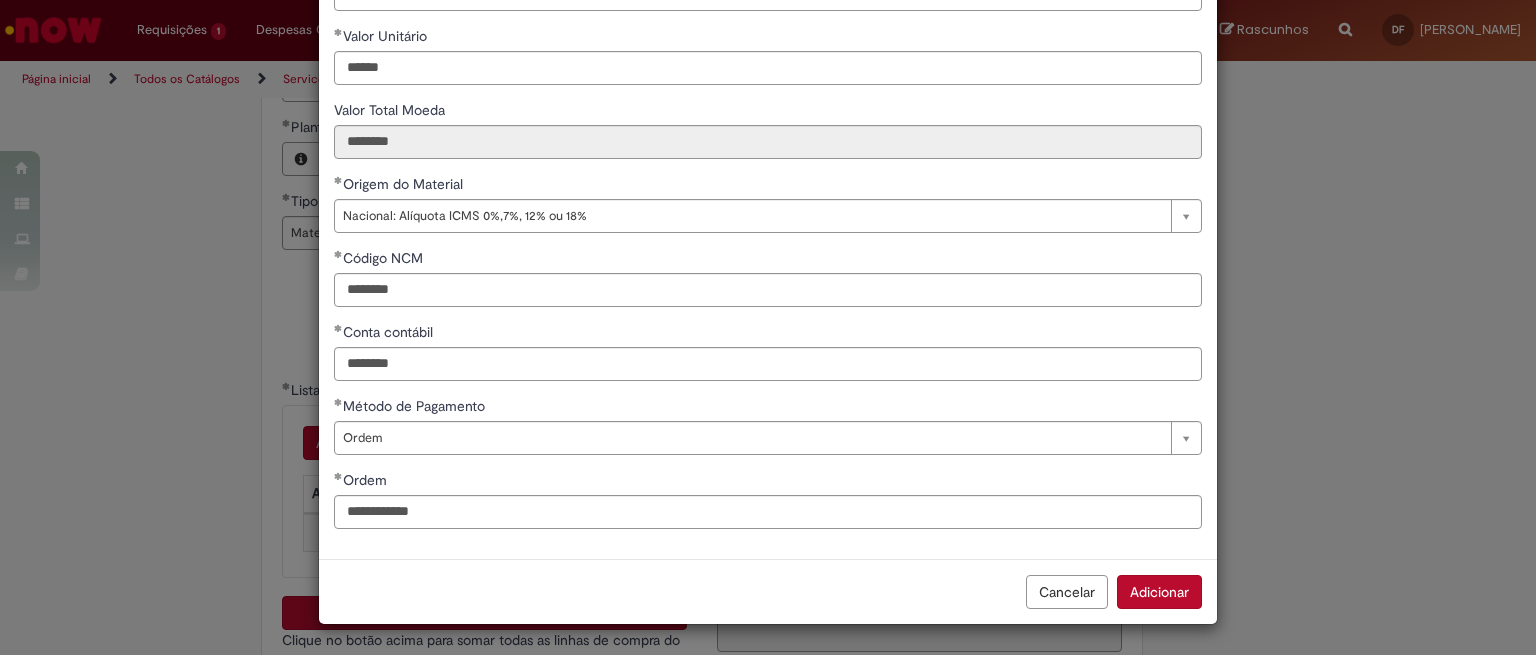 click on "Adicionar" at bounding box center (1159, 592) 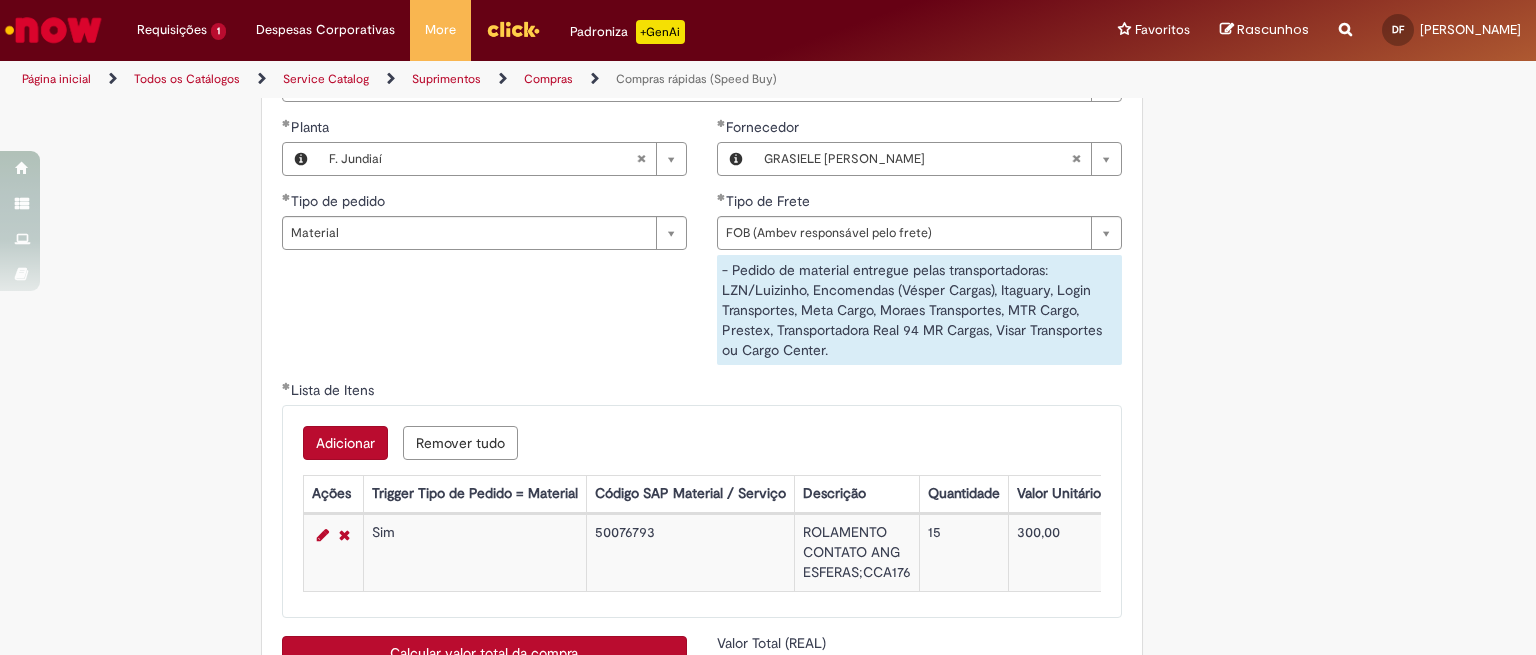 scroll, scrollTop: 3083, scrollLeft: 0, axis: vertical 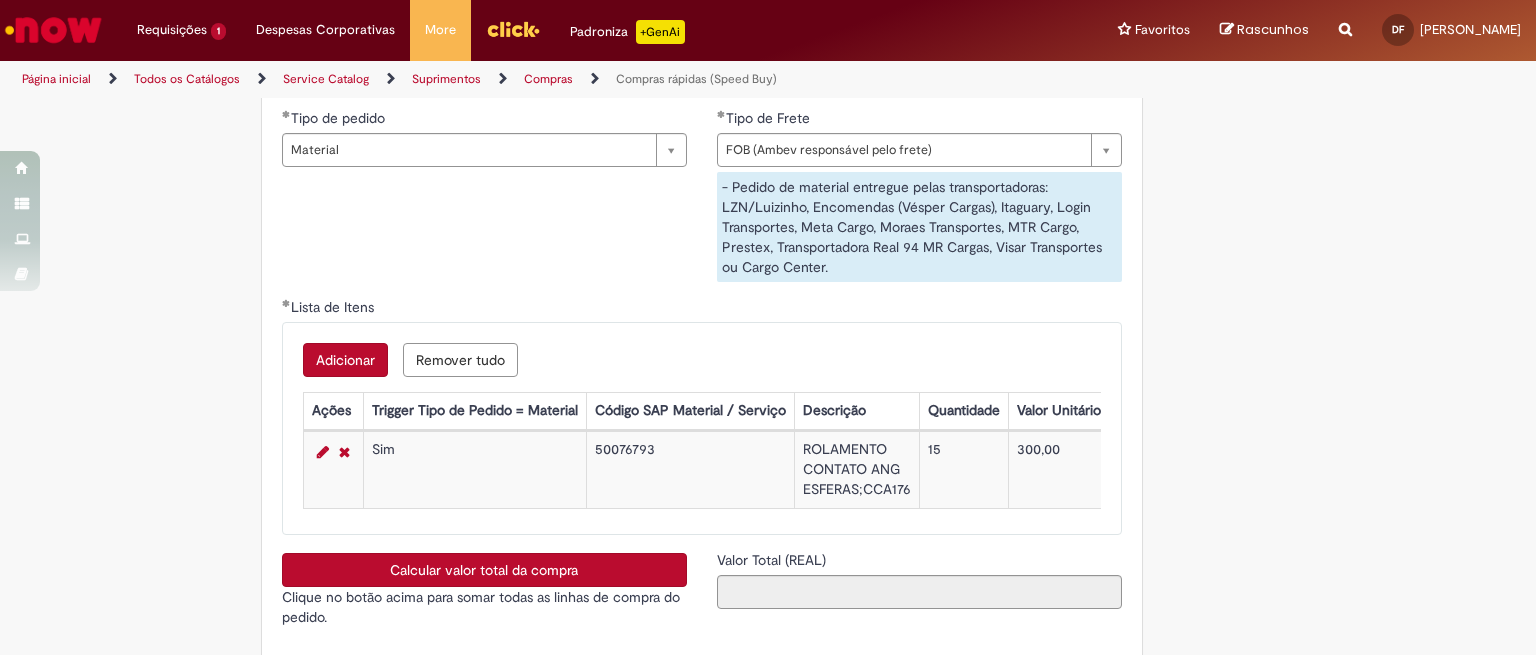 click on "Adicionar" at bounding box center [345, 360] 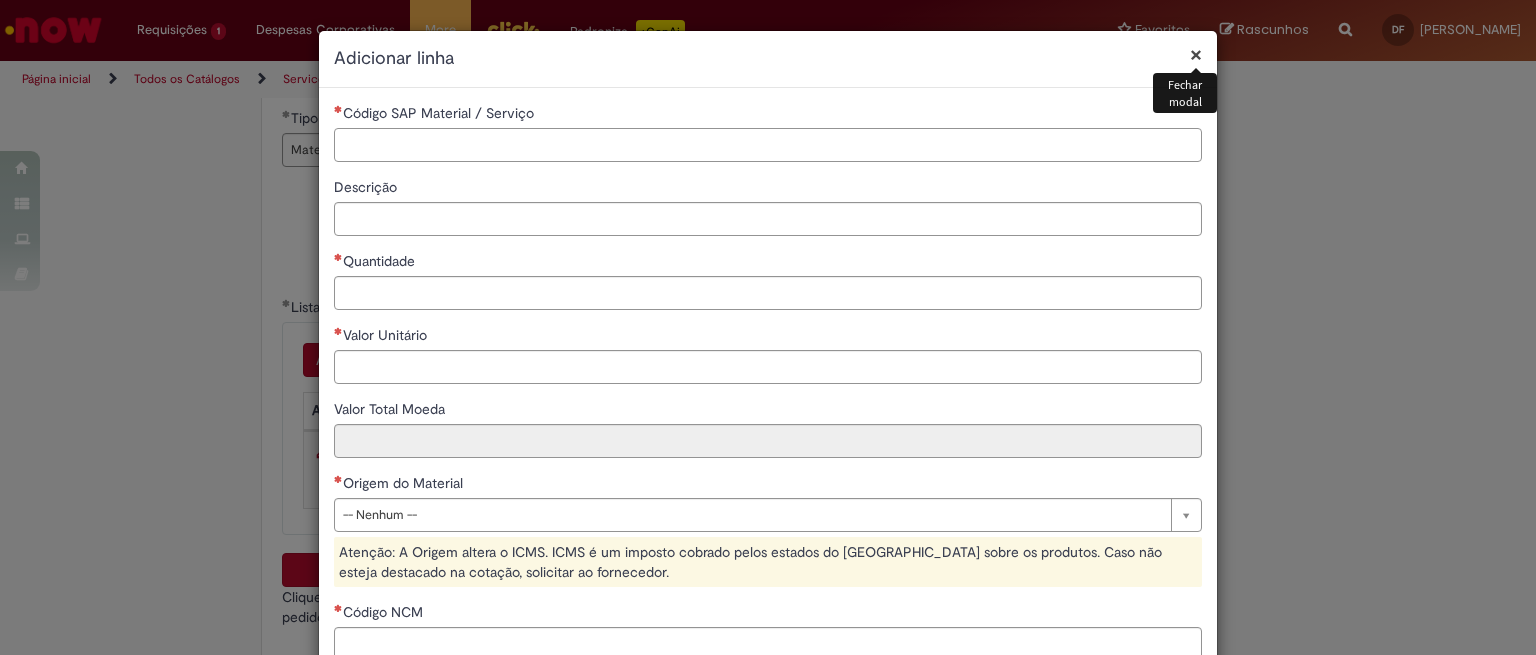 click on "Código SAP Material / Serviço" at bounding box center [768, 145] 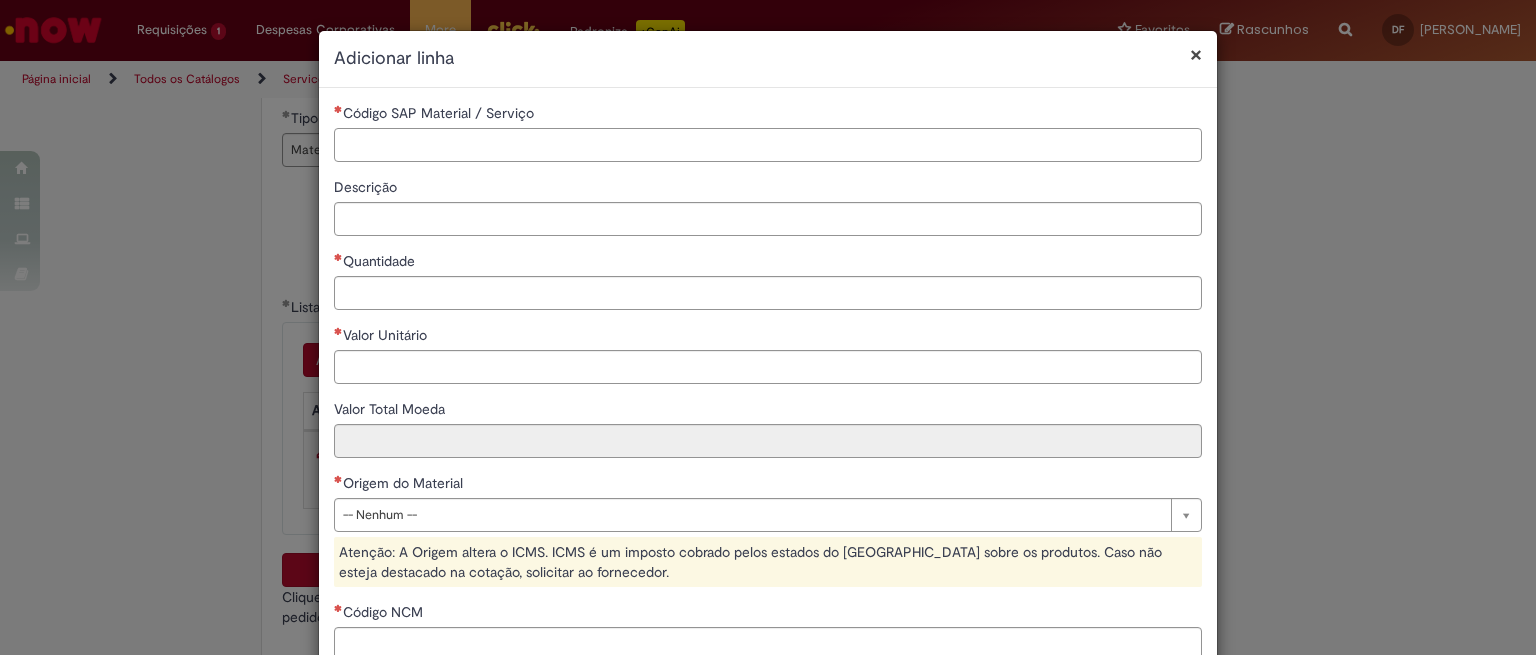 paste on "********" 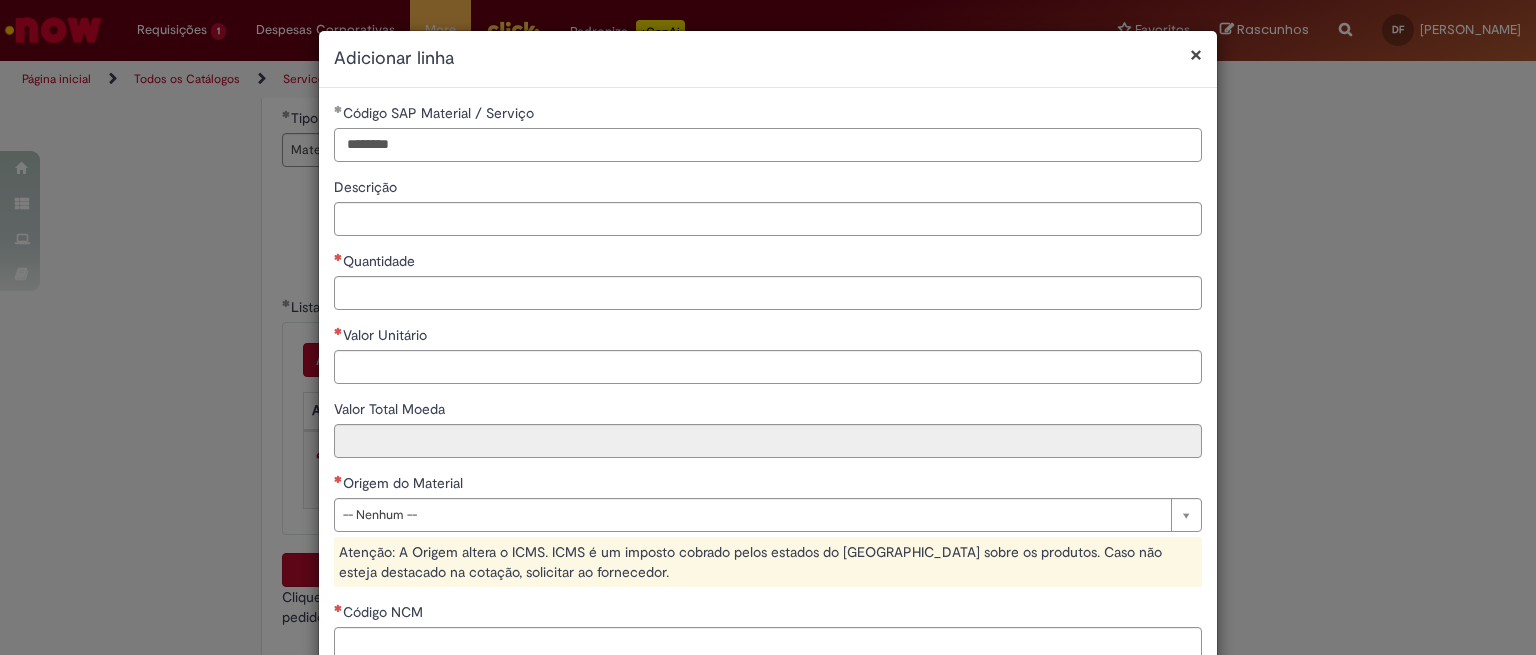 type on "********" 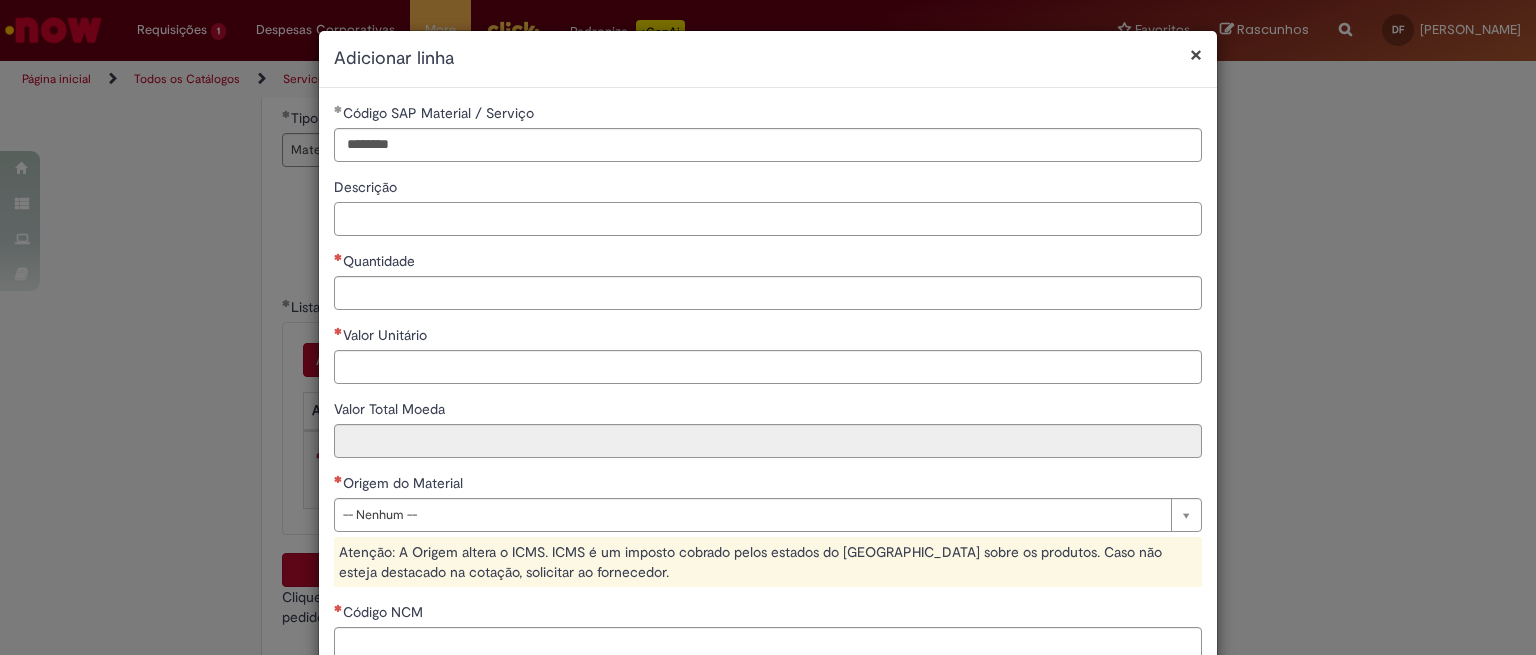 drag, startPoint x: 456, startPoint y: 216, endPoint x: 515, endPoint y: 193, distance: 63.324562 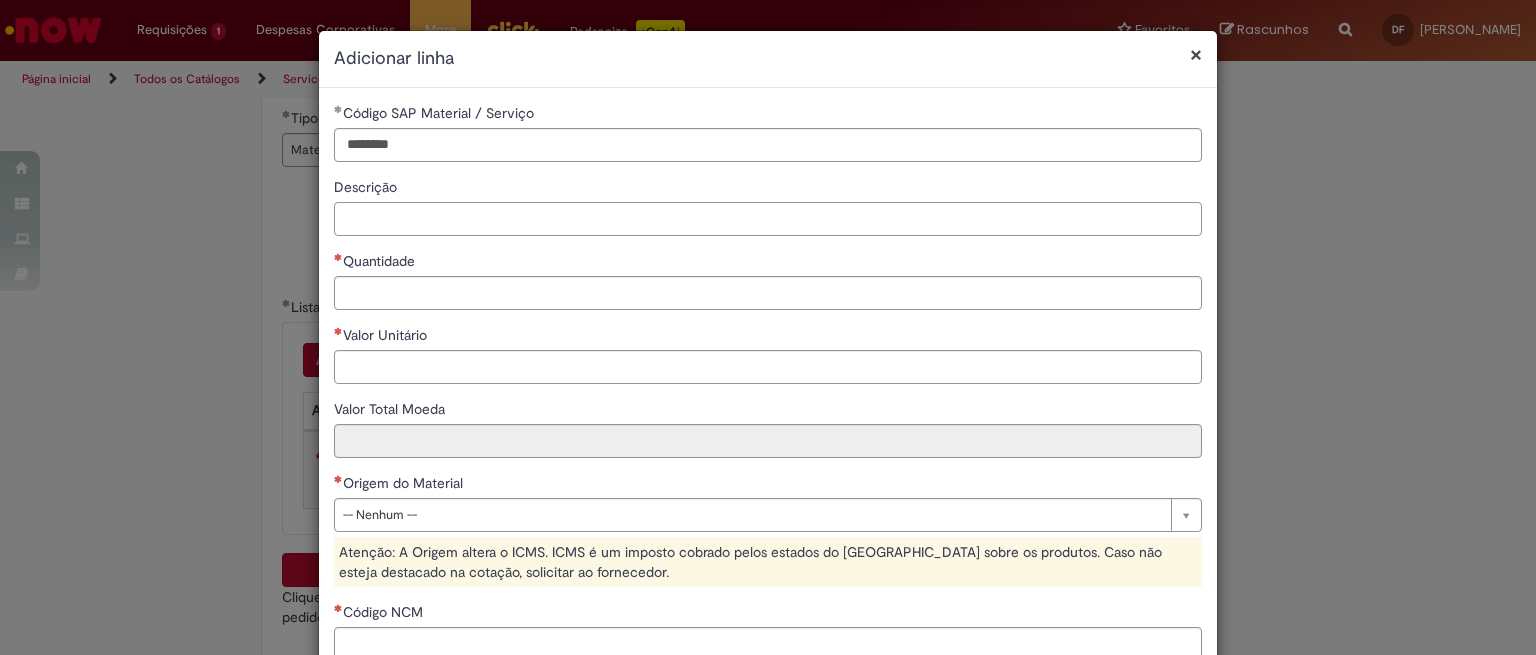paste on "**********" 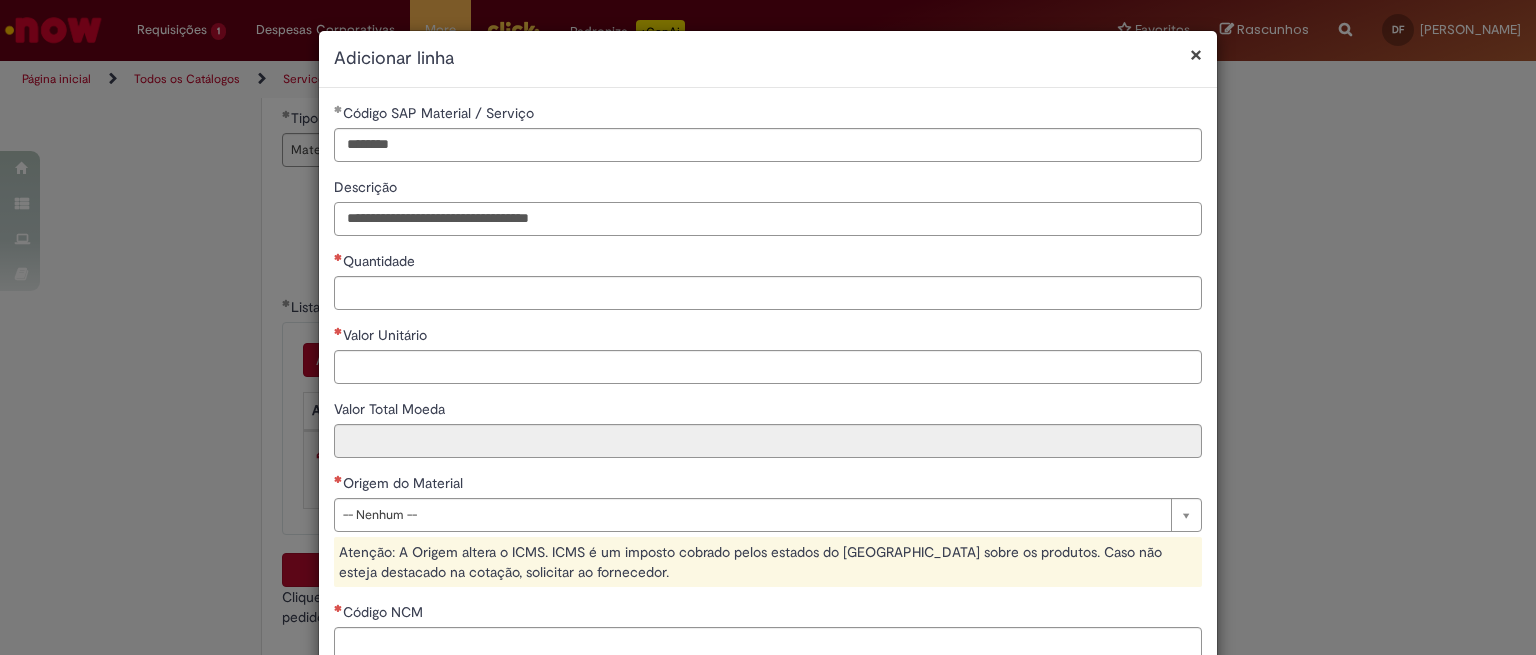 type on "**********" 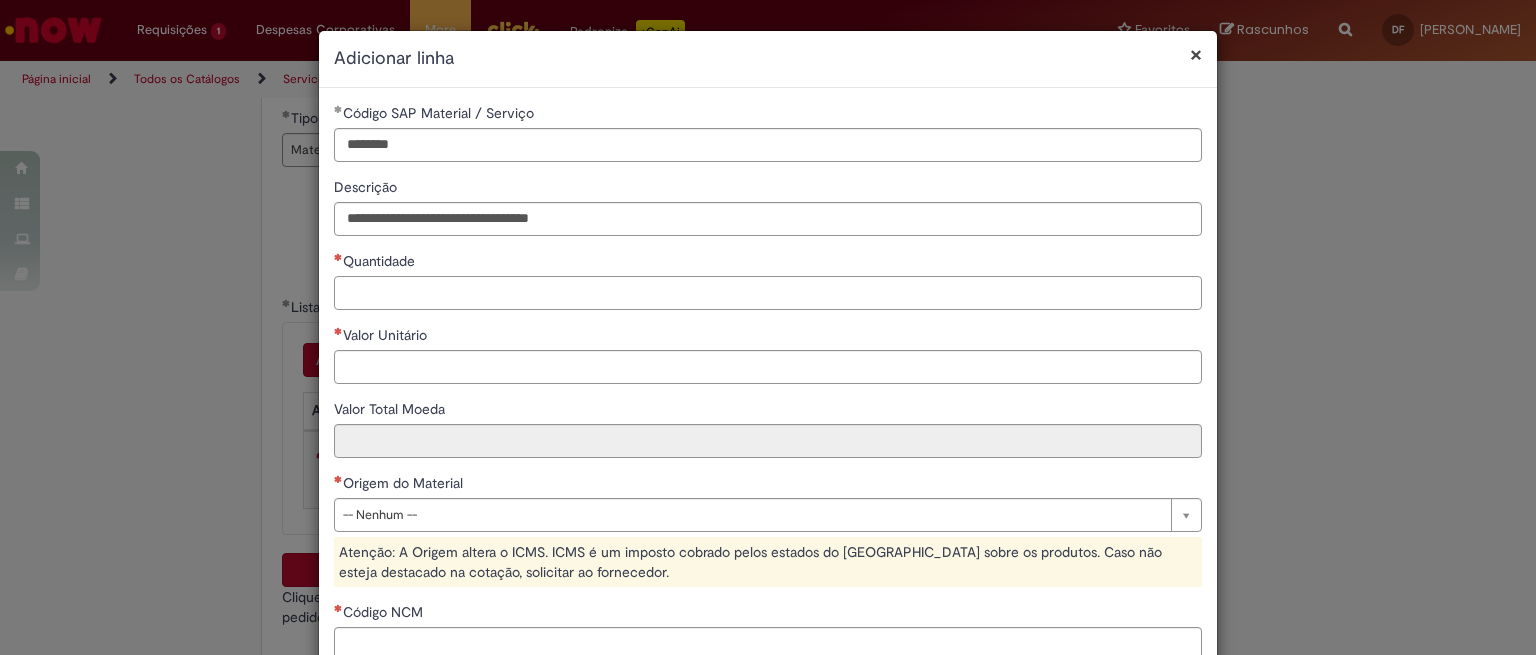 click on "Quantidade" at bounding box center (768, 293) 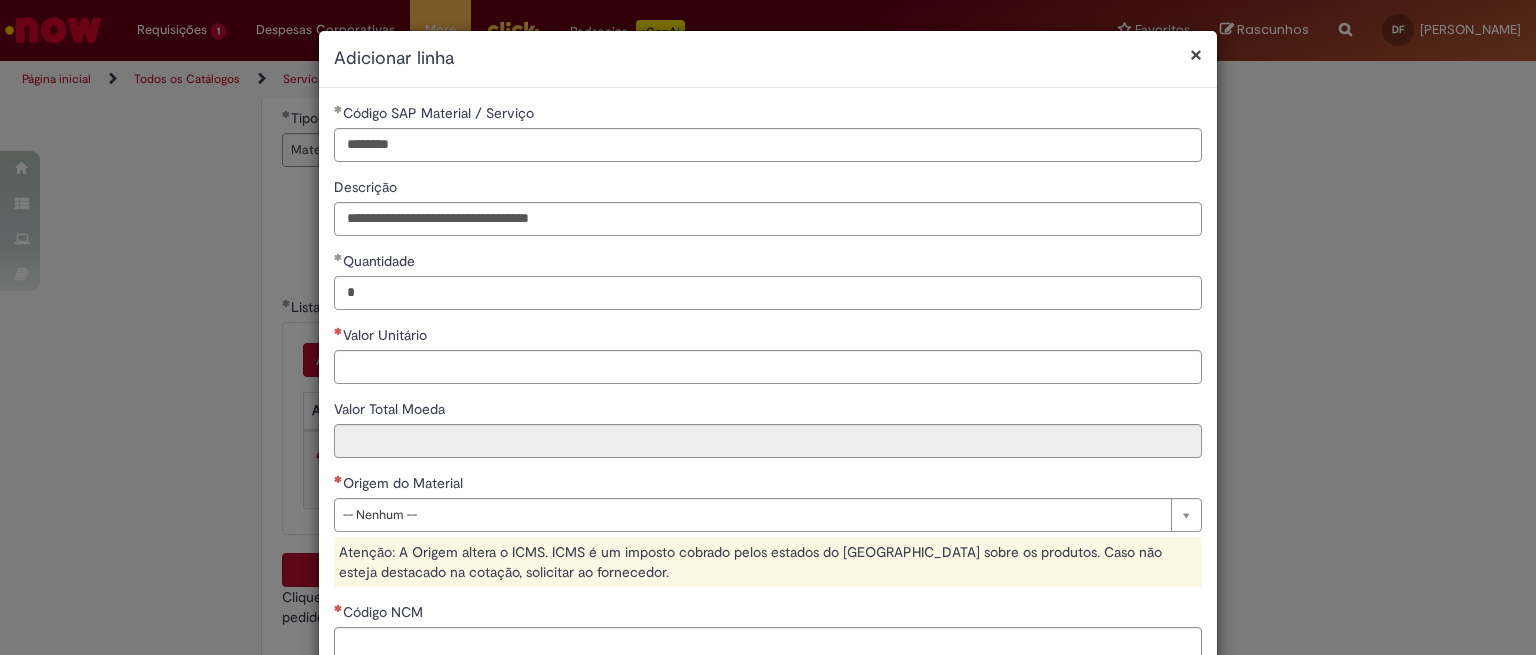 type on "*" 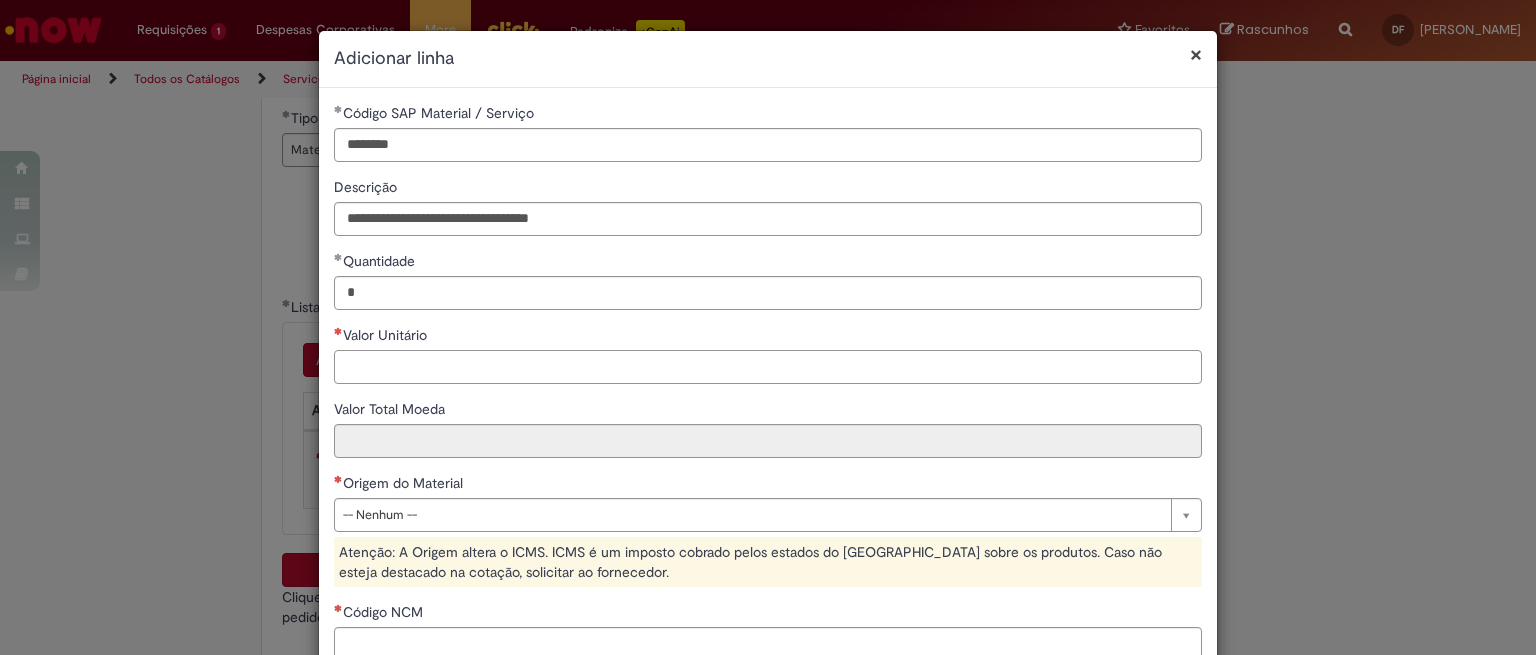 click on "Valor Unitário" at bounding box center [768, 367] 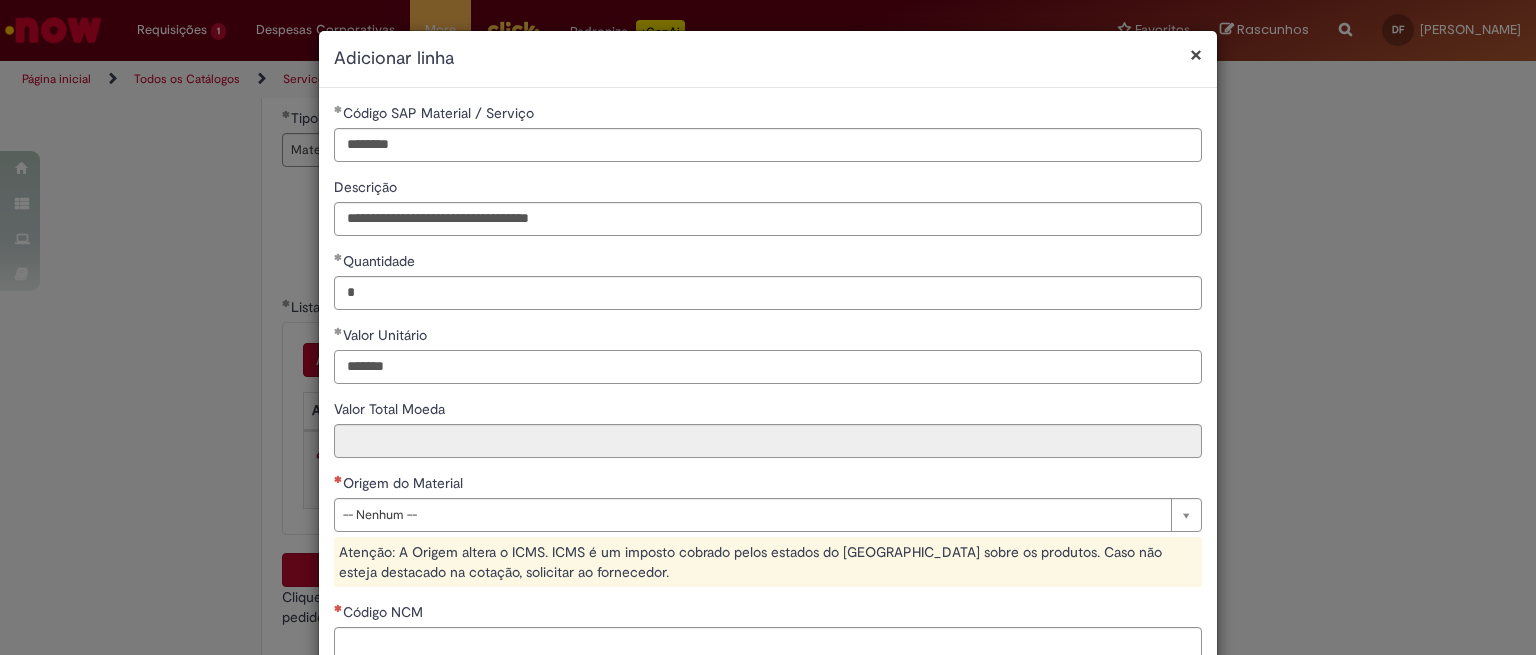scroll, scrollTop: 83, scrollLeft: 0, axis: vertical 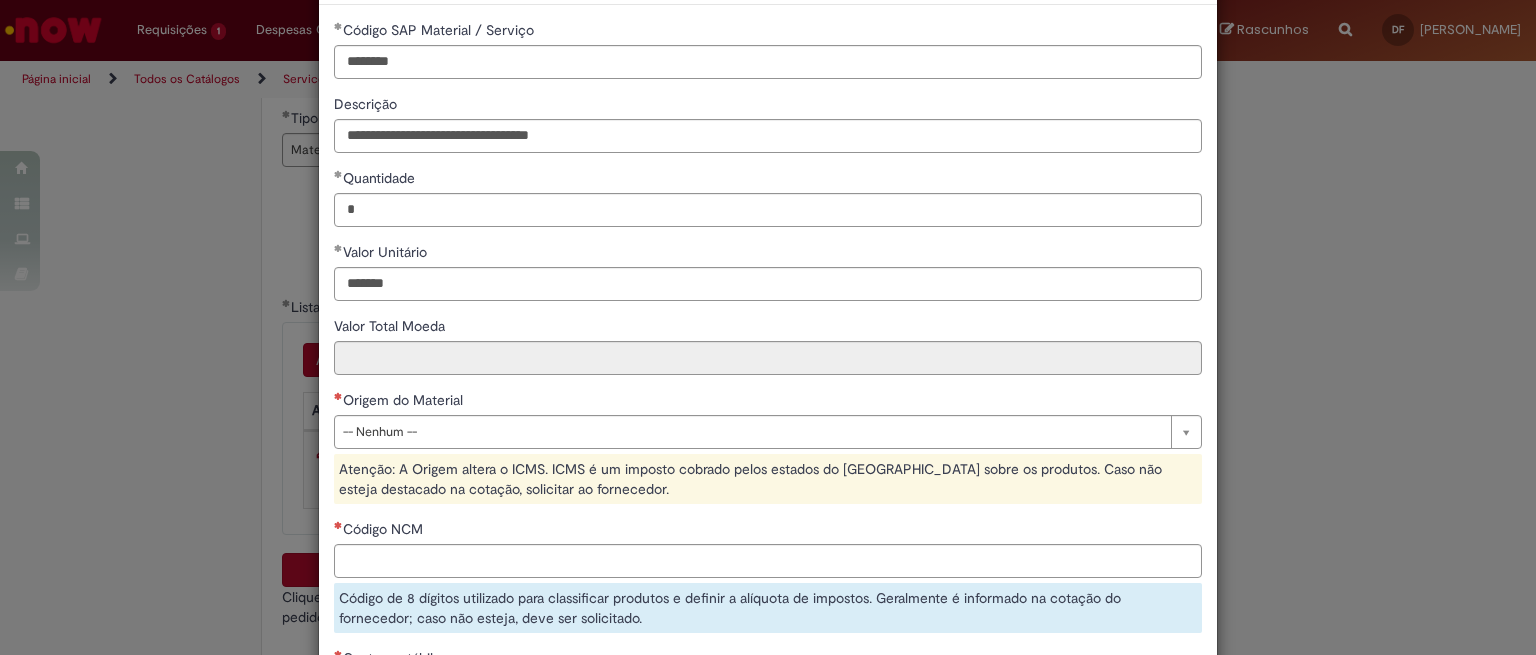 type on "********" 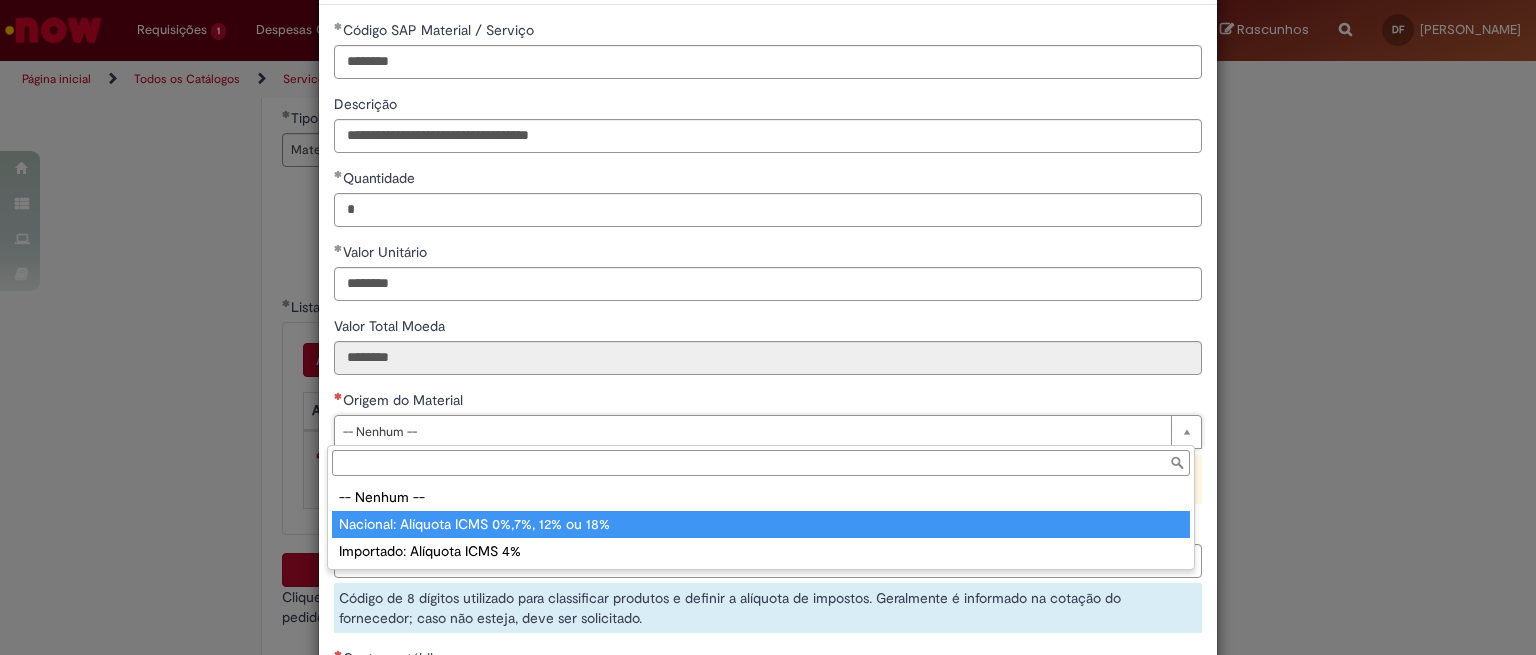 type on "**********" 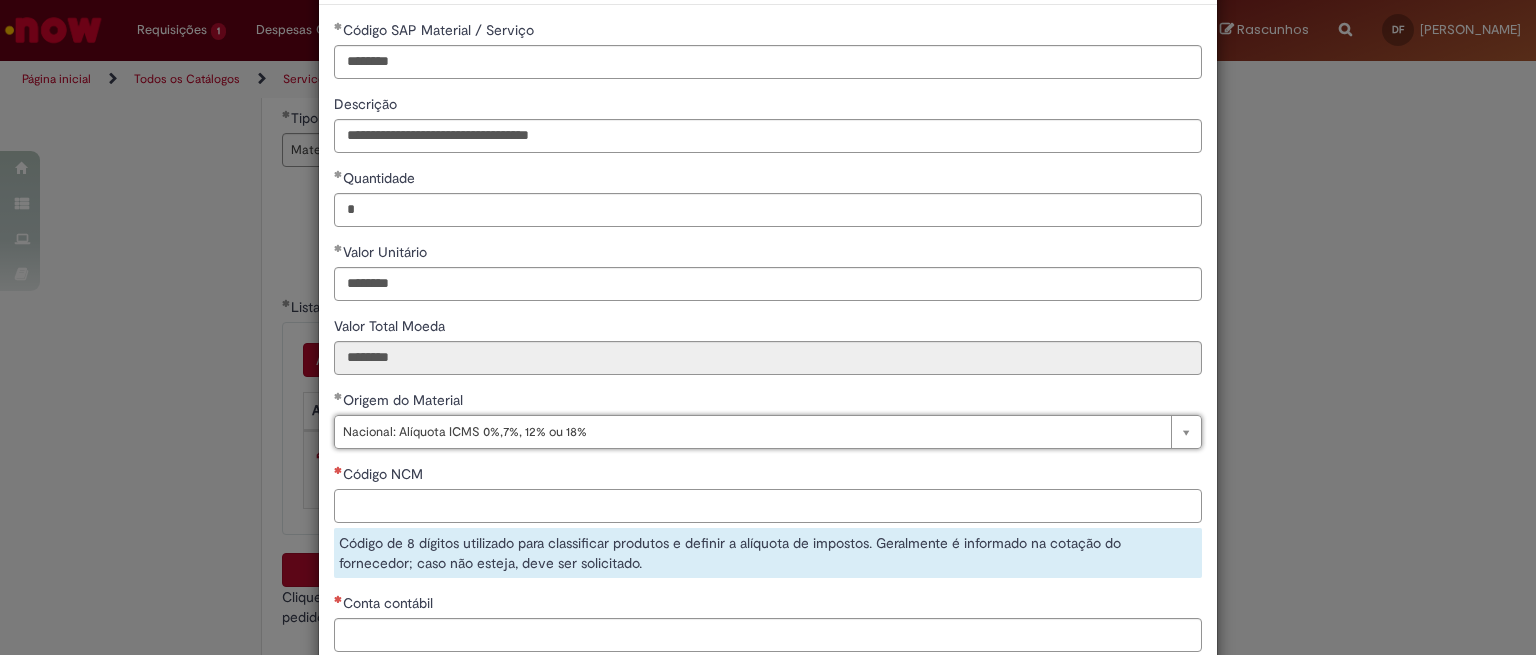 click on "Código NCM" at bounding box center [768, 506] 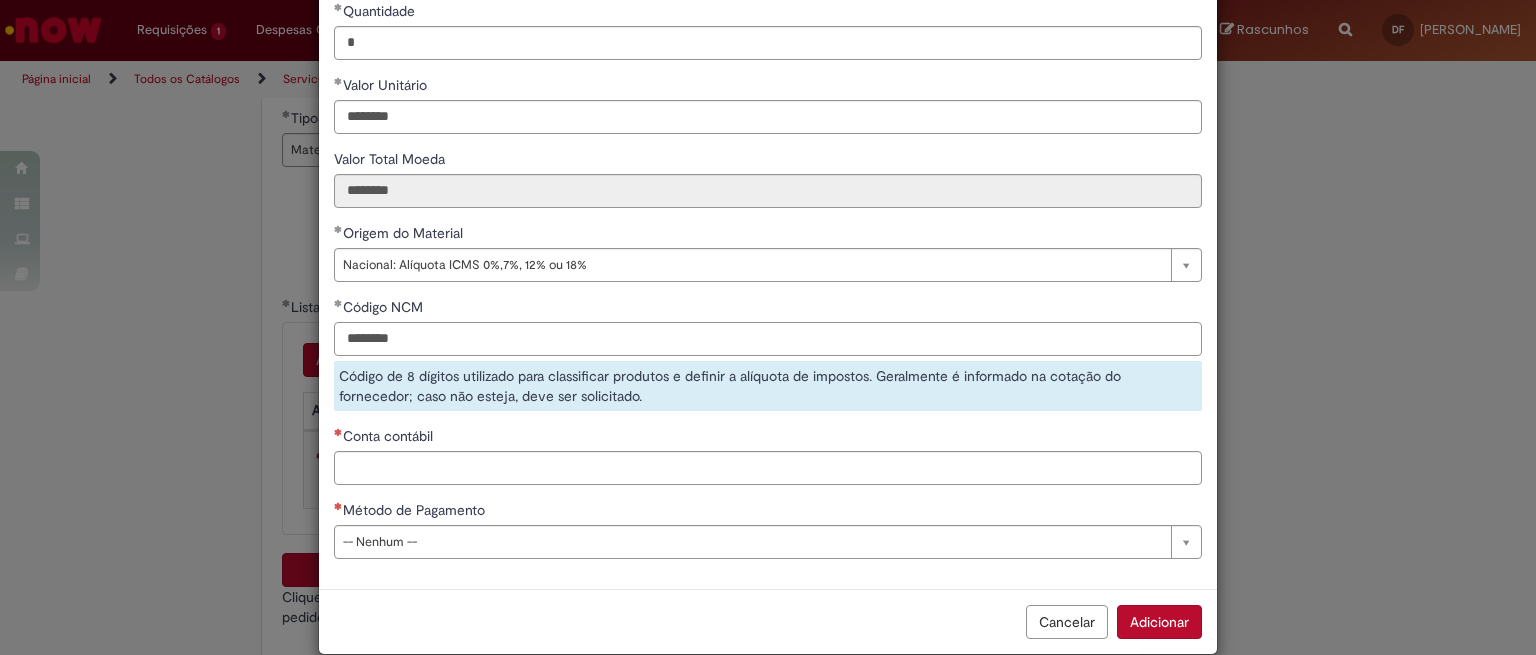 type on "********" 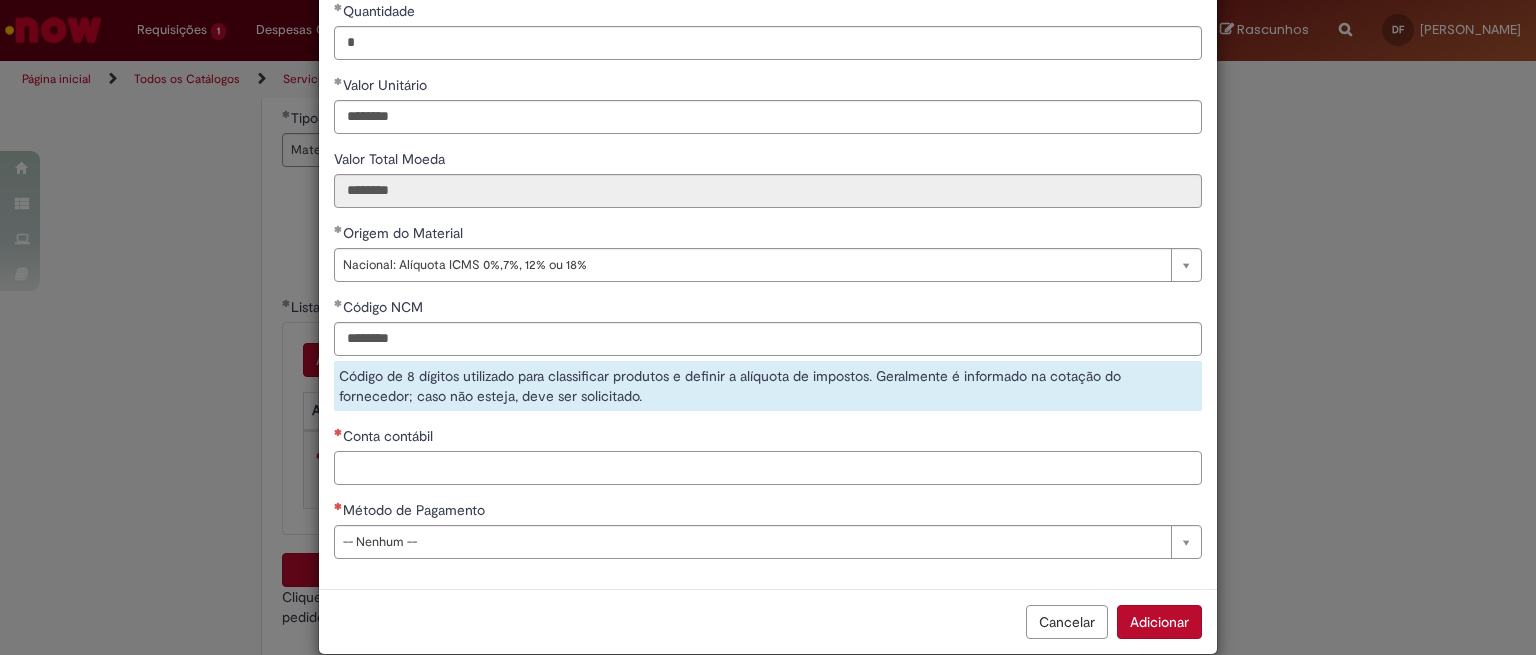click on "**********" at bounding box center (768, 213) 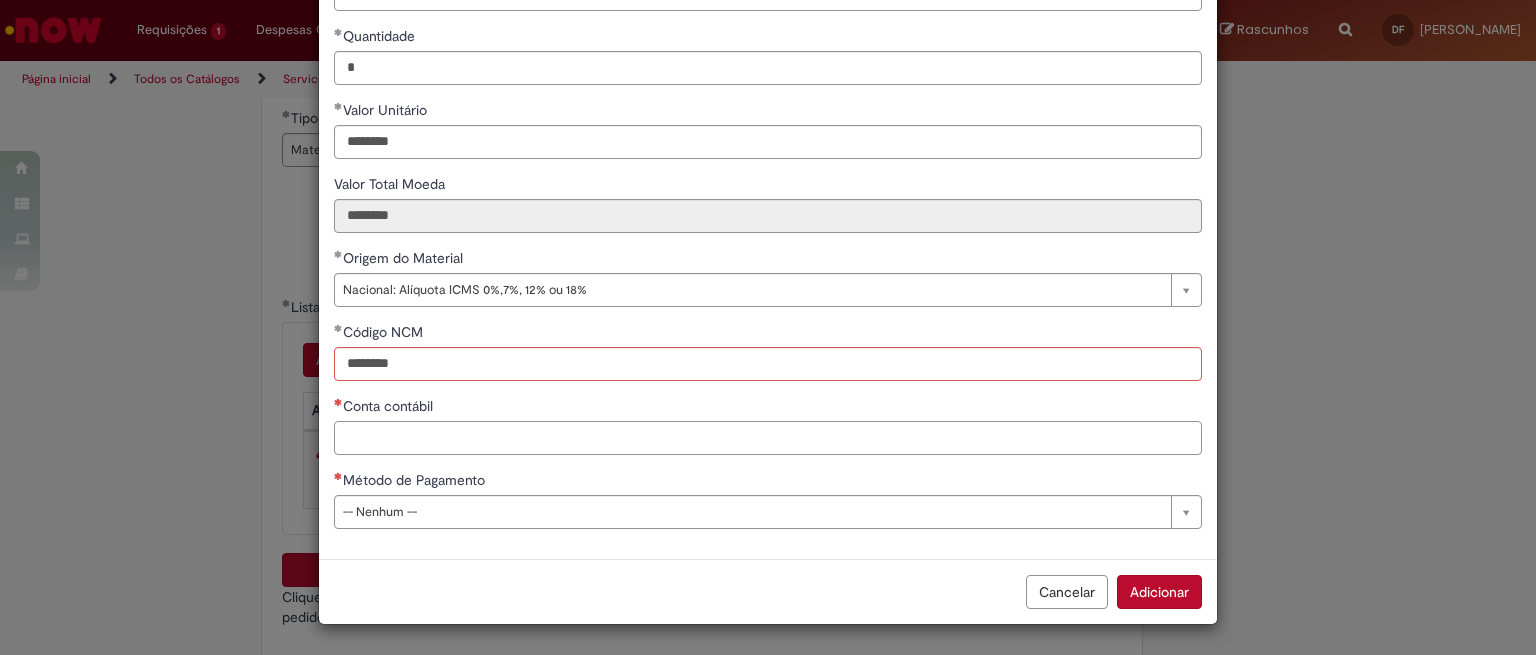 scroll, scrollTop: 225, scrollLeft: 0, axis: vertical 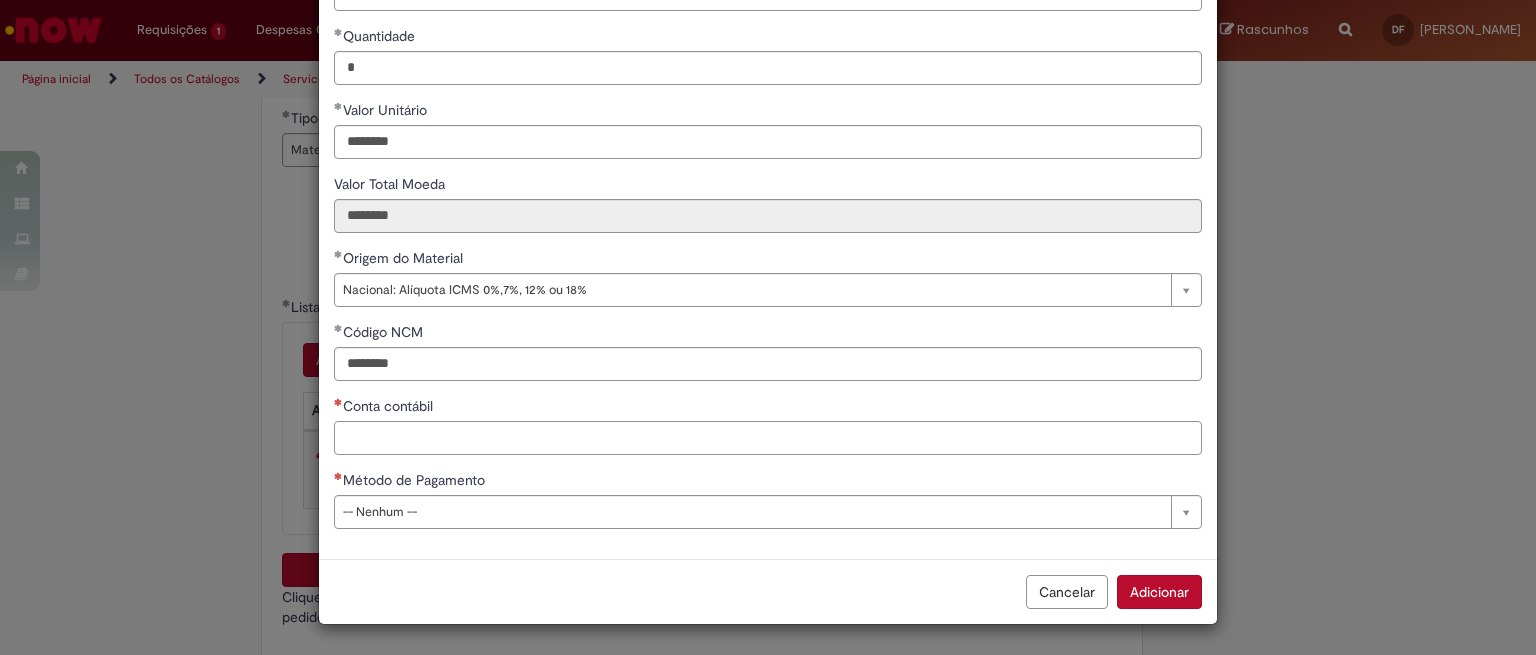 paste on "********" 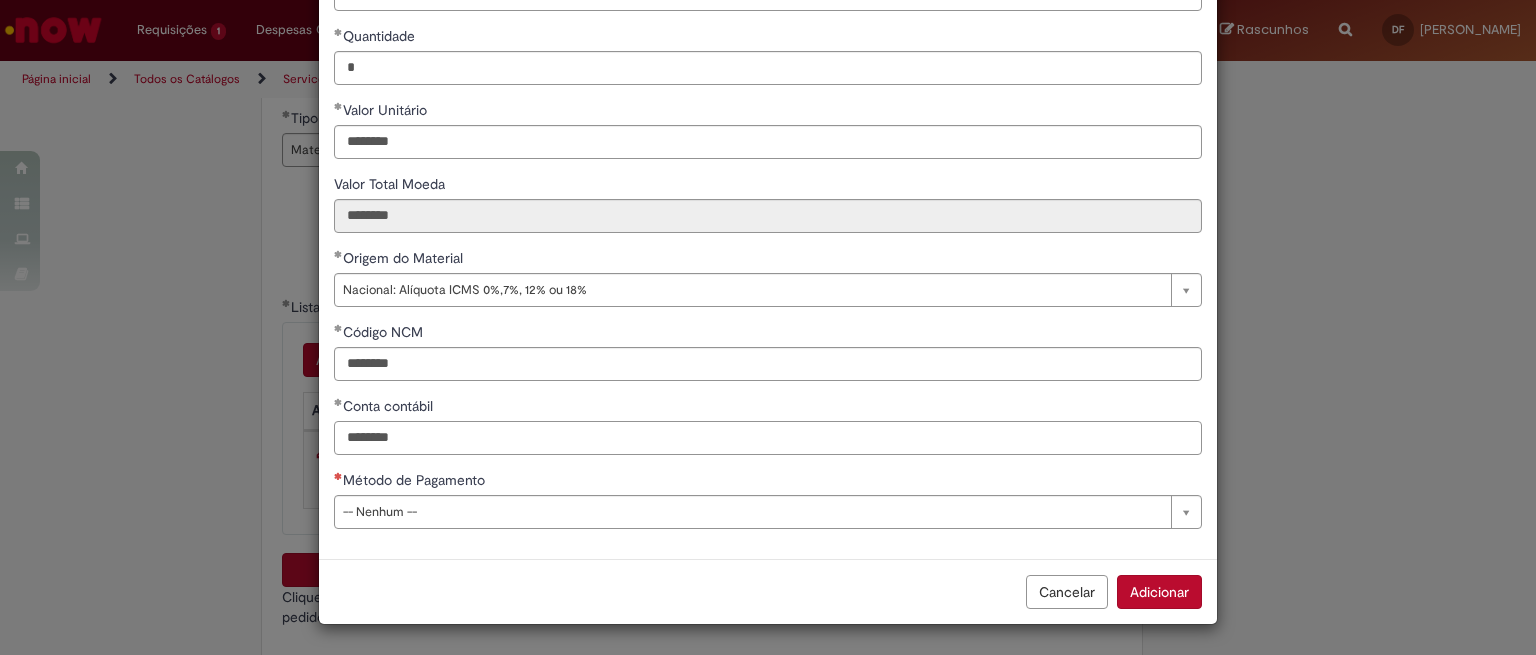 type on "********" 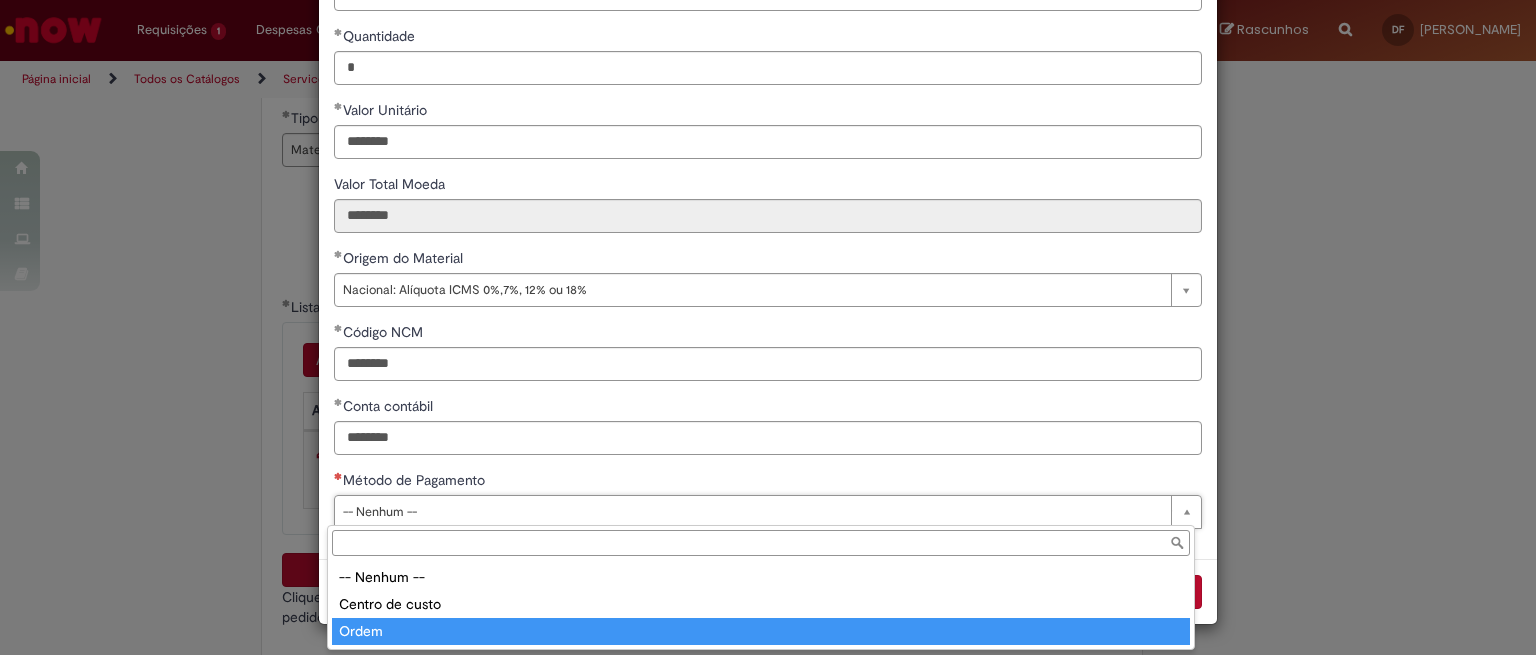 type on "*****" 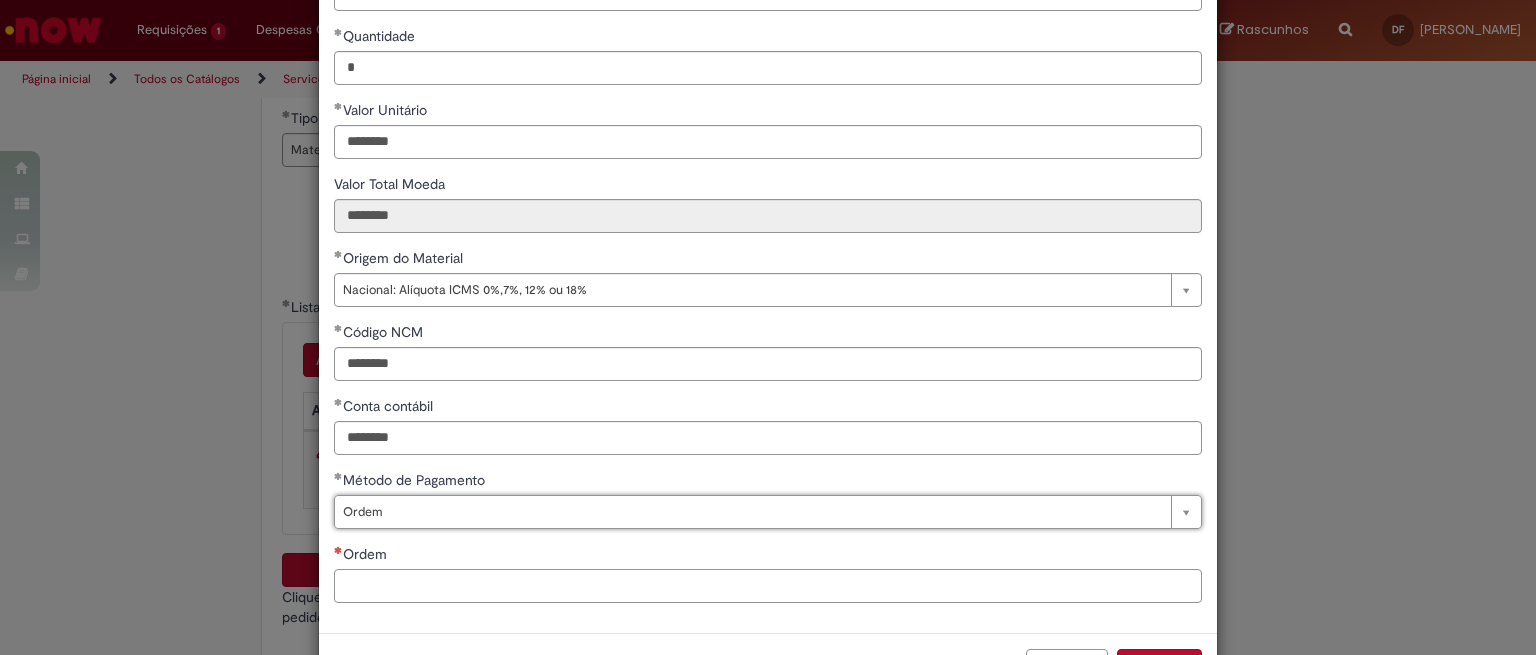 click on "Ordem" at bounding box center [768, 586] 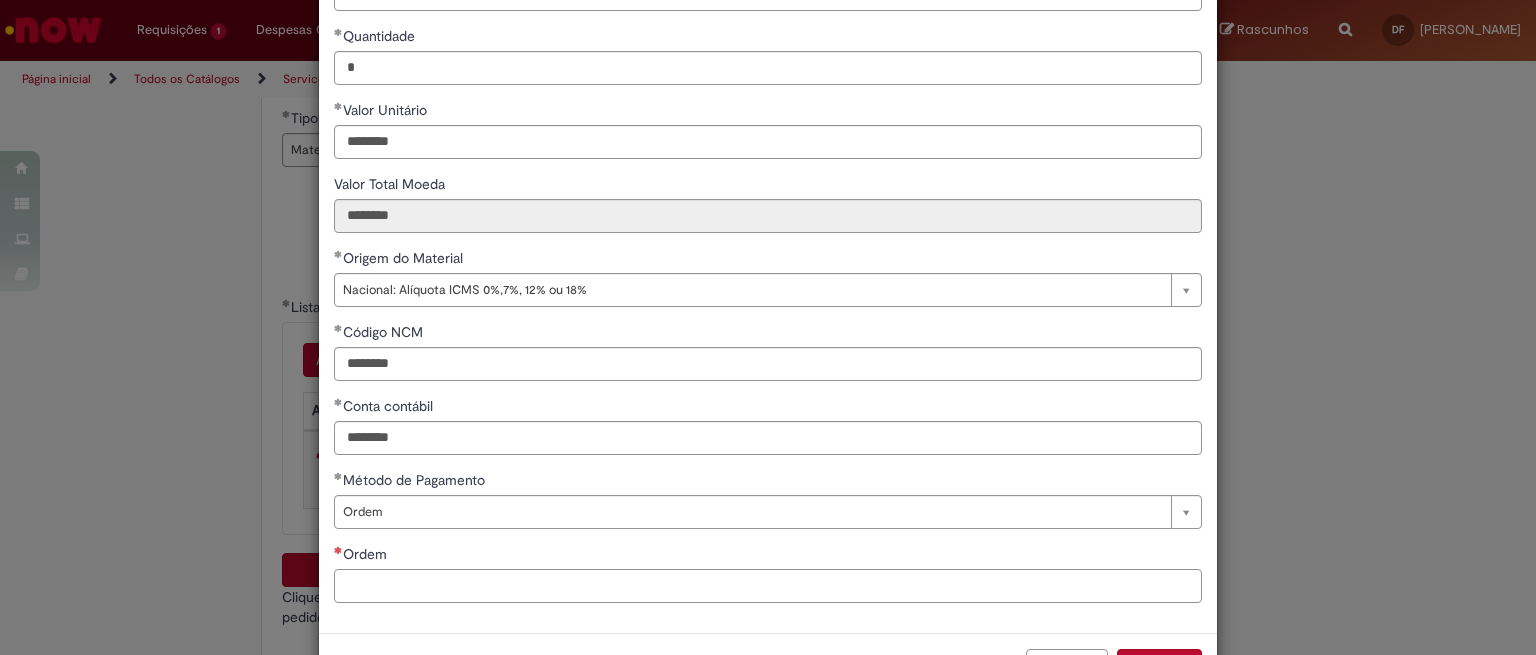 paste on "**********" 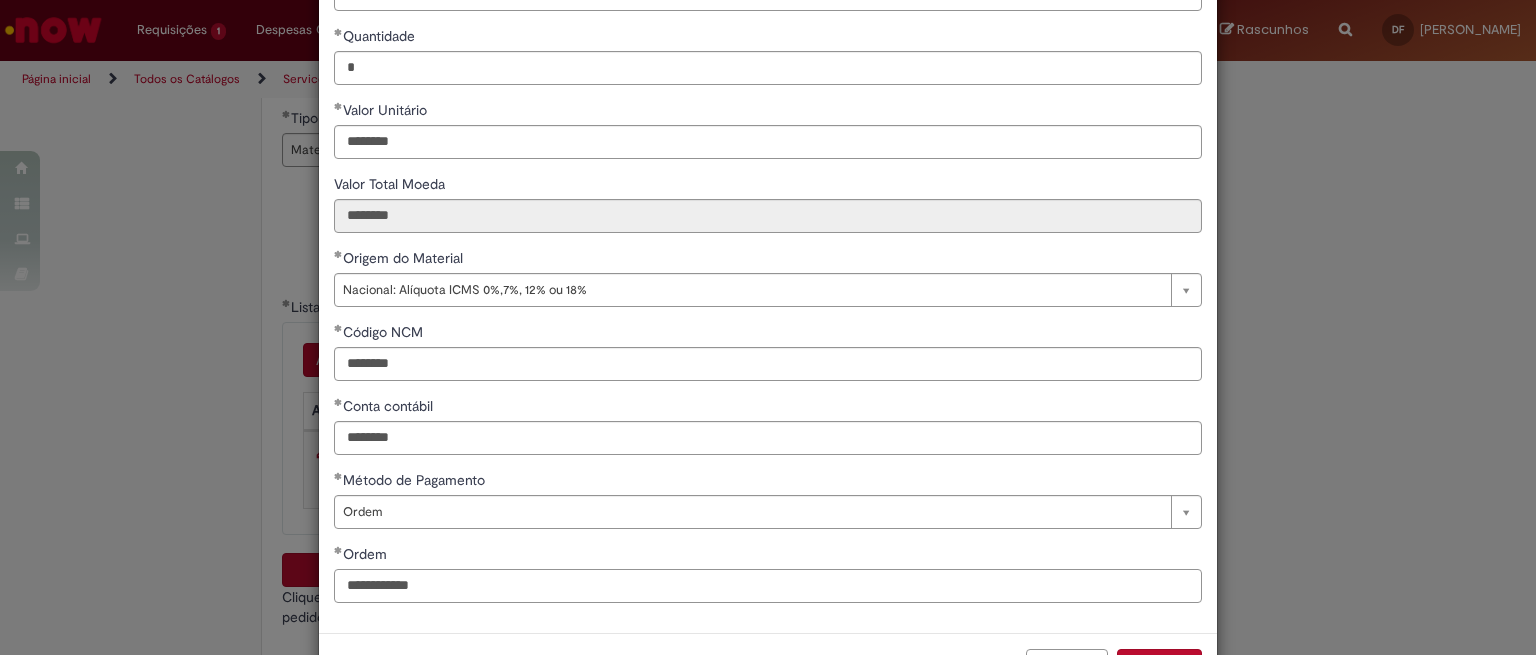 scroll, scrollTop: 299, scrollLeft: 0, axis: vertical 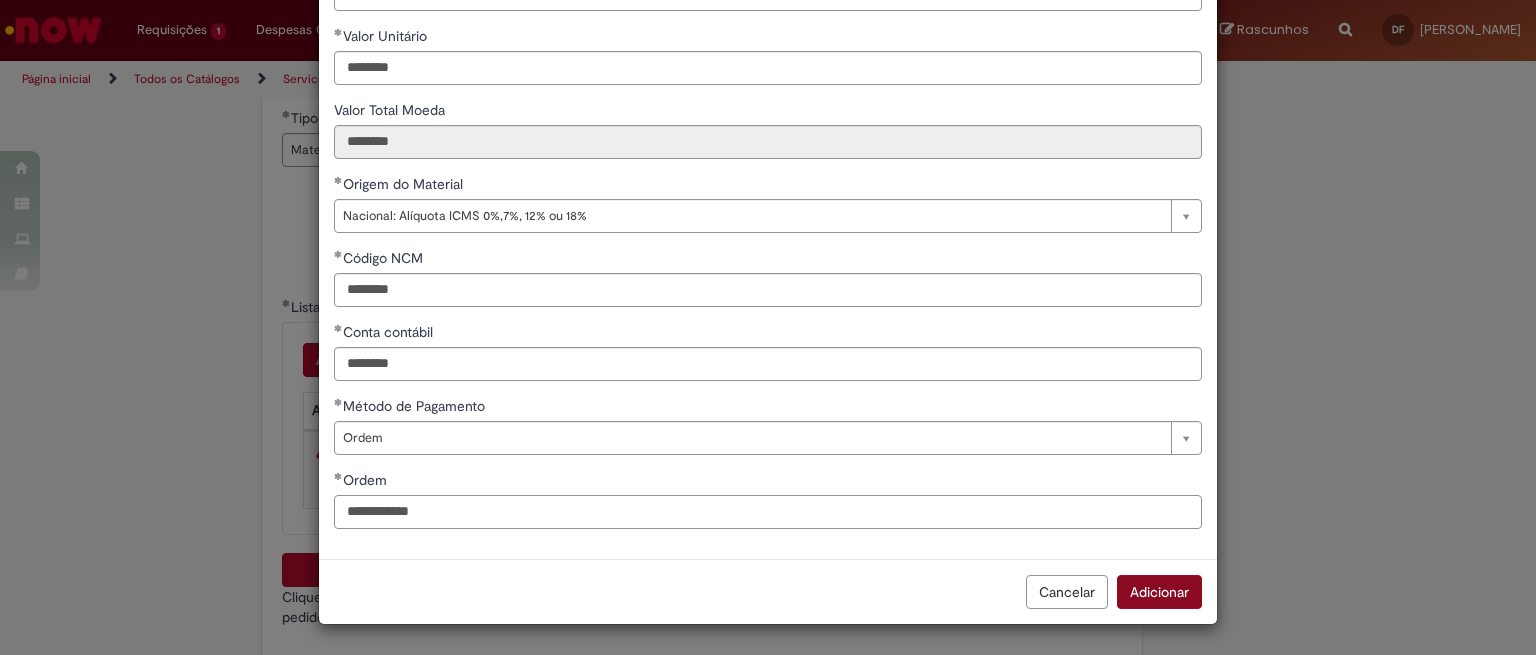 type on "**********" 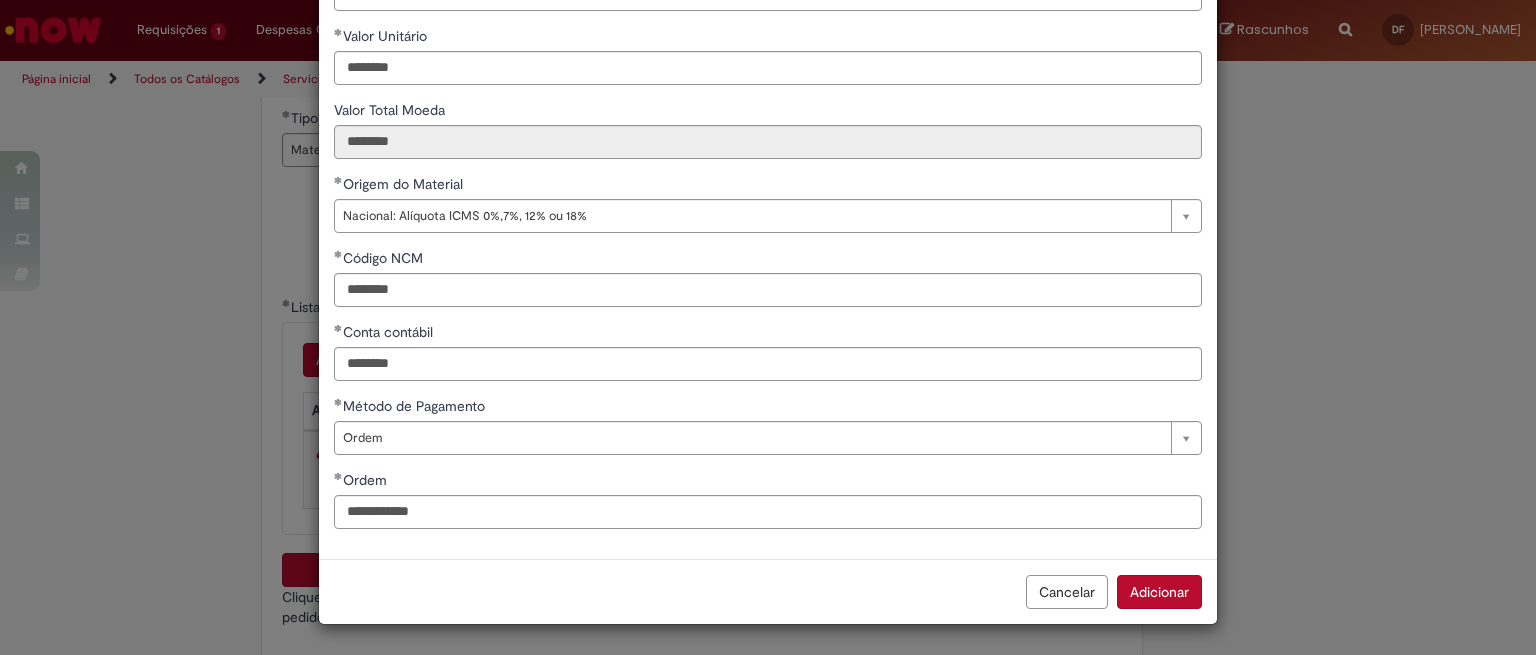 click on "Adicionar" at bounding box center (1159, 592) 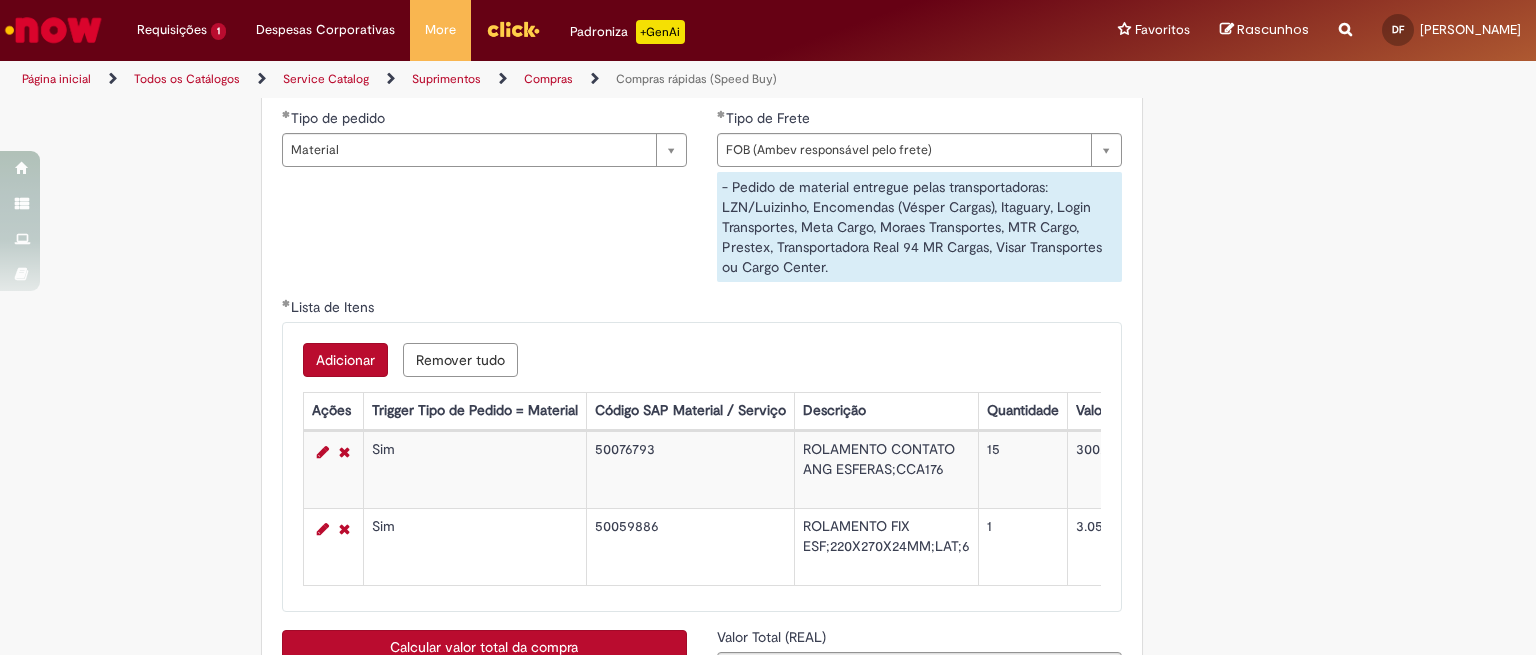 scroll, scrollTop: 3167, scrollLeft: 0, axis: vertical 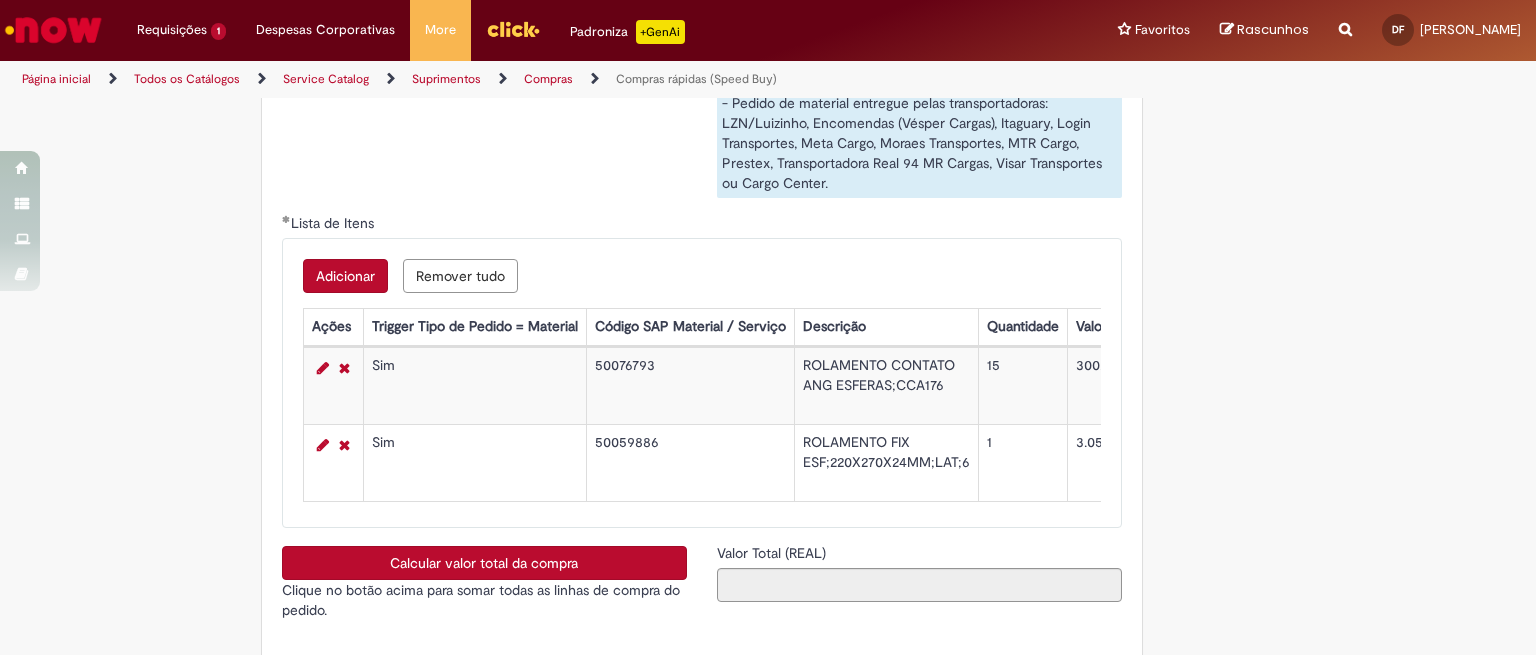 click on "Adicionar" at bounding box center (345, 276) 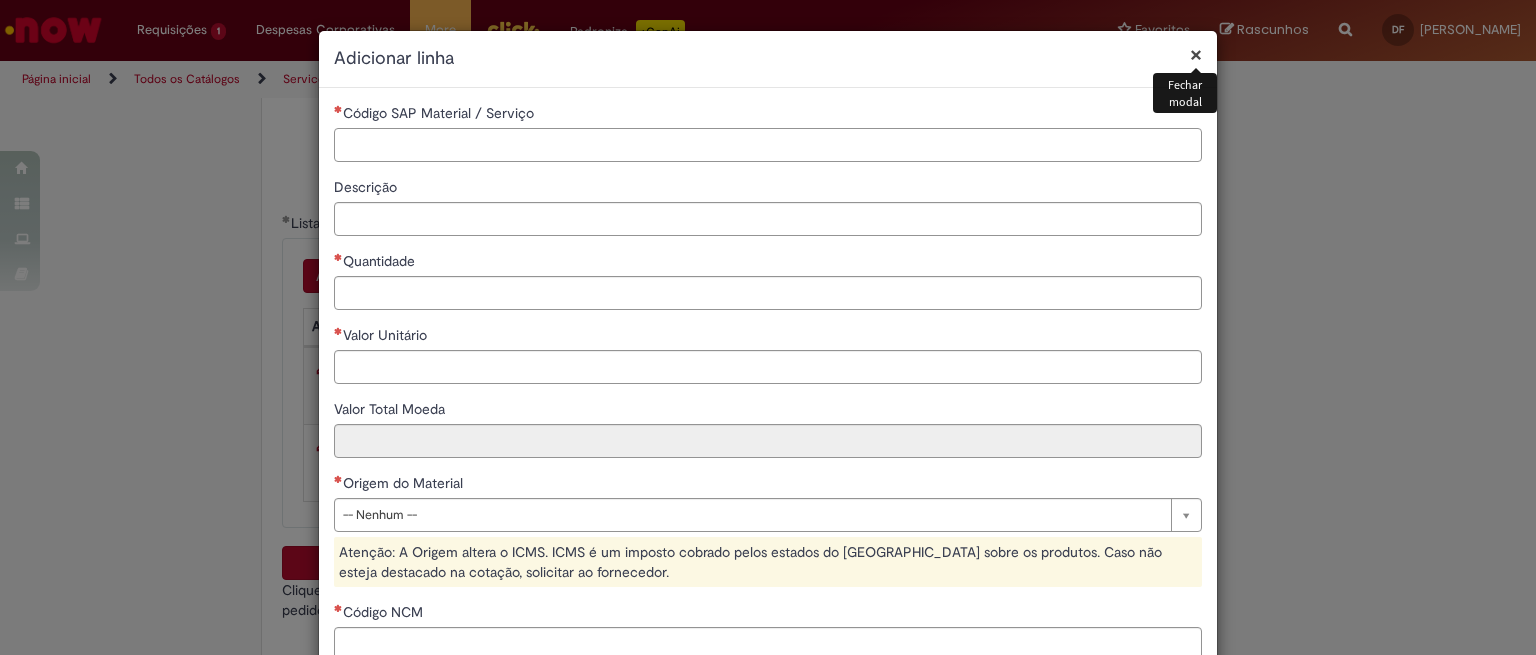 click on "Código SAP Material / Serviço" at bounding box center (768, 145) 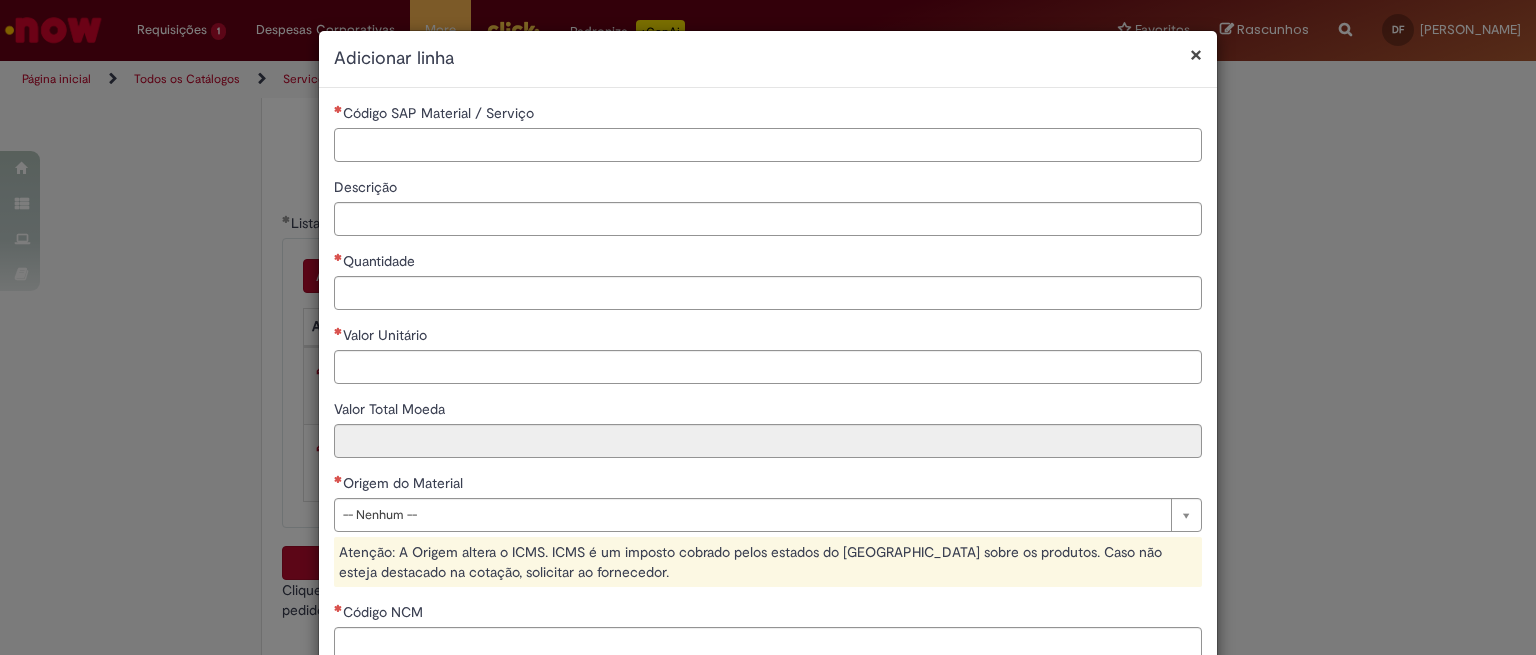 paste on "********" 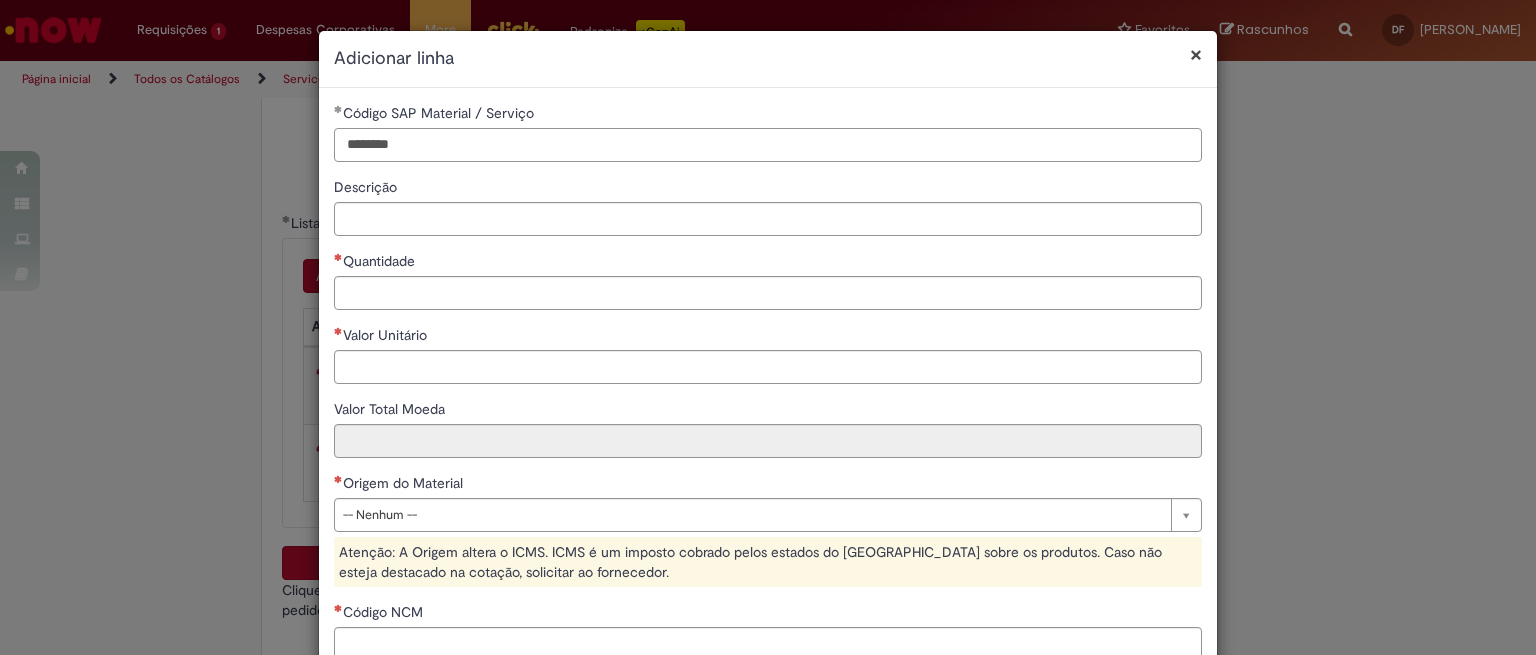 type on "********" 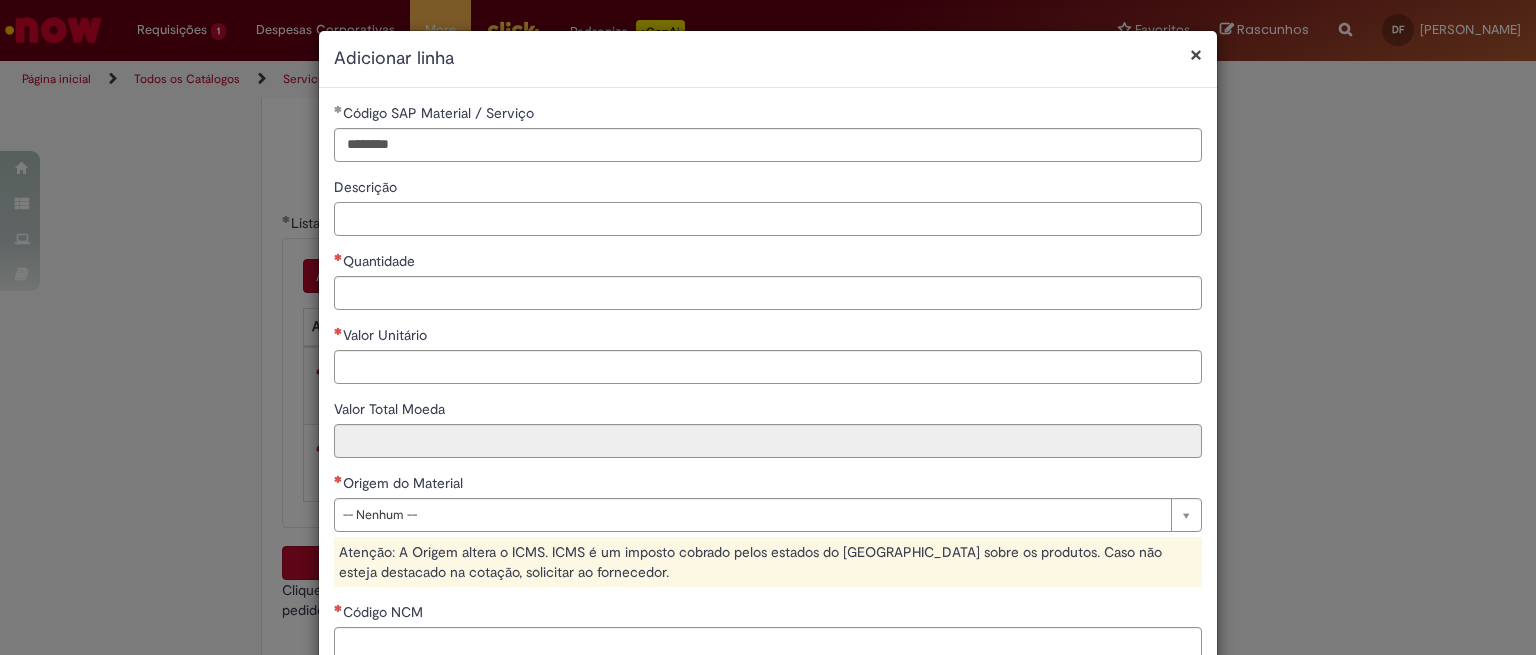 click on "Descrição" at bounding box center [768, 219] 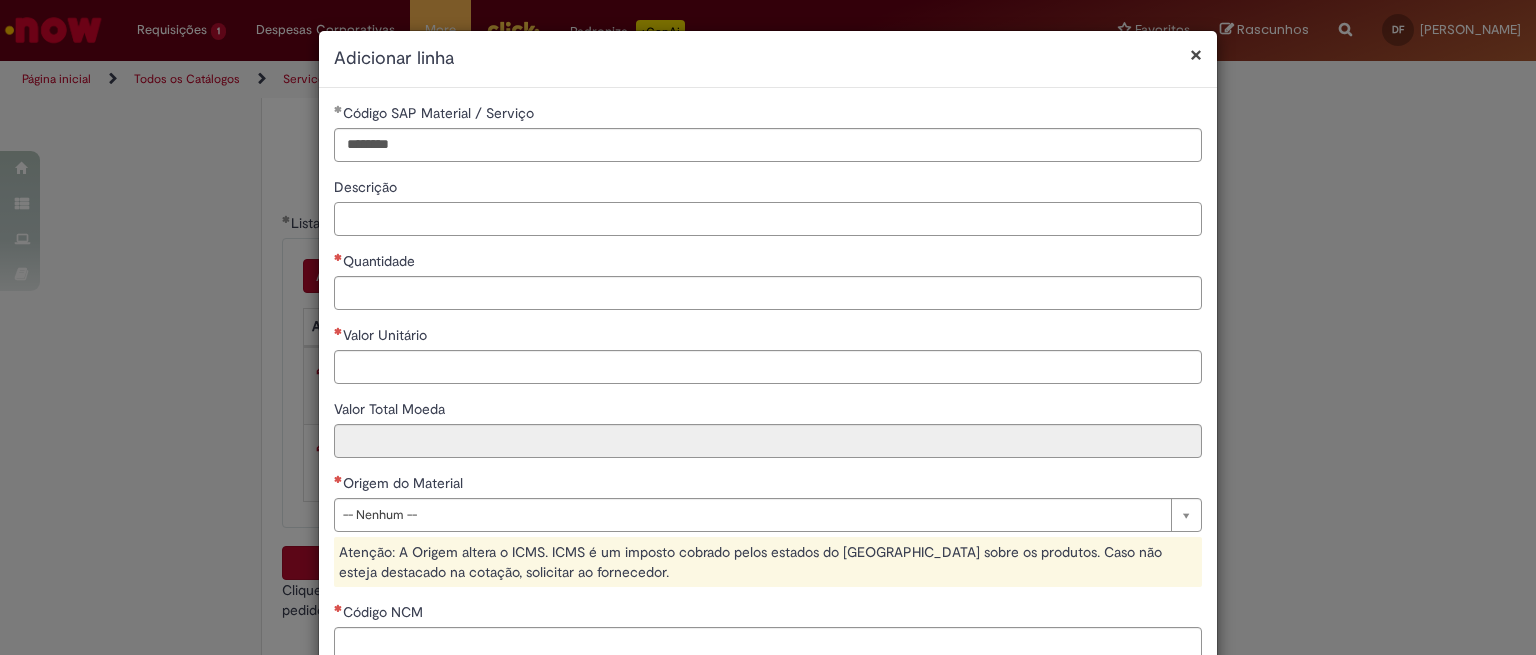 paste on "**********" 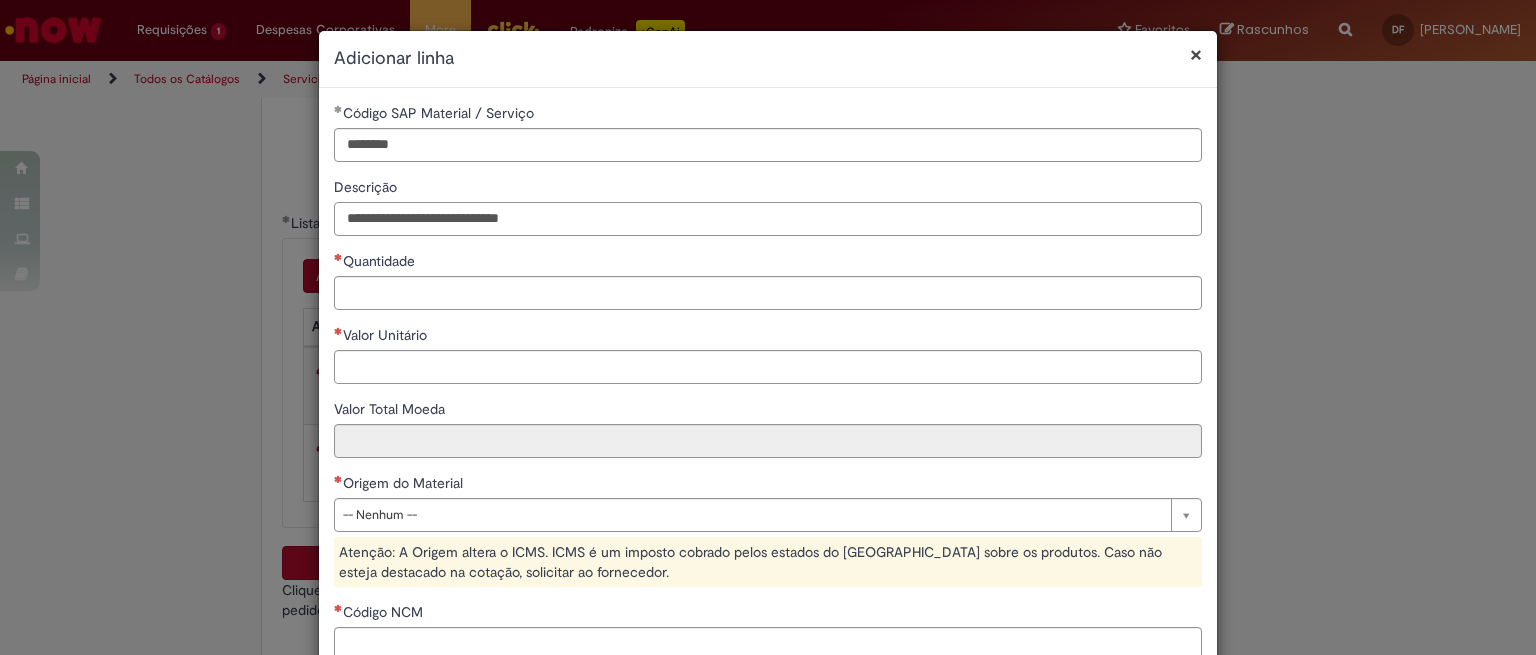 type on "**********" 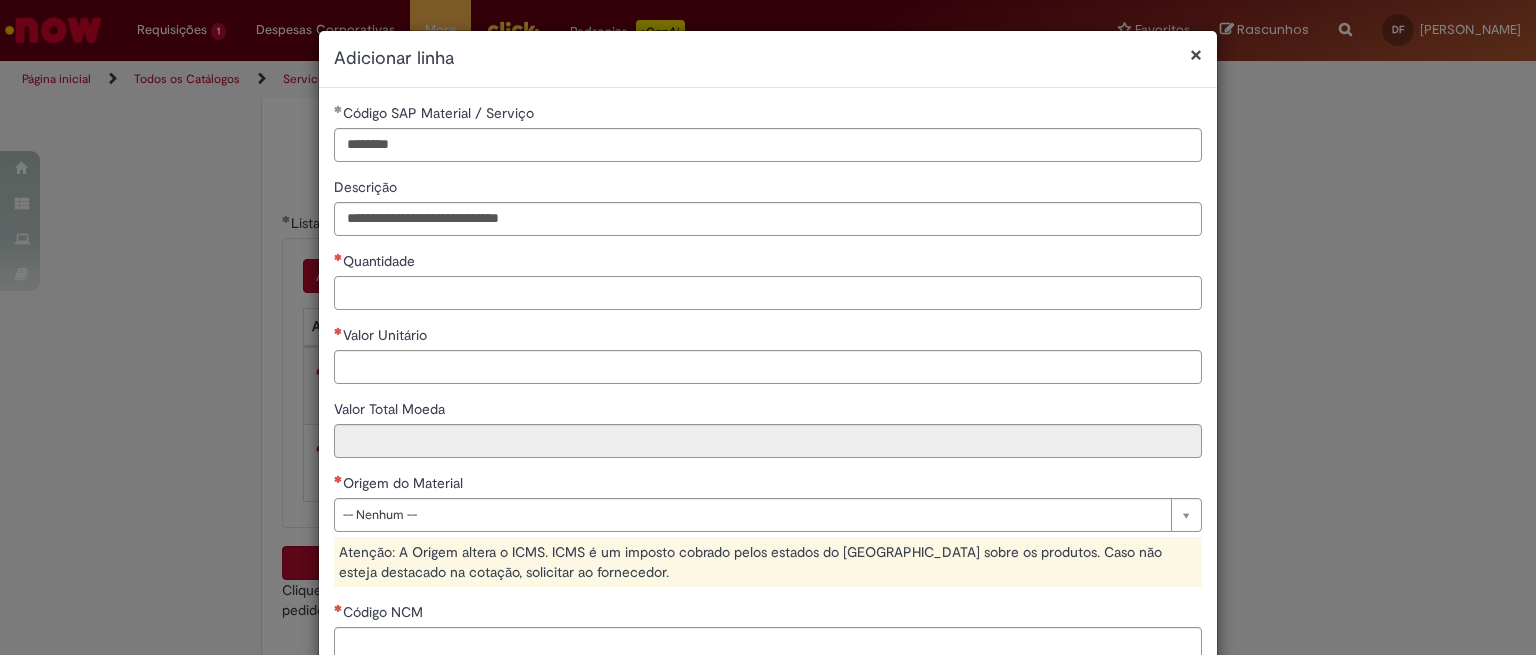 click on "Quantidade" at bounding box center [768, 293] 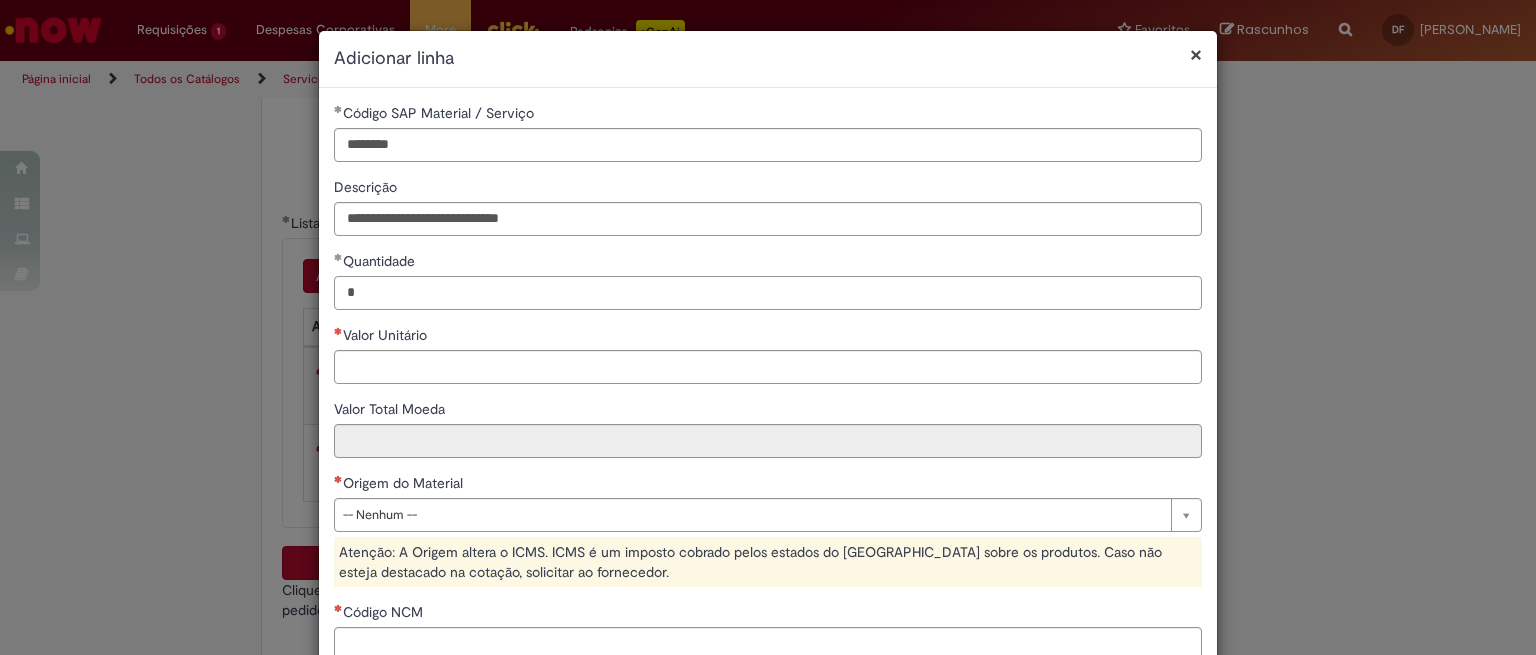 type on "*" 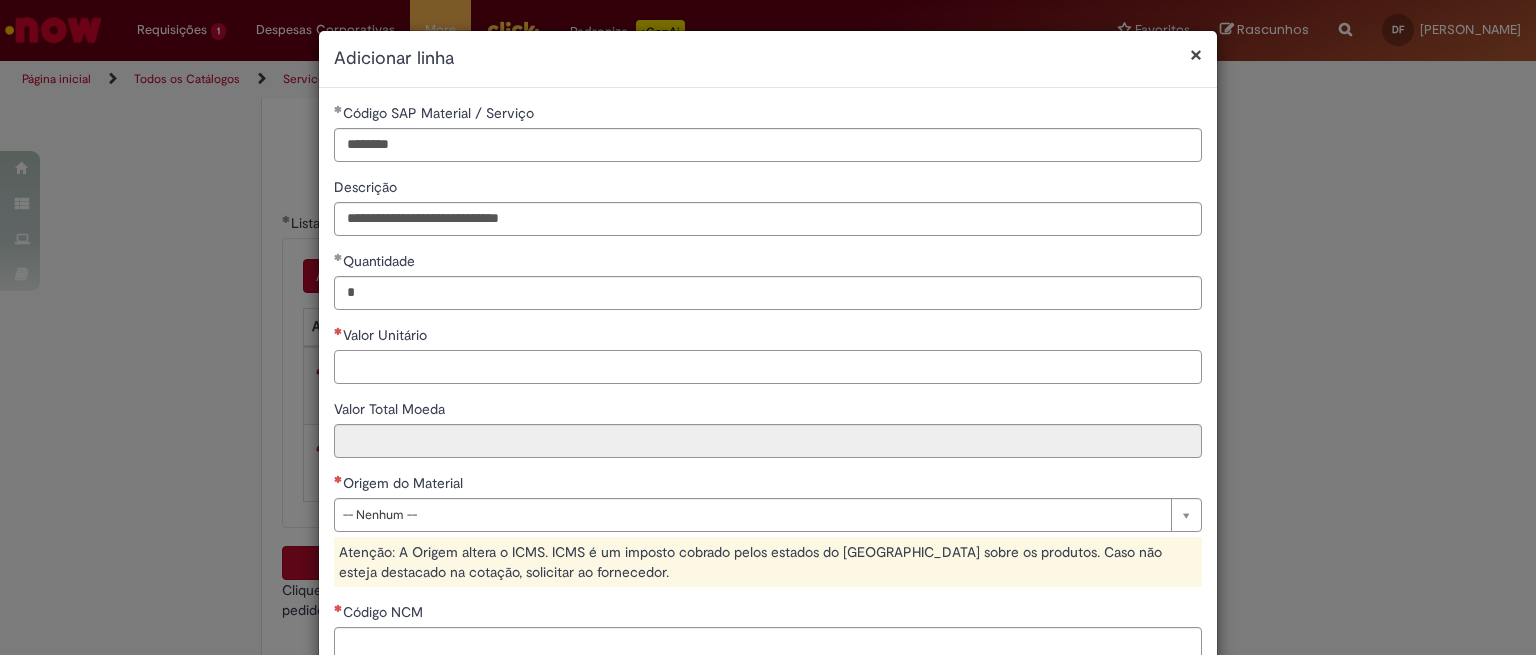 click on "Valor Unitário" at bounding box center [768, 367] 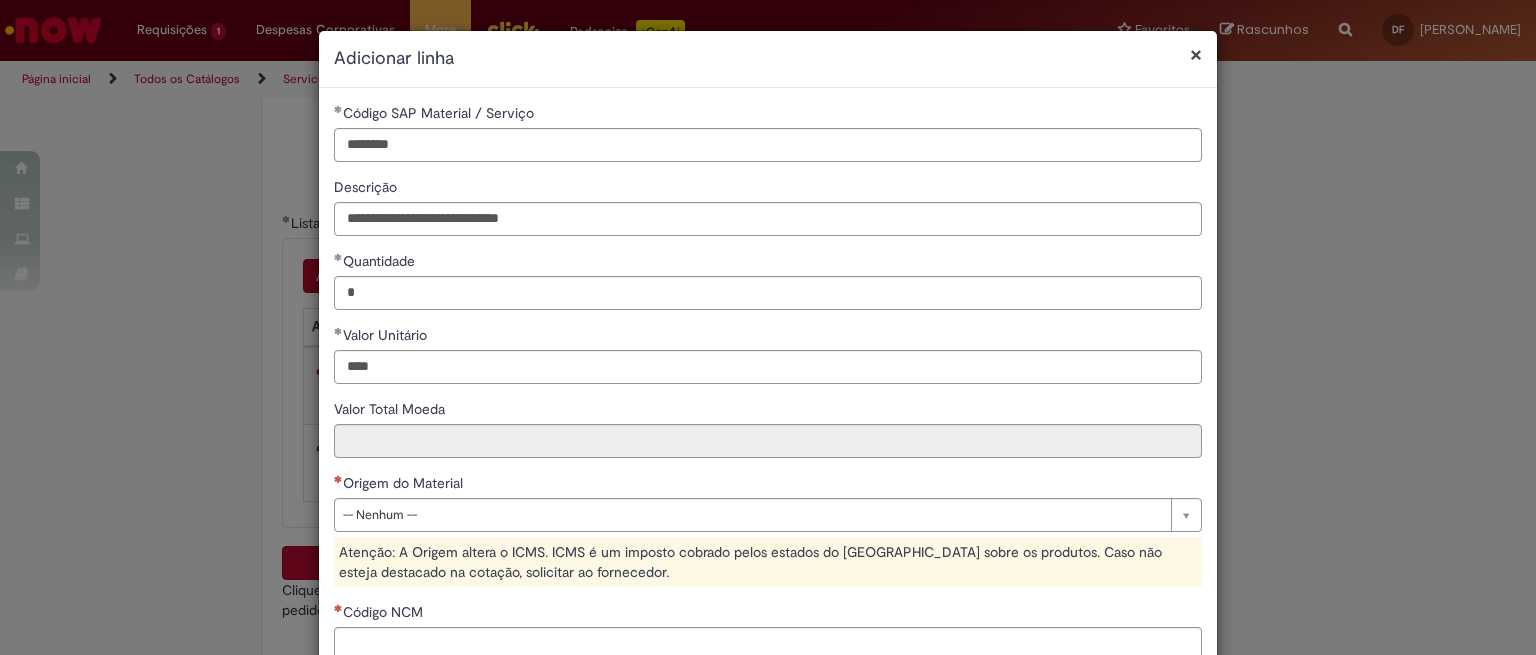 type on "********" 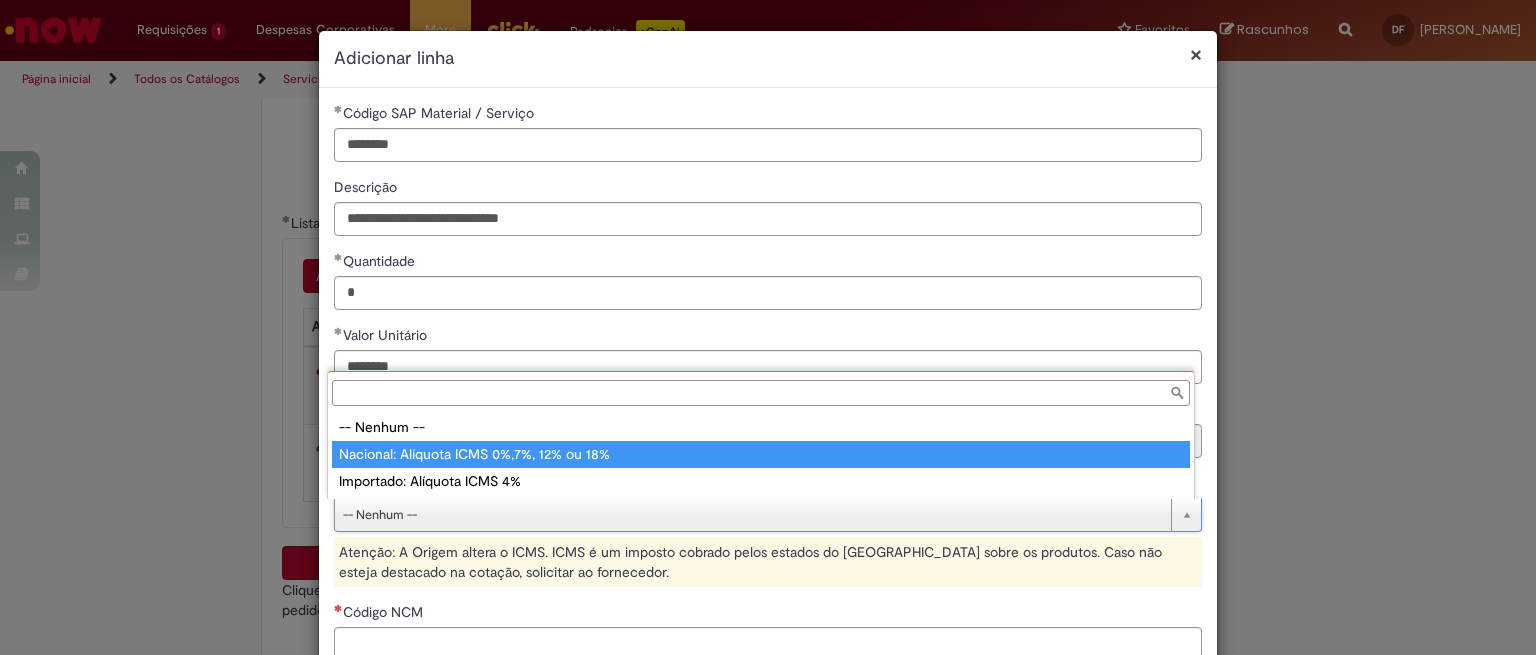 type on "**********" 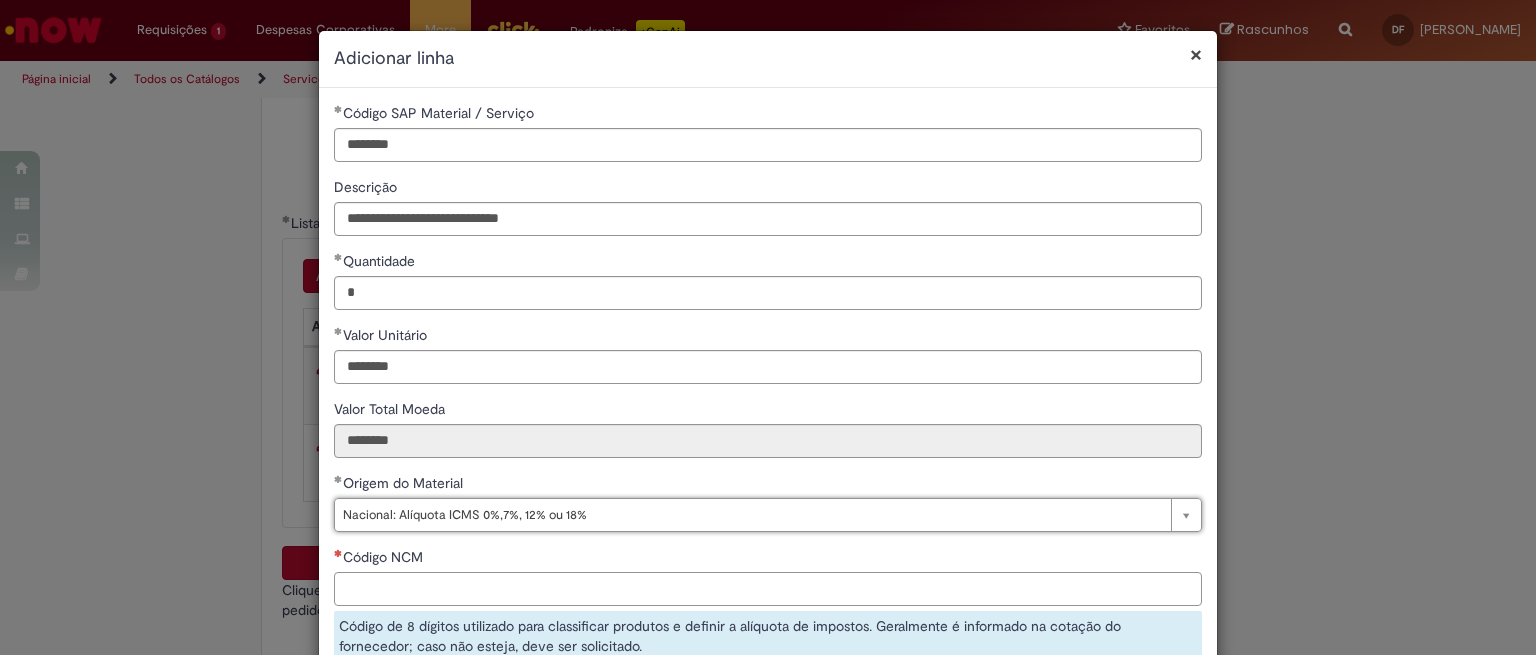 click on "Código NCM" at bounding box center (768, 589) 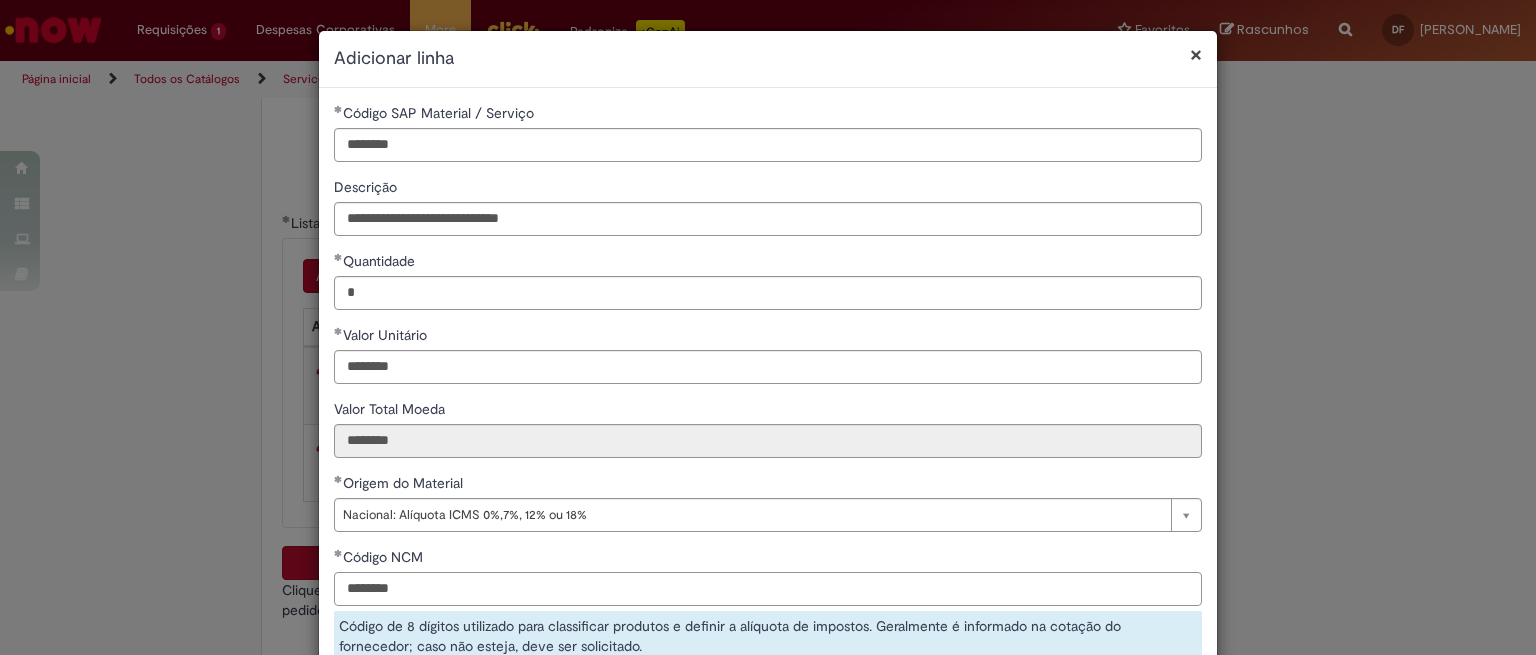 scroll, scrollTop: 167, scrollLeft: 0, axis: vertical 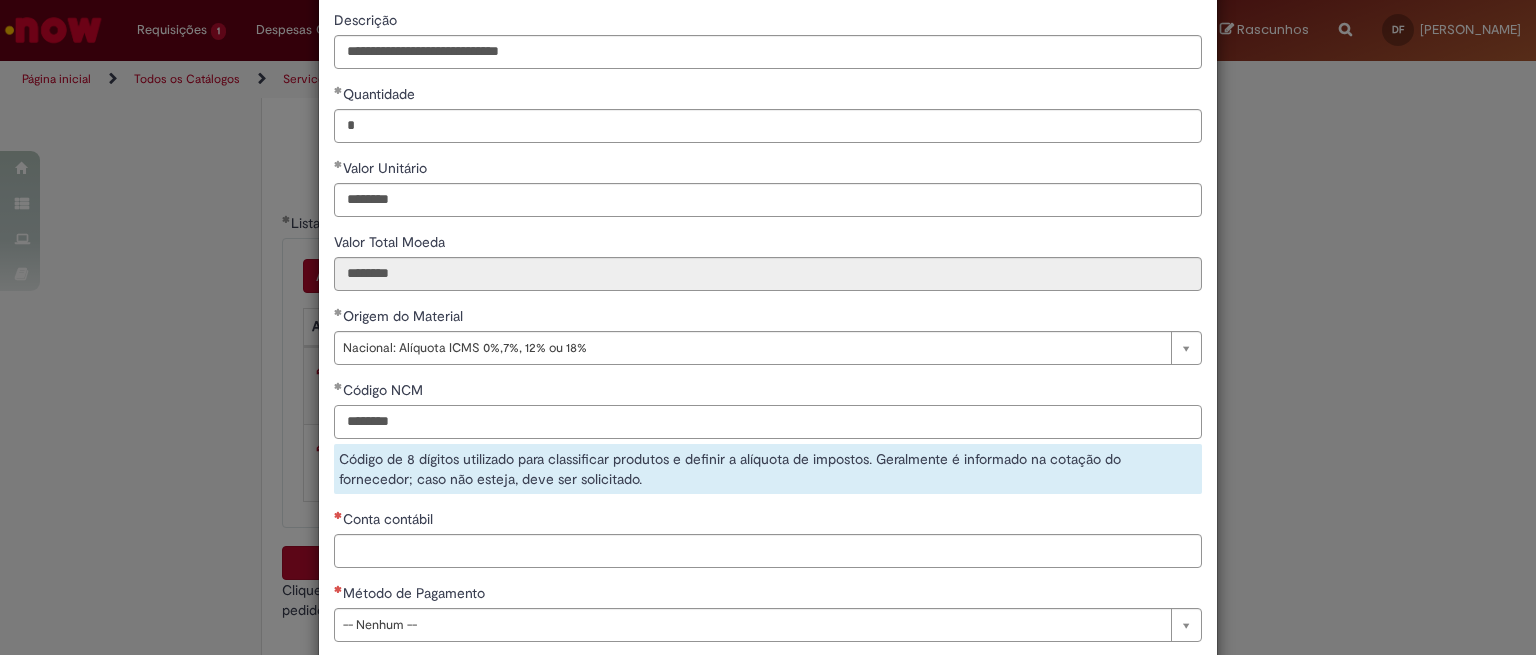 type on "********" 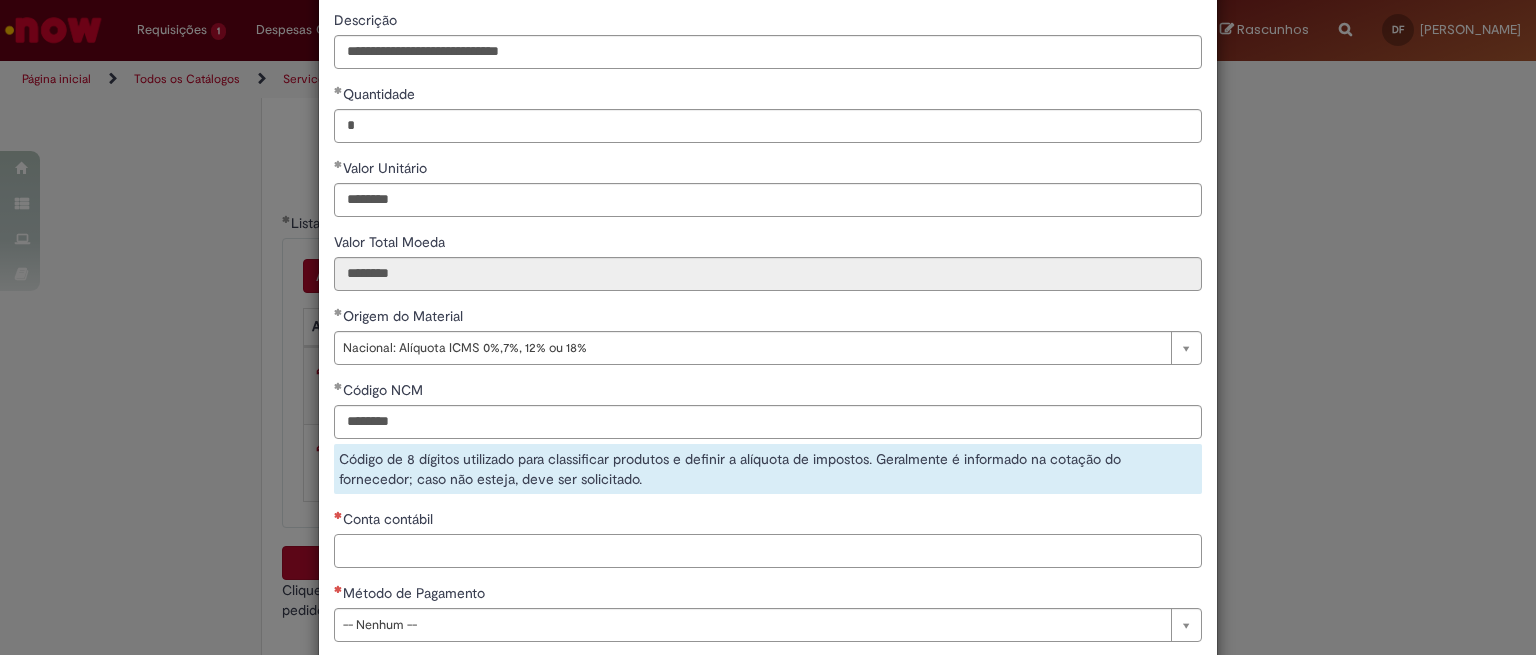 click on "**********" at bounding box center [768, 296] 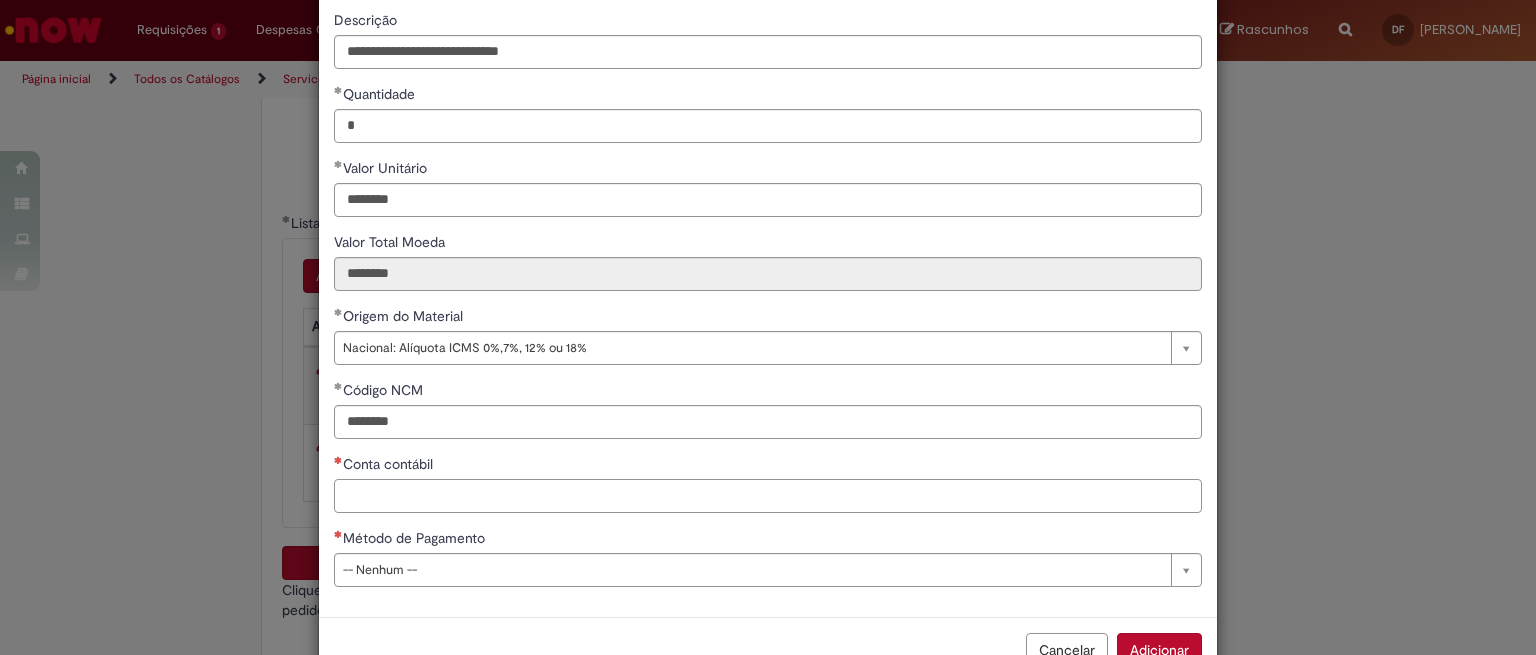 click on "Conta contábil" at bounding box center [768, 496] 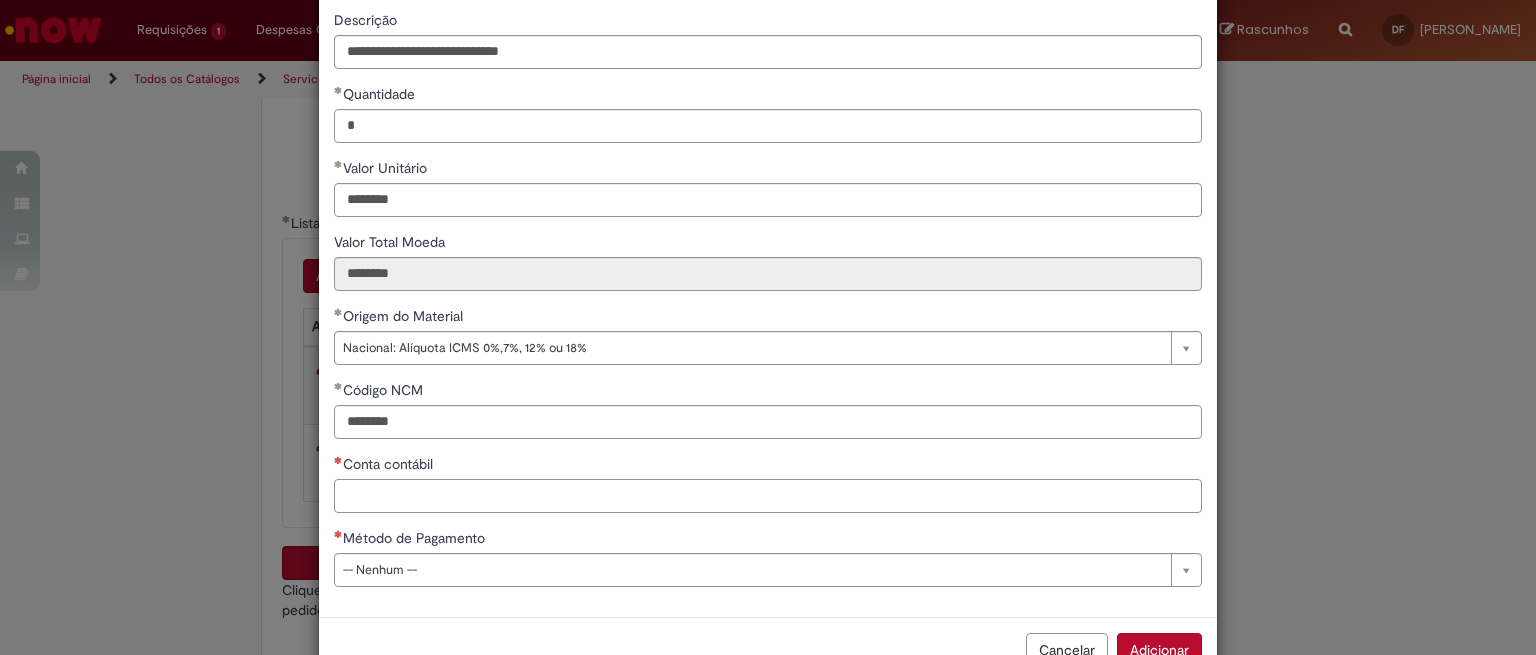 paste on "********" 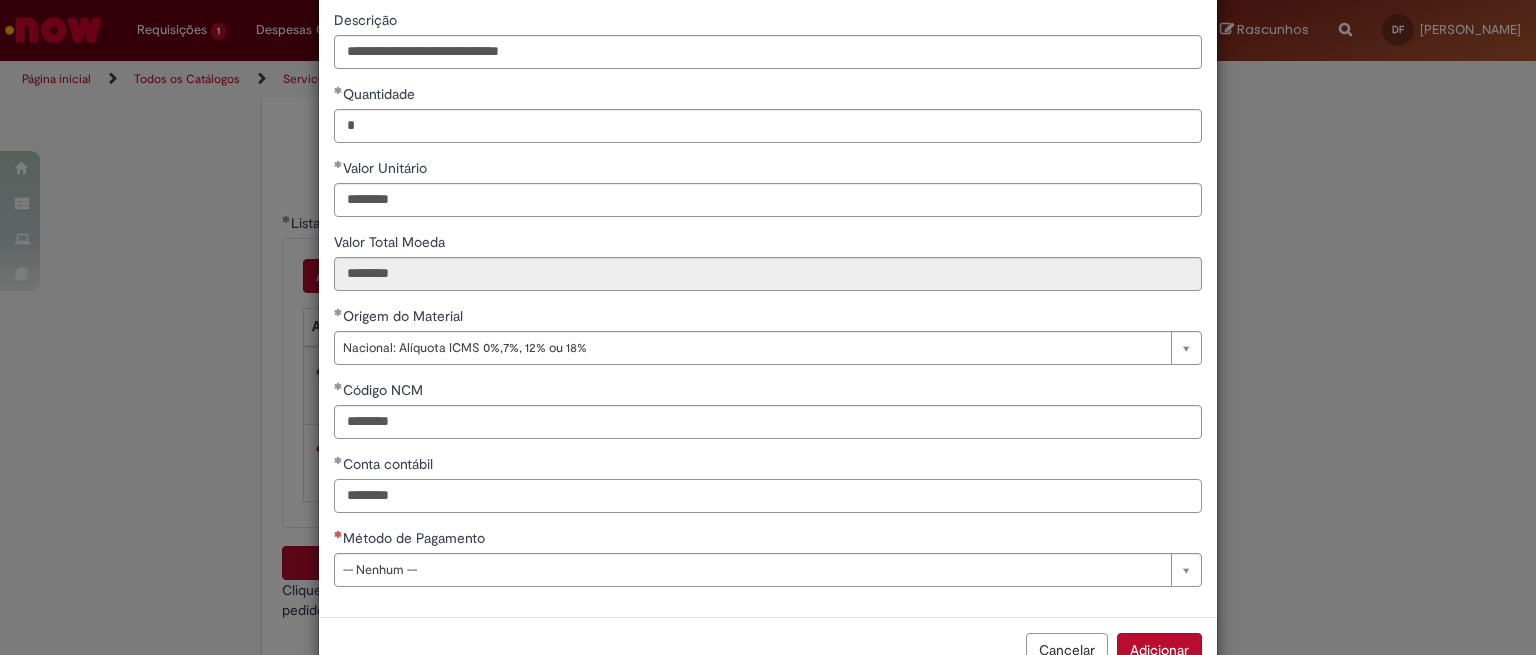 type on "********" 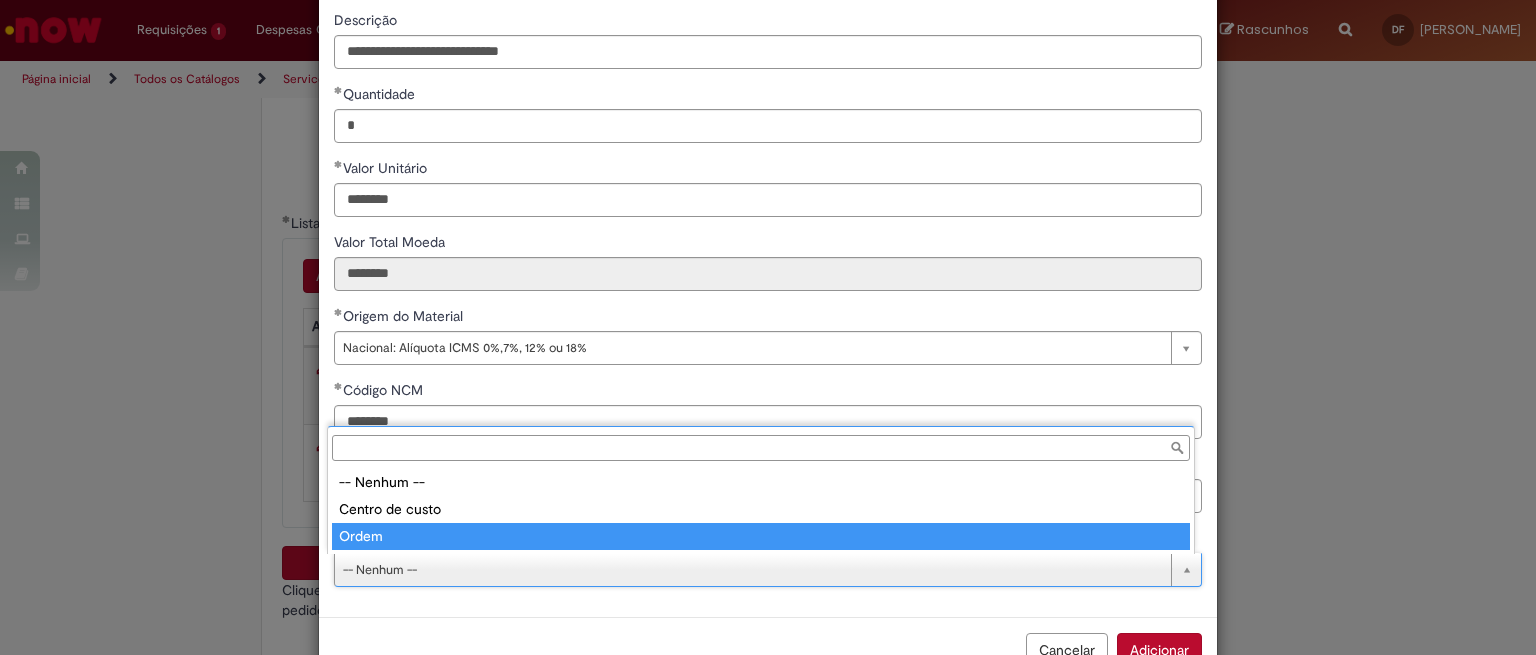 type on "*****" 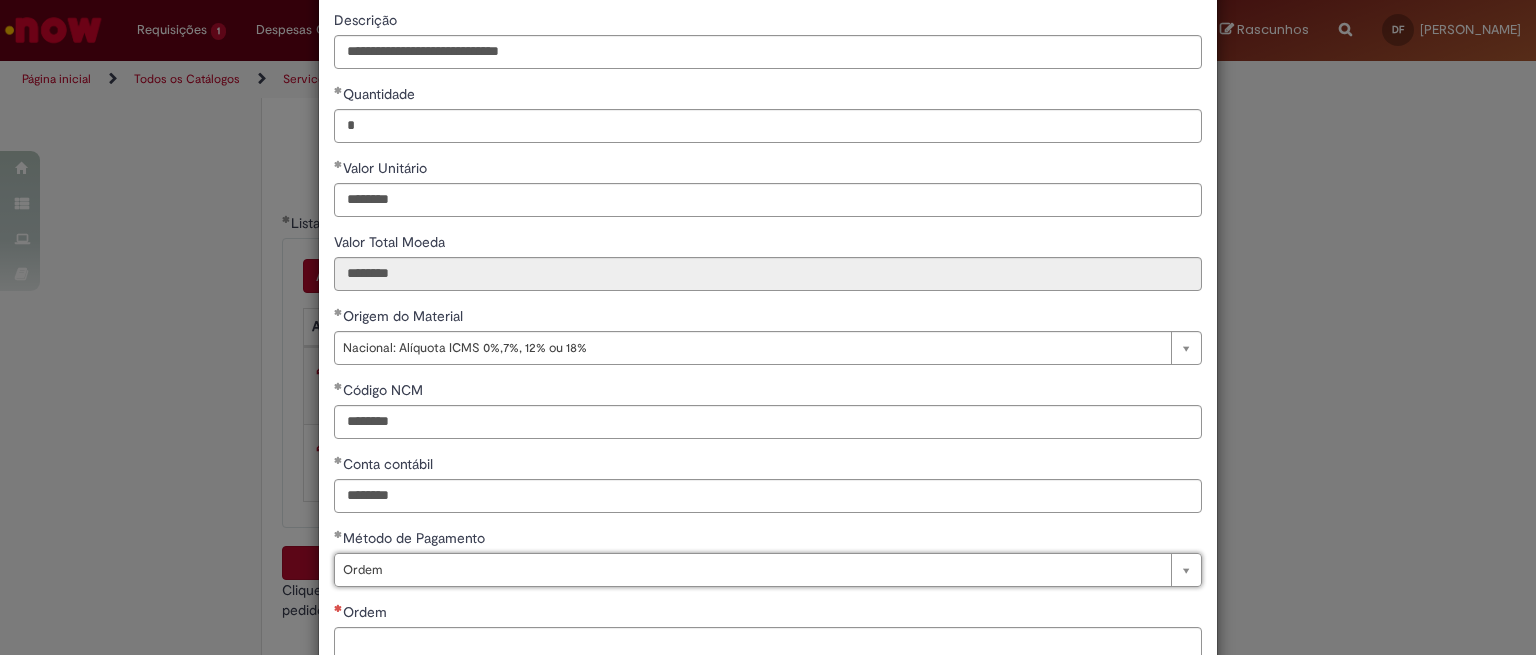 scroll, scrollTop: 299, scrollLeft: 0, axis: vertical 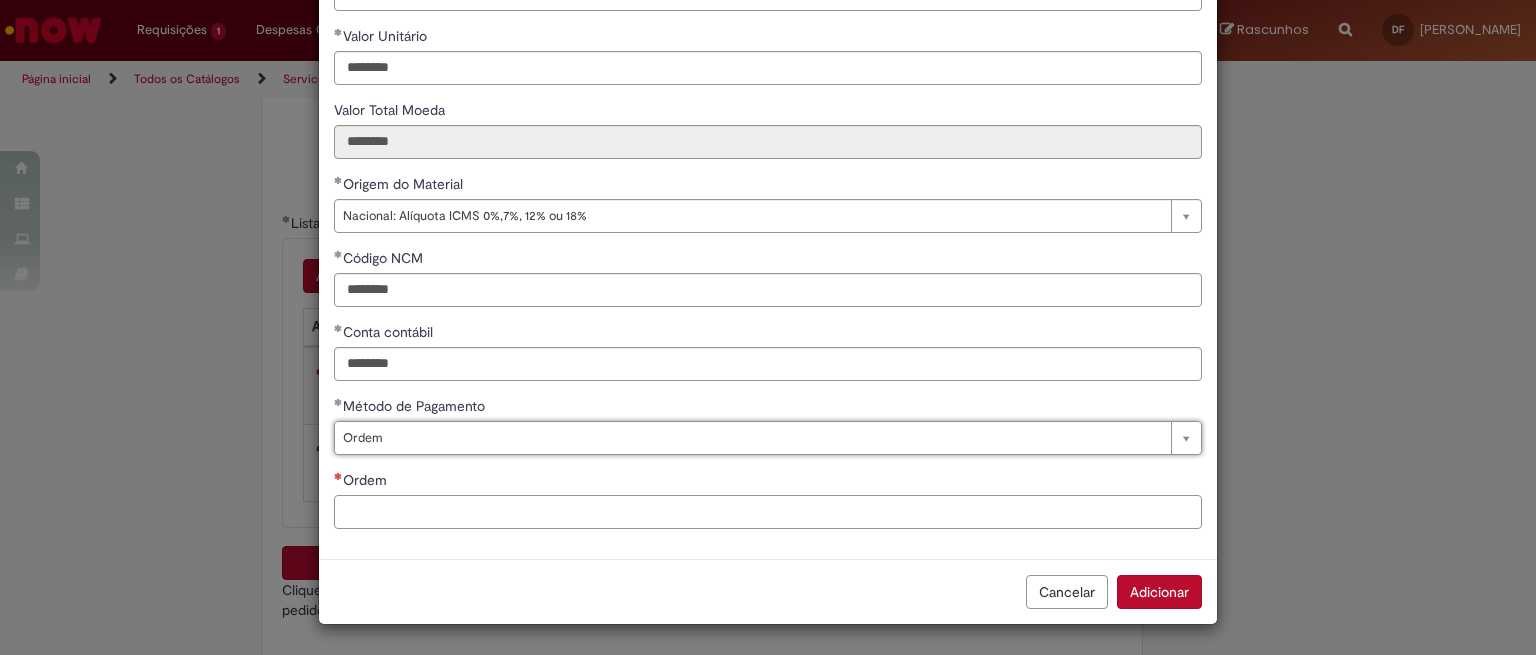 click on "Ordem" at bounding box center (768, 512) 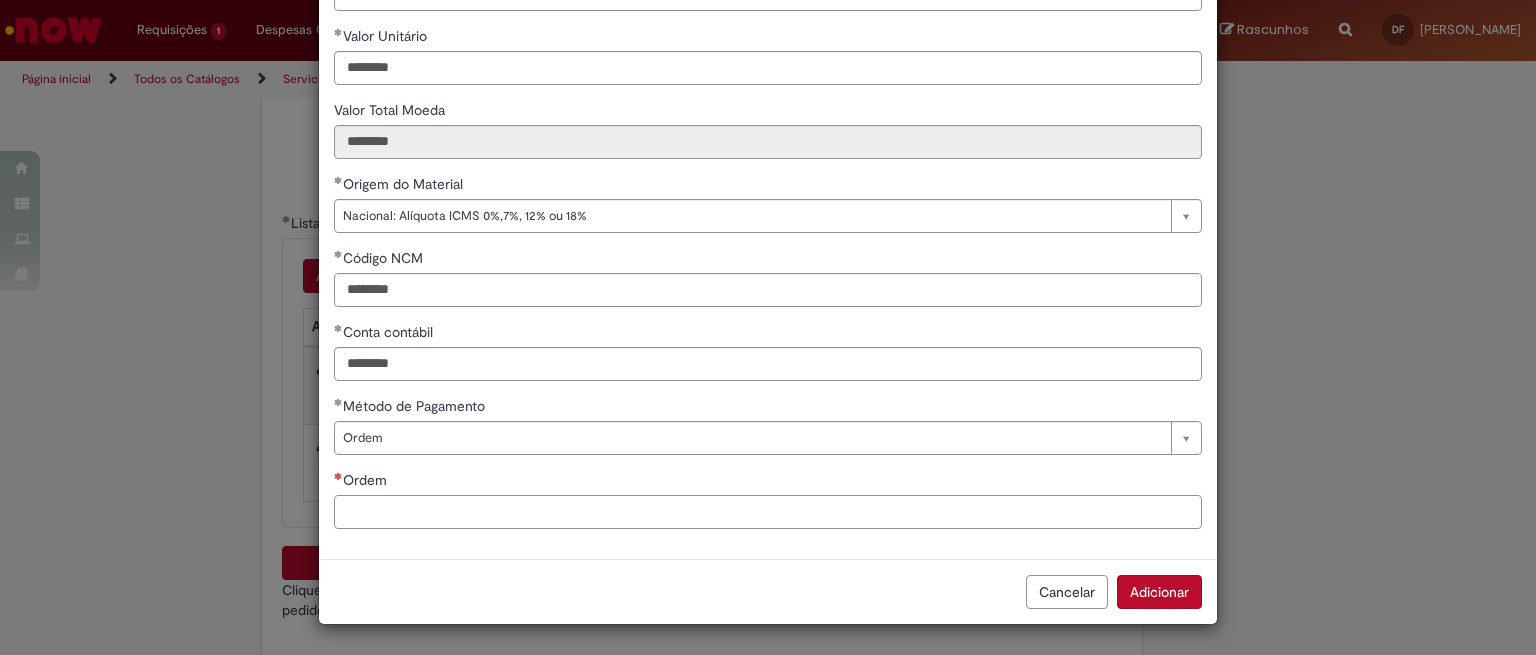 paste on "**********" 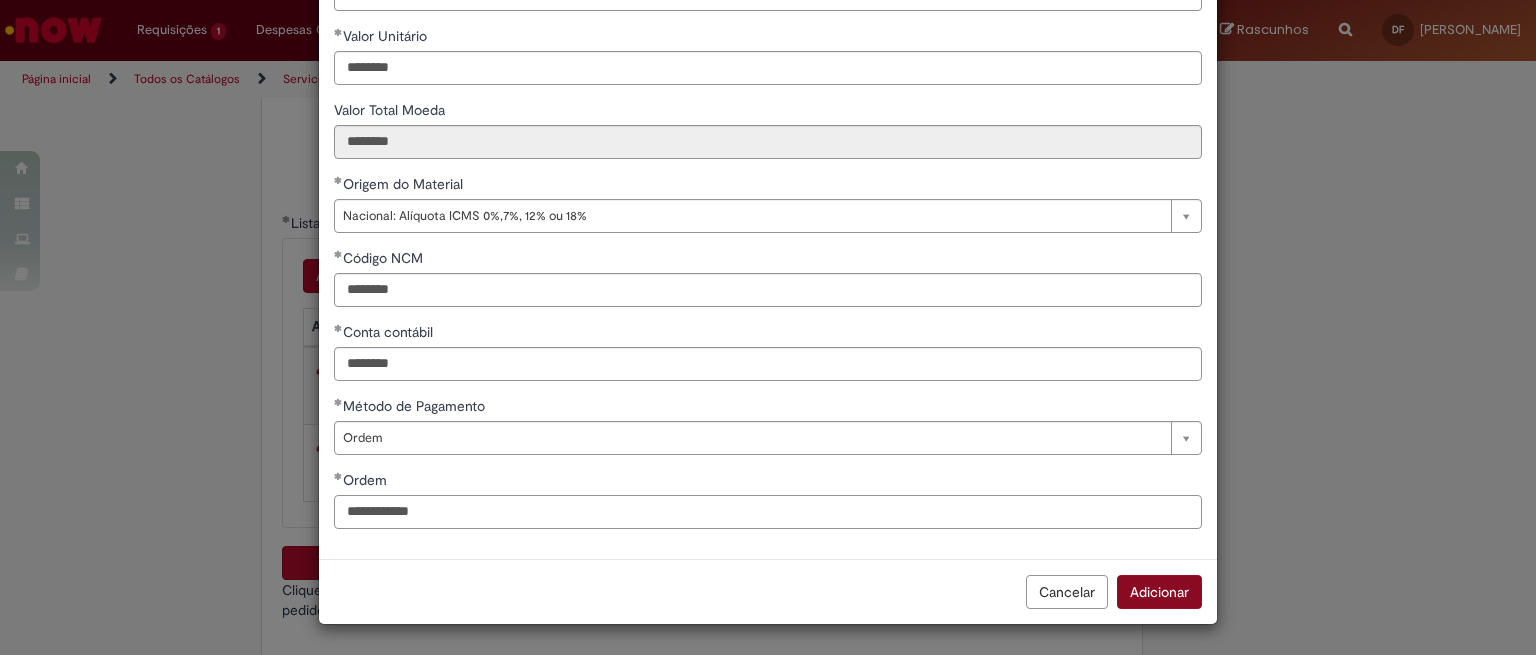 type on "**********" 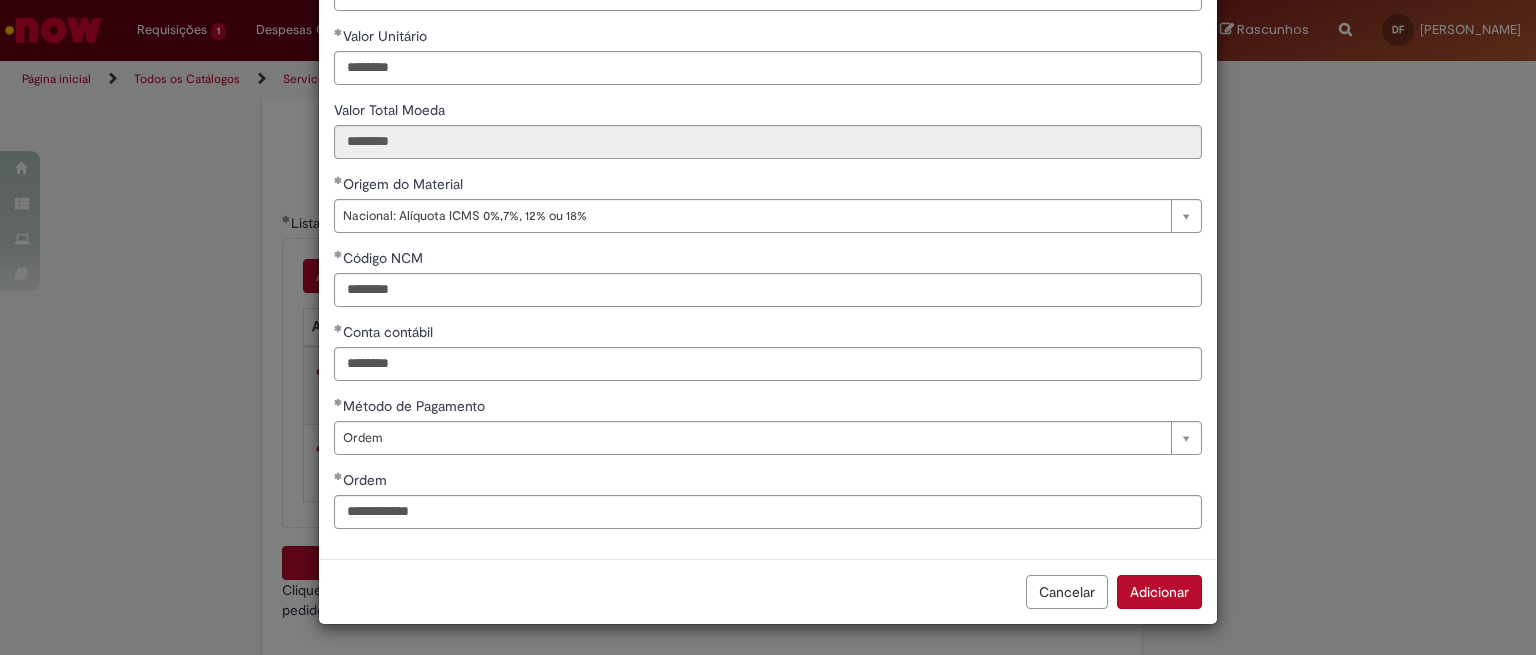 click on "Adicionar" at bounding box center (1159, 592) 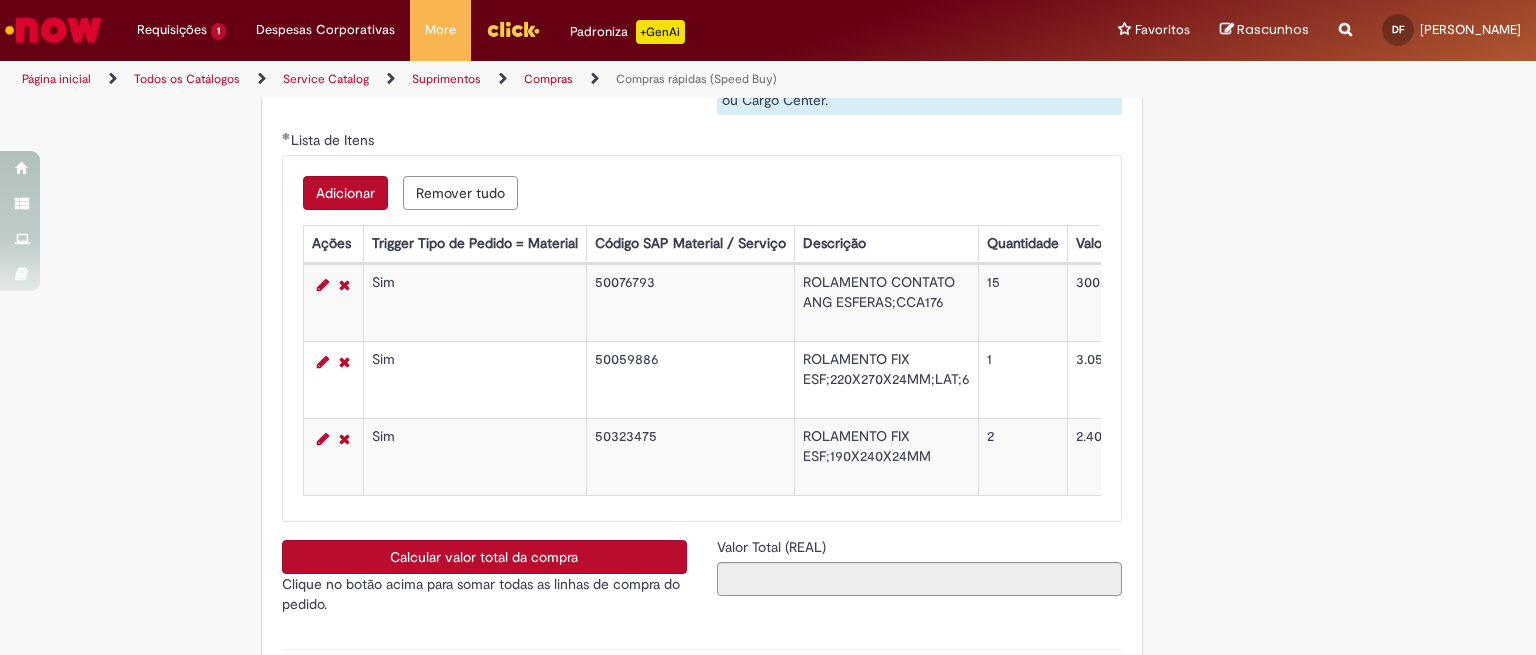 scroll, scrollTop: 3333, scrollLeft: 0, axis: vertical 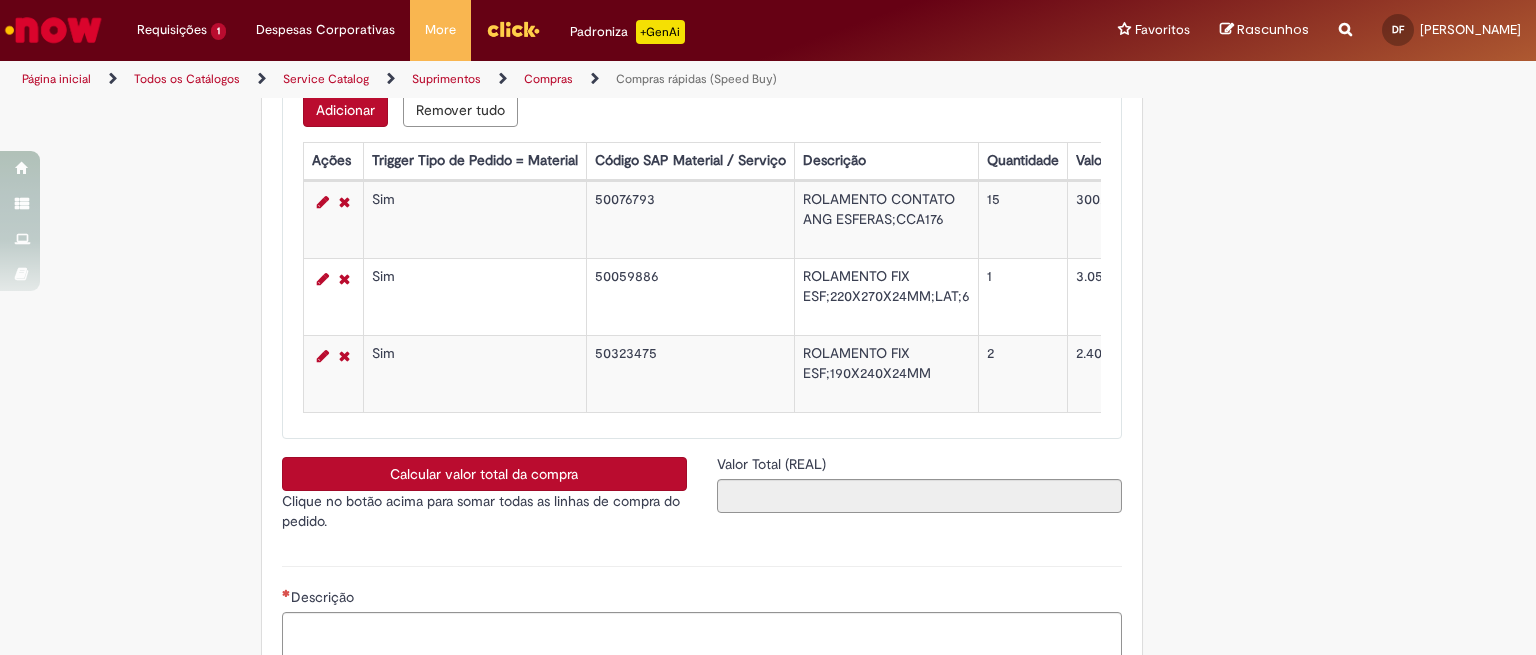 click on "Calcular valor total da compra" at bounding box center (484, 474) 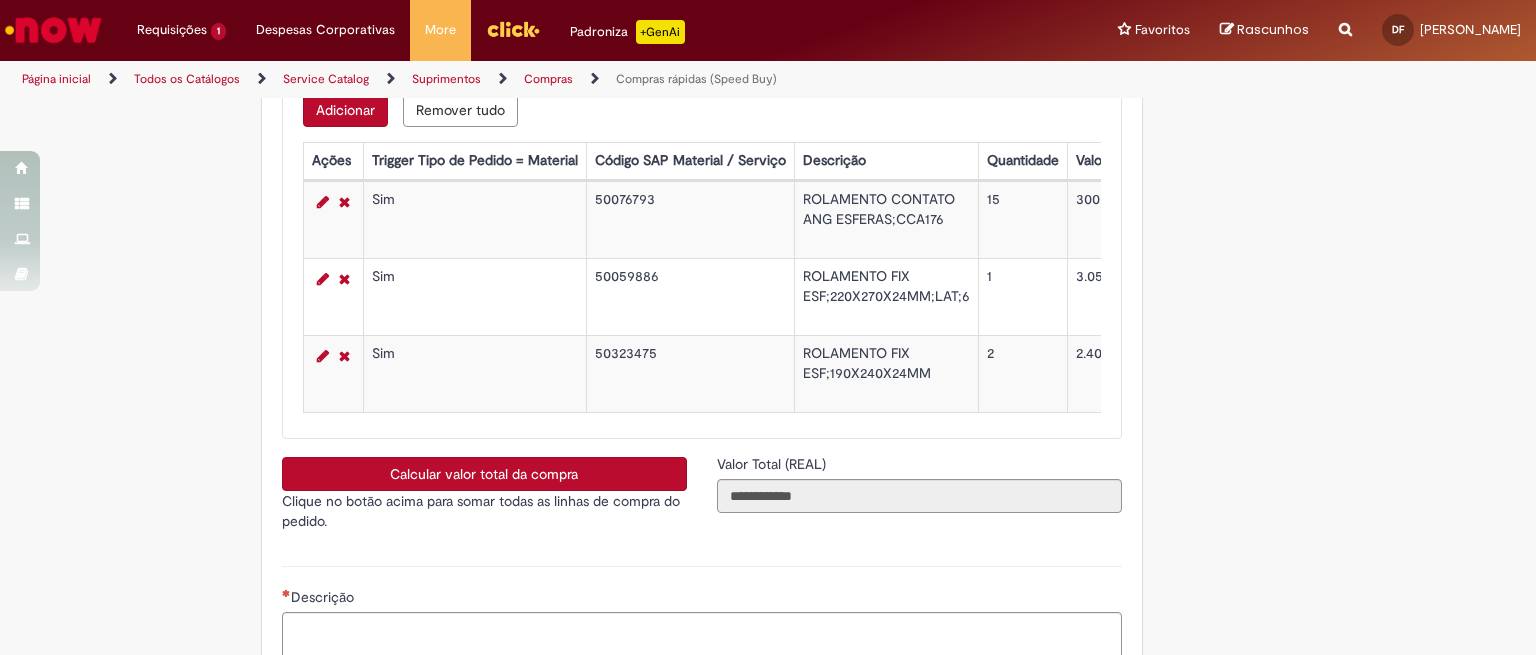 scroll, scrollTop: 3500, scrollLeft: 0, axis: vertical 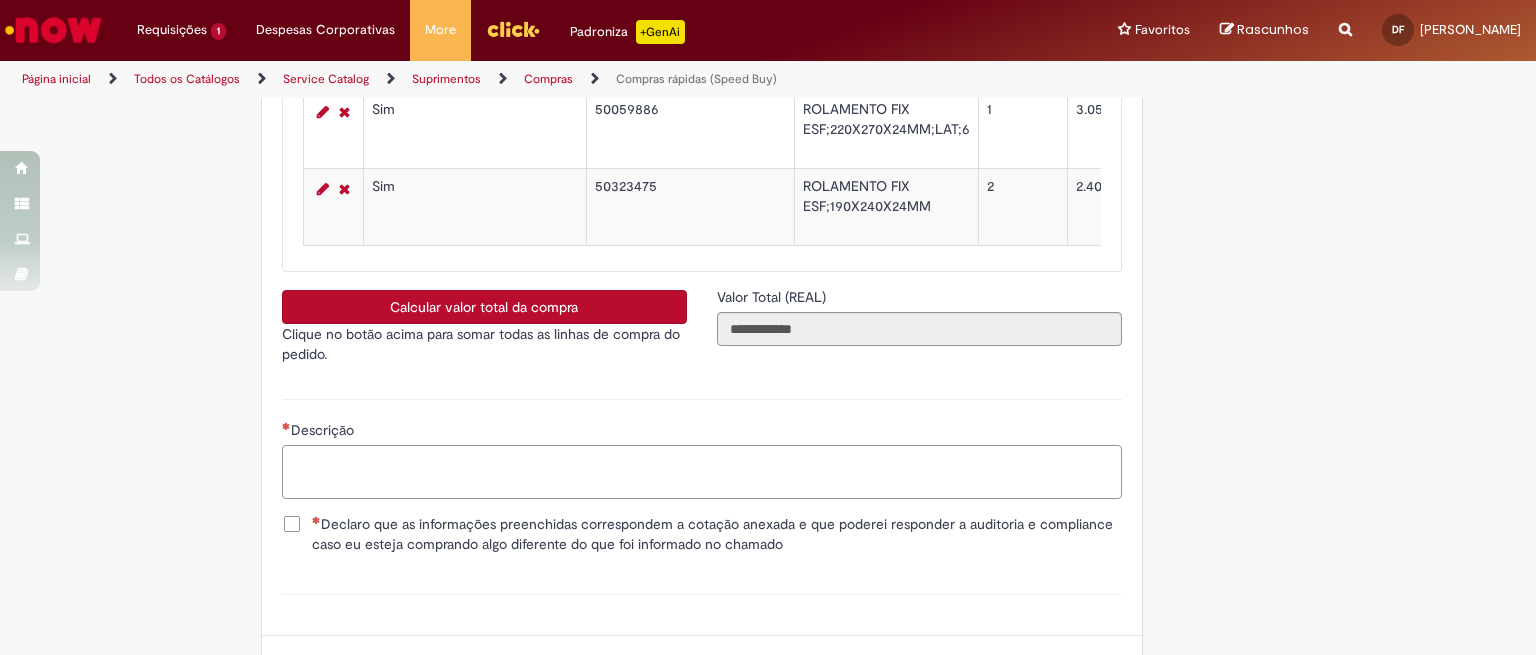 click on "Descrição" at bounding box center [702, 472] 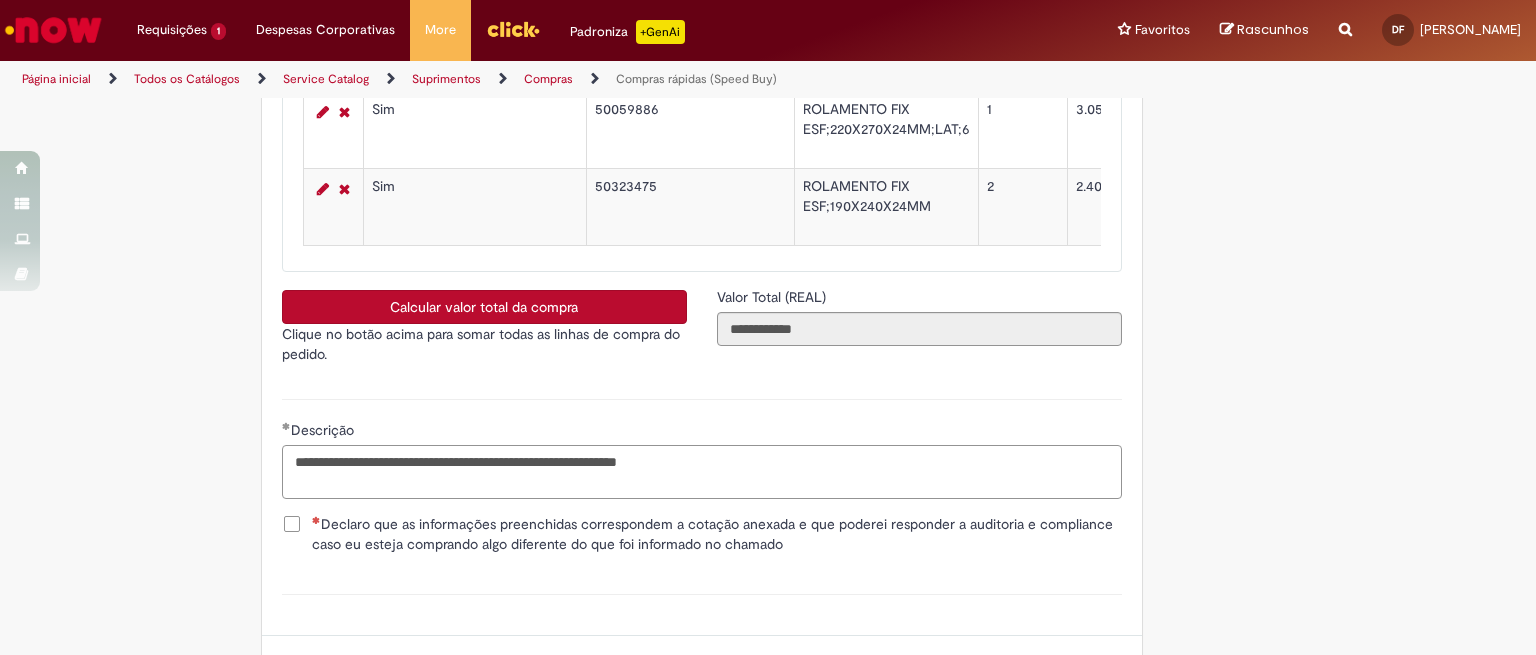 type on "**********" 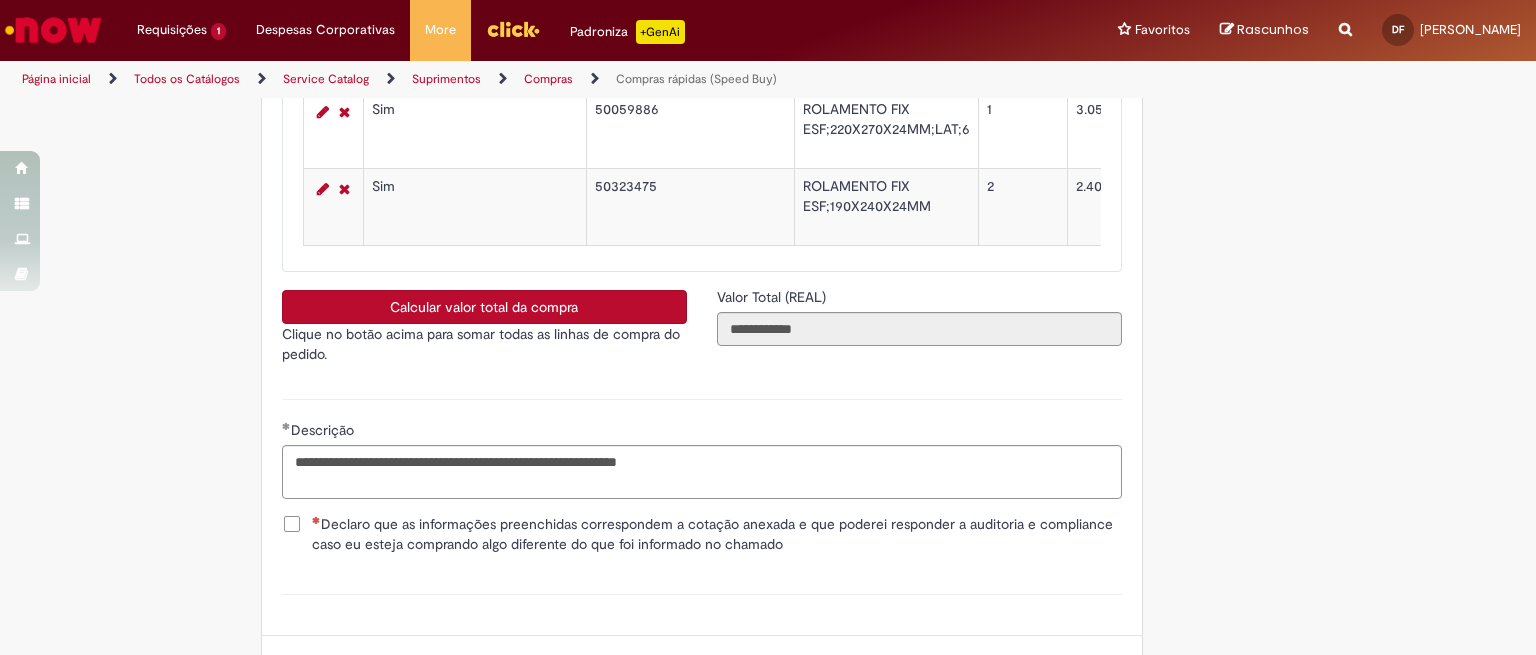 click on "Declaro que as informações preenchidas correspondem a cotação anexada e que poderei responder a auditoria e compliance caso eu esteja comprando algo diferente do que foi informado no chamado" at bounding box center (717, 534) 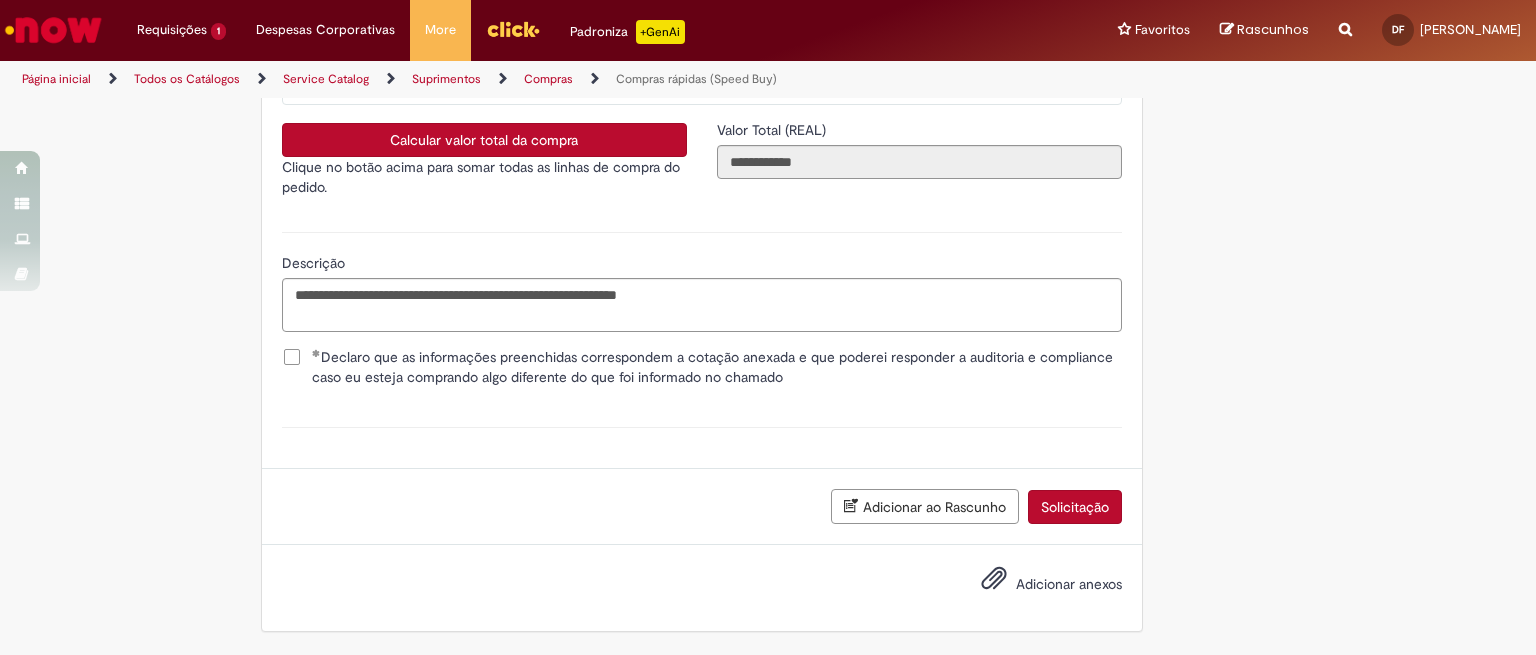 scroll, scrollTop: 3682, scrollLeft: 0, axis: vertical 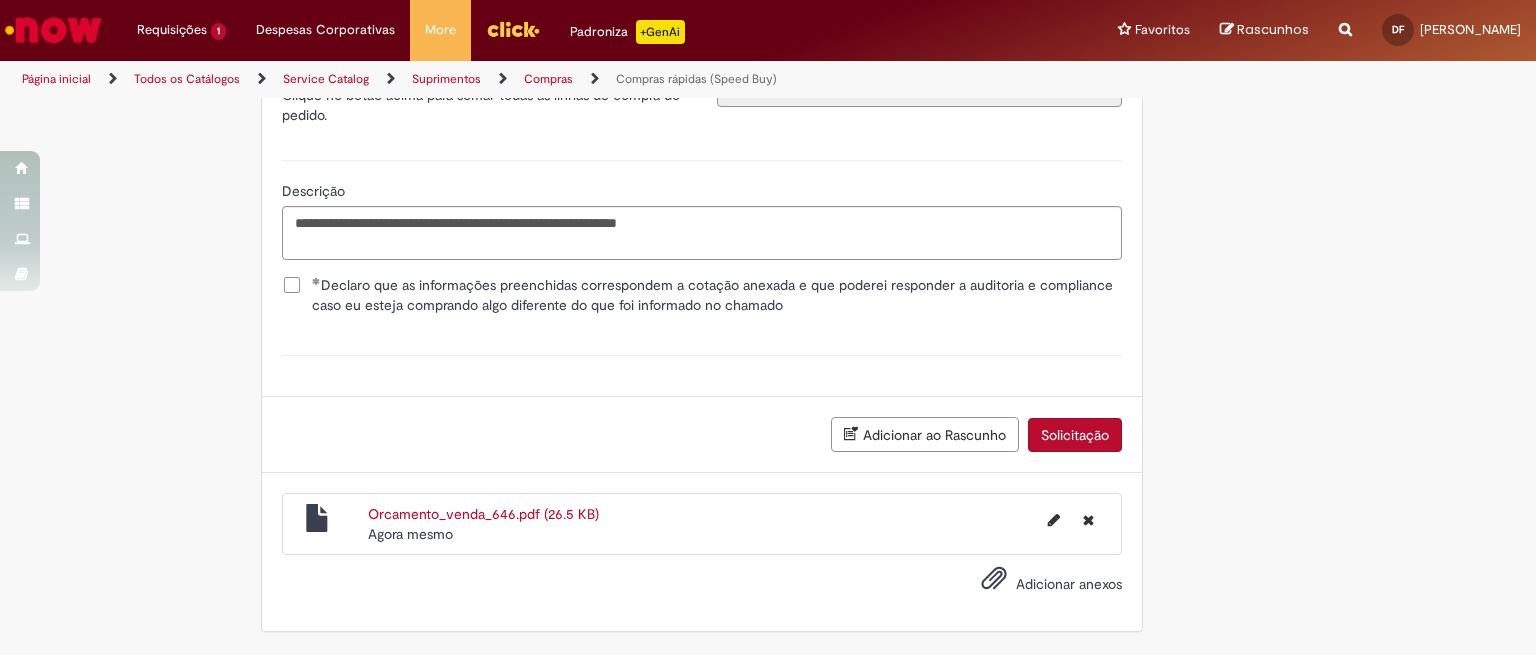 click on "Solicitação" at bounding box center (1075, 435) 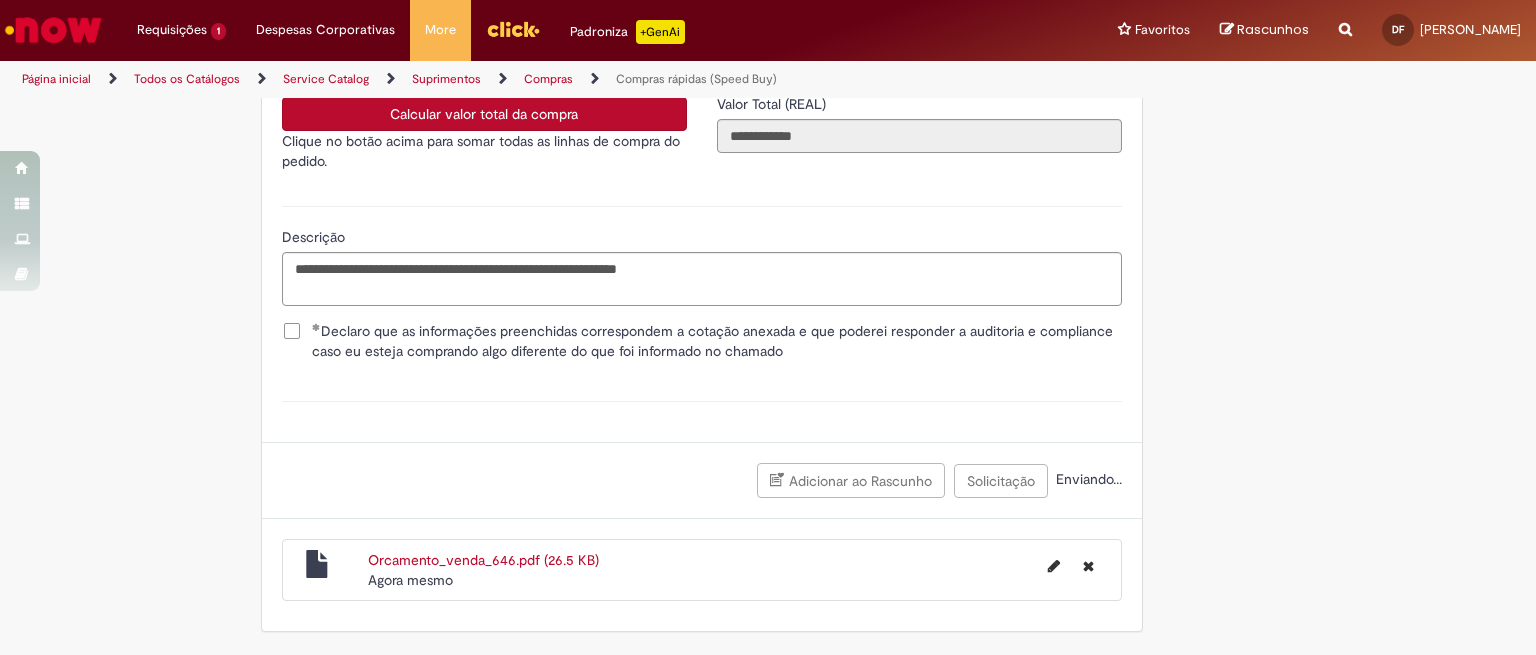 scroll, scrollTop: 3708, scrollLeft: 0, axis: vertical 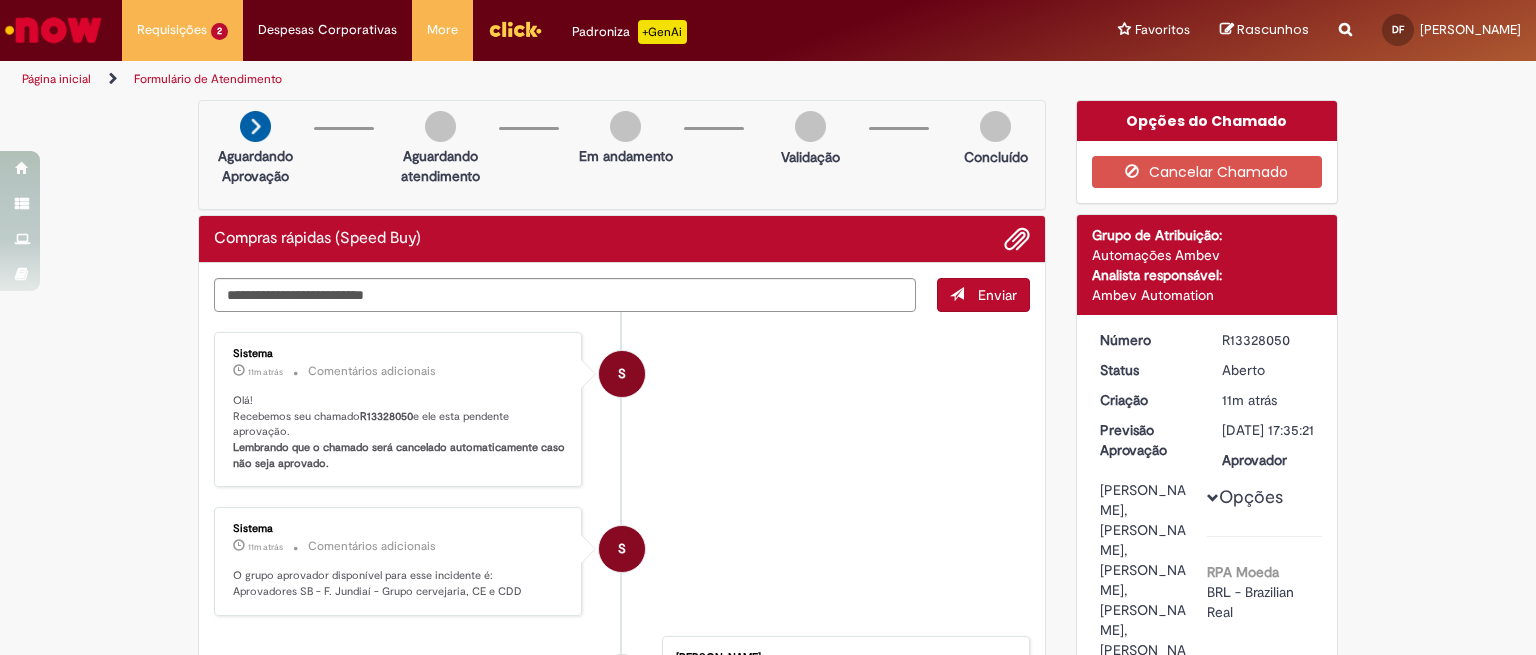 click on "Página inicial" at bounding box center [56, 79] 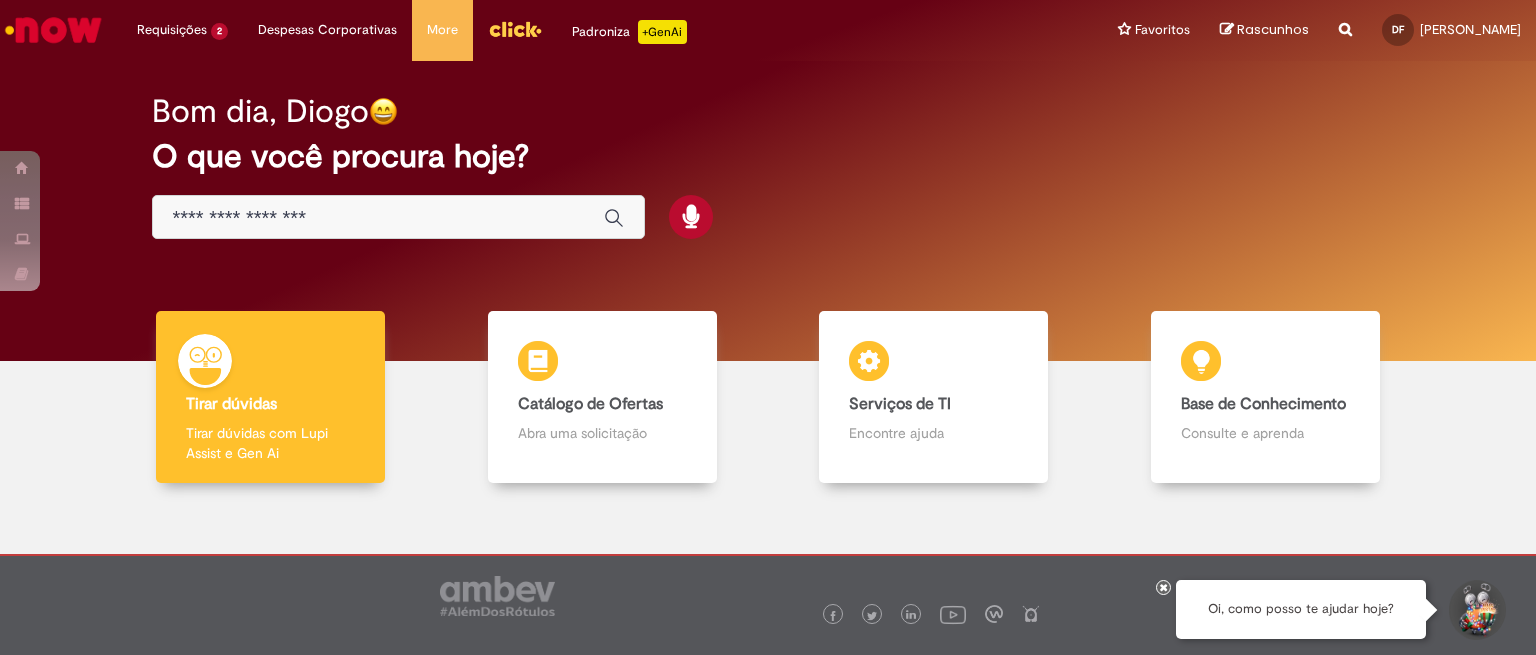 click at bounding box center [378, 218] 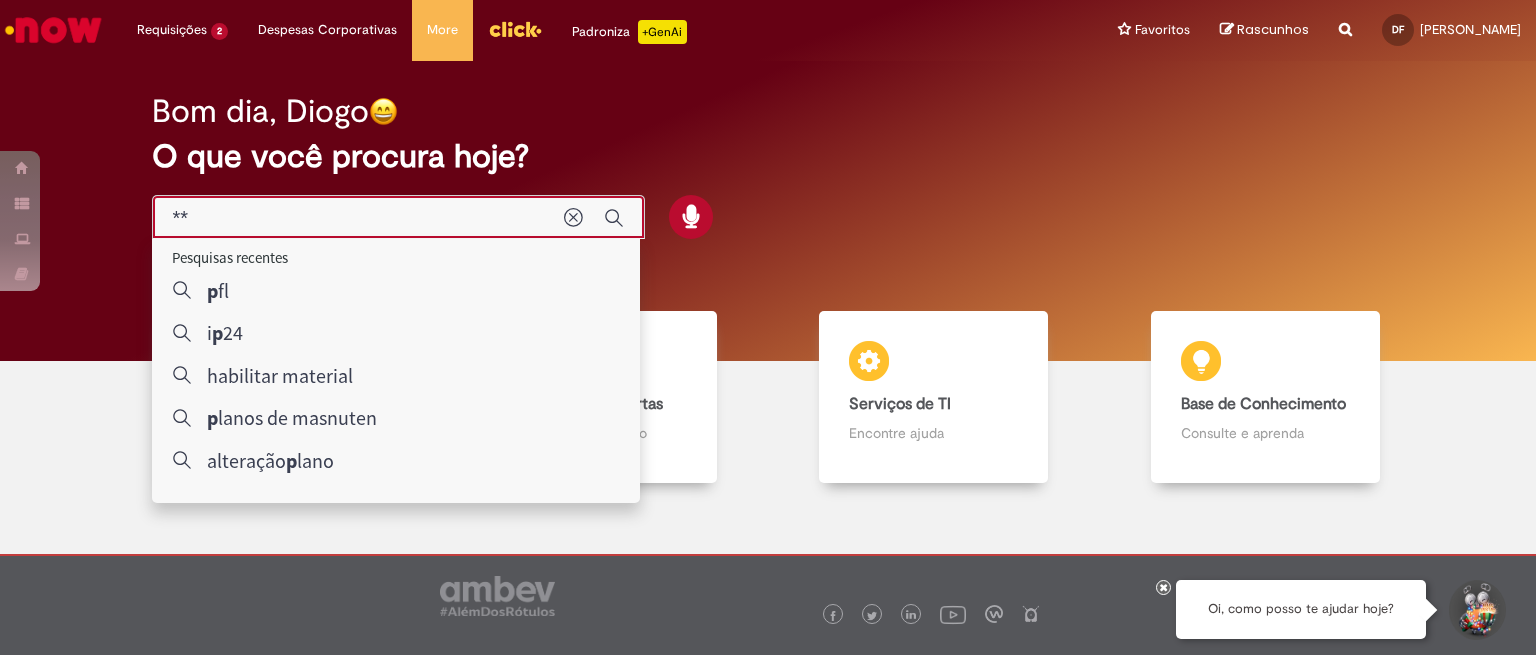 type on "***" 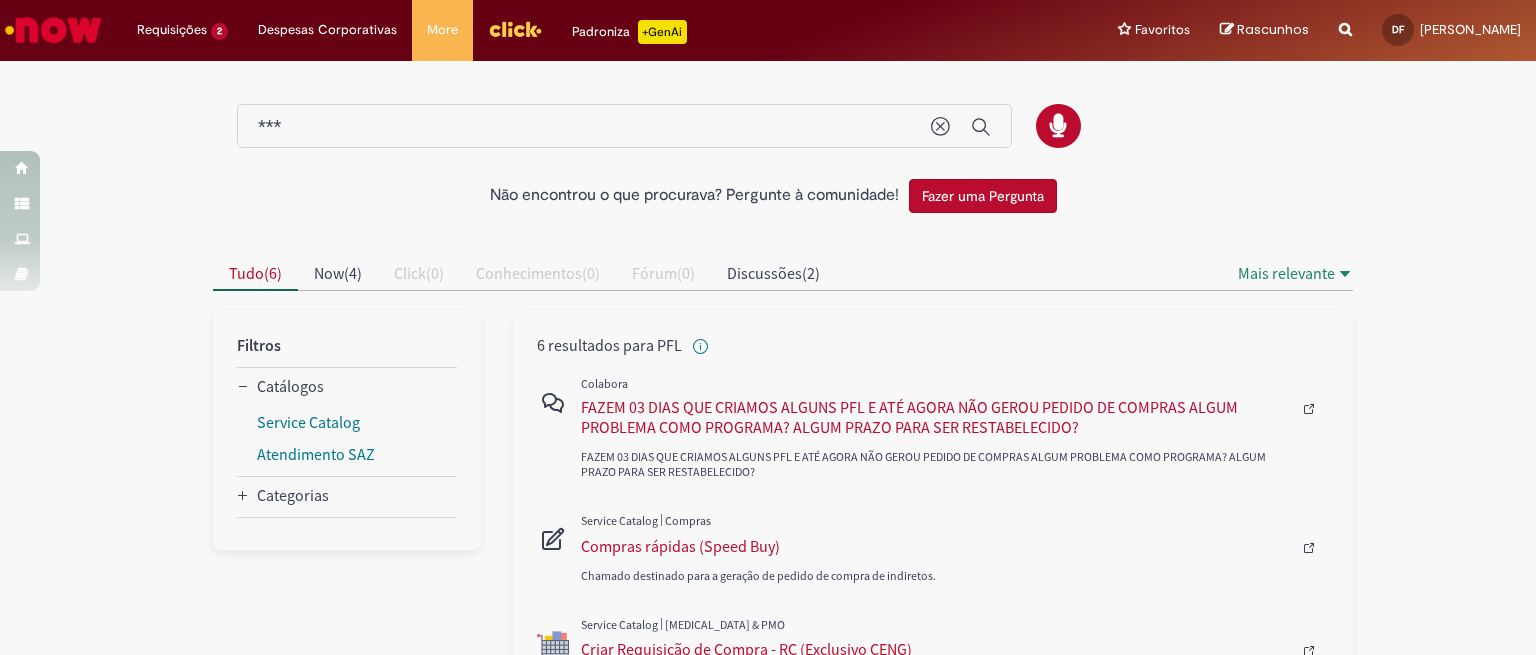 scroll, scrollTop: 167, scrollLeft: 0, axis: vertical 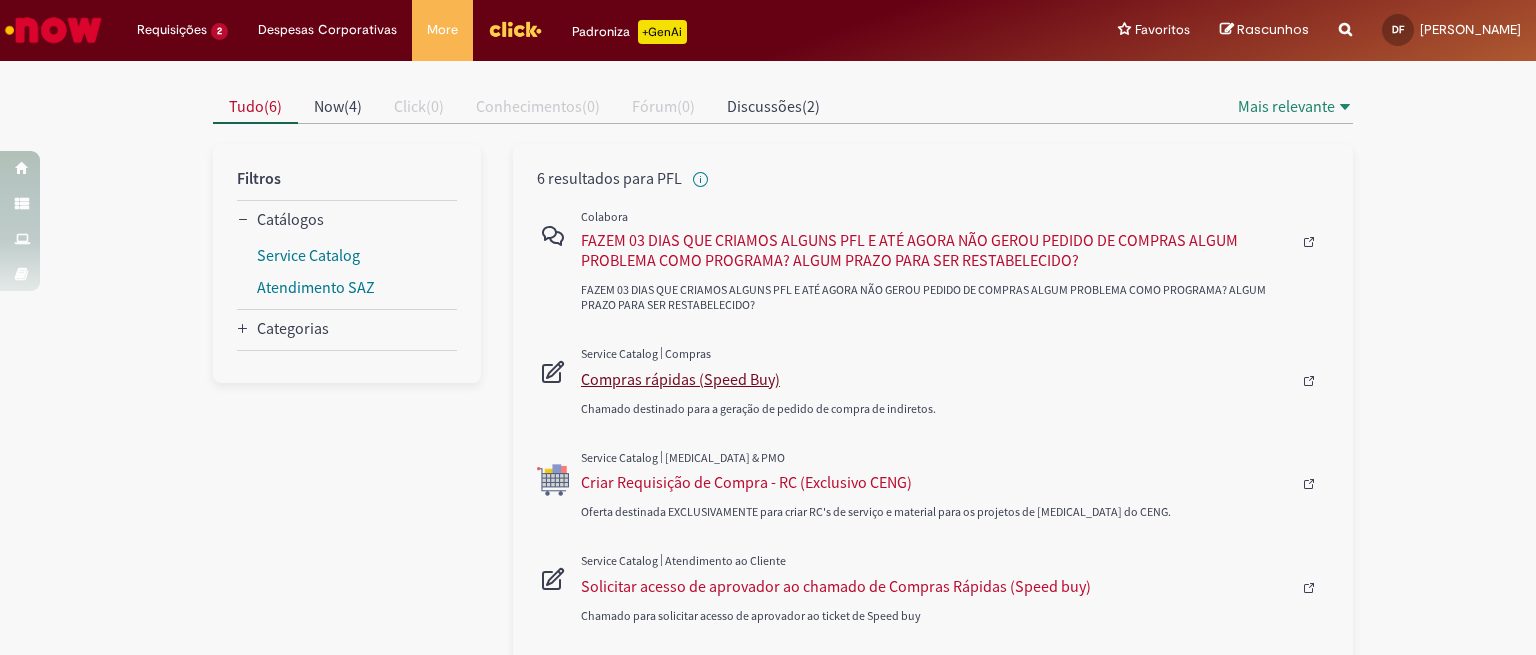 click on "Compras rápidas (Speed Buy)" at bounding box center (936, 379) 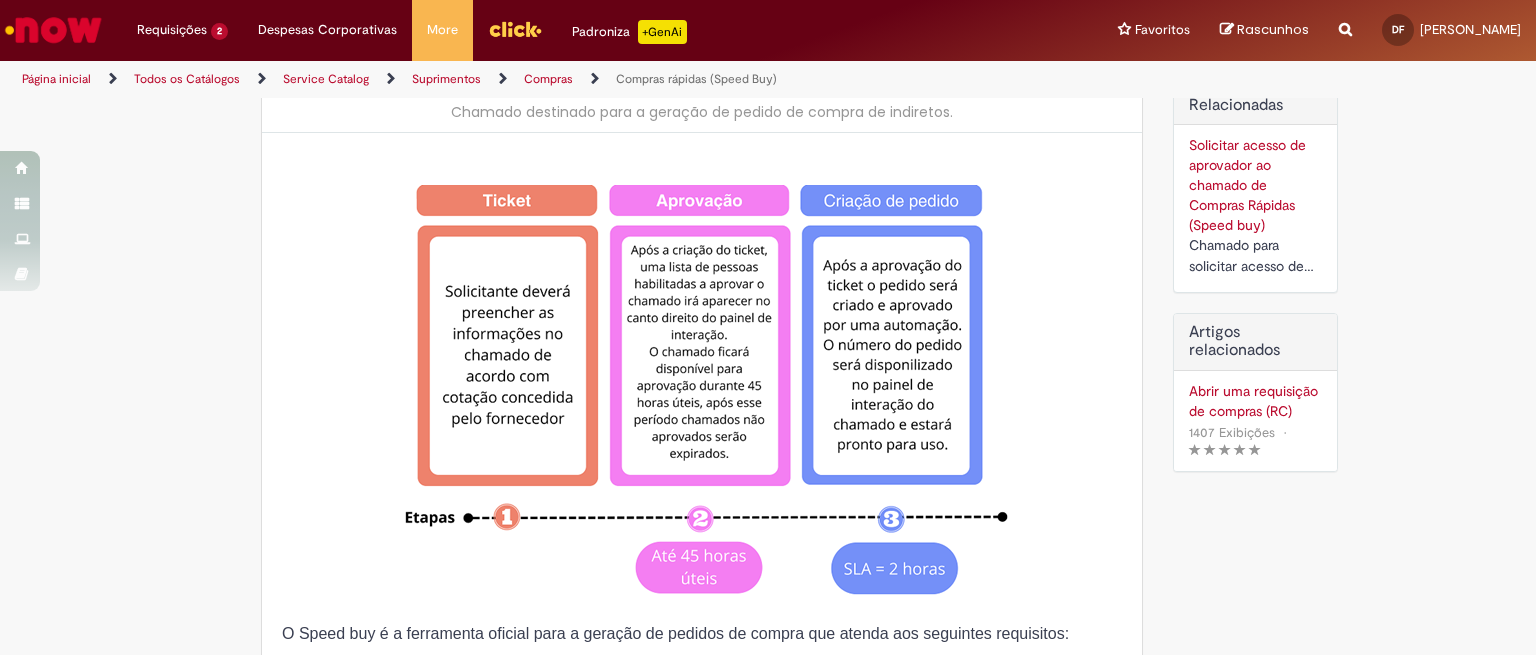 type on "********" 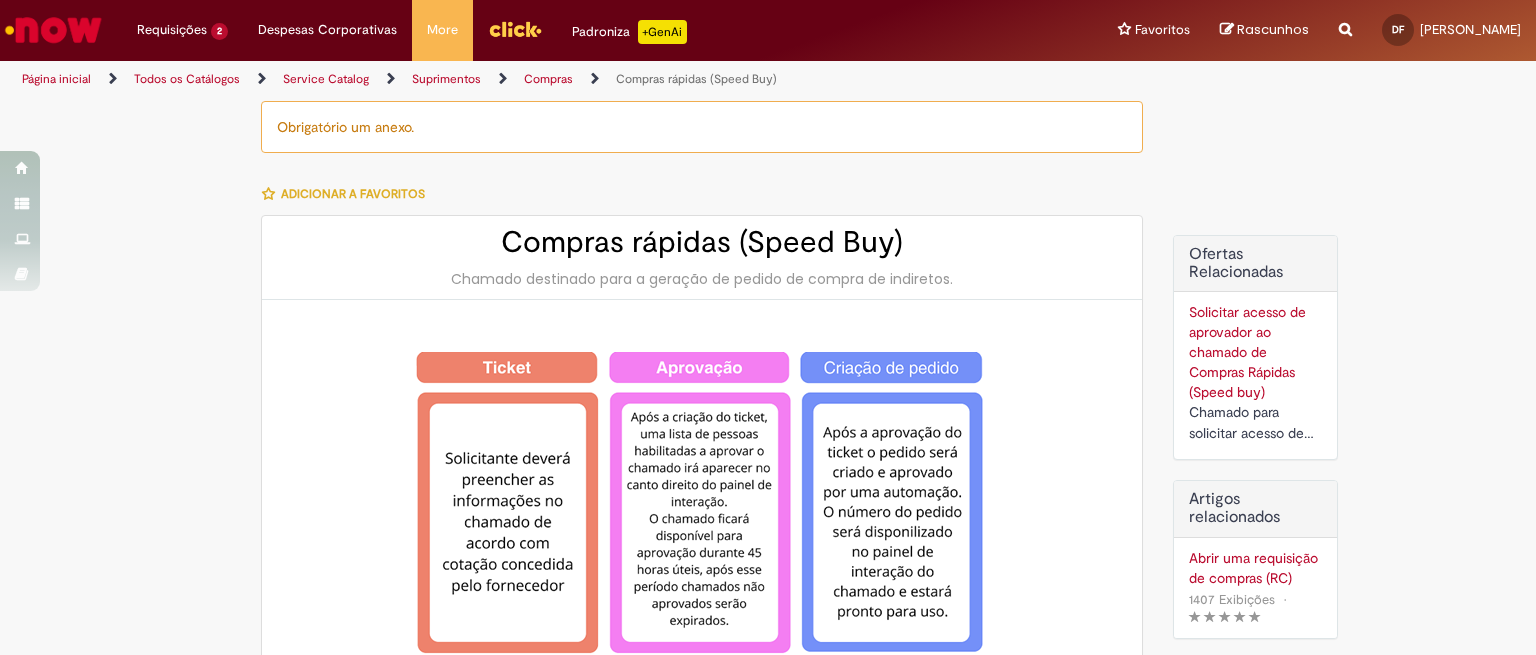 type on "**********" 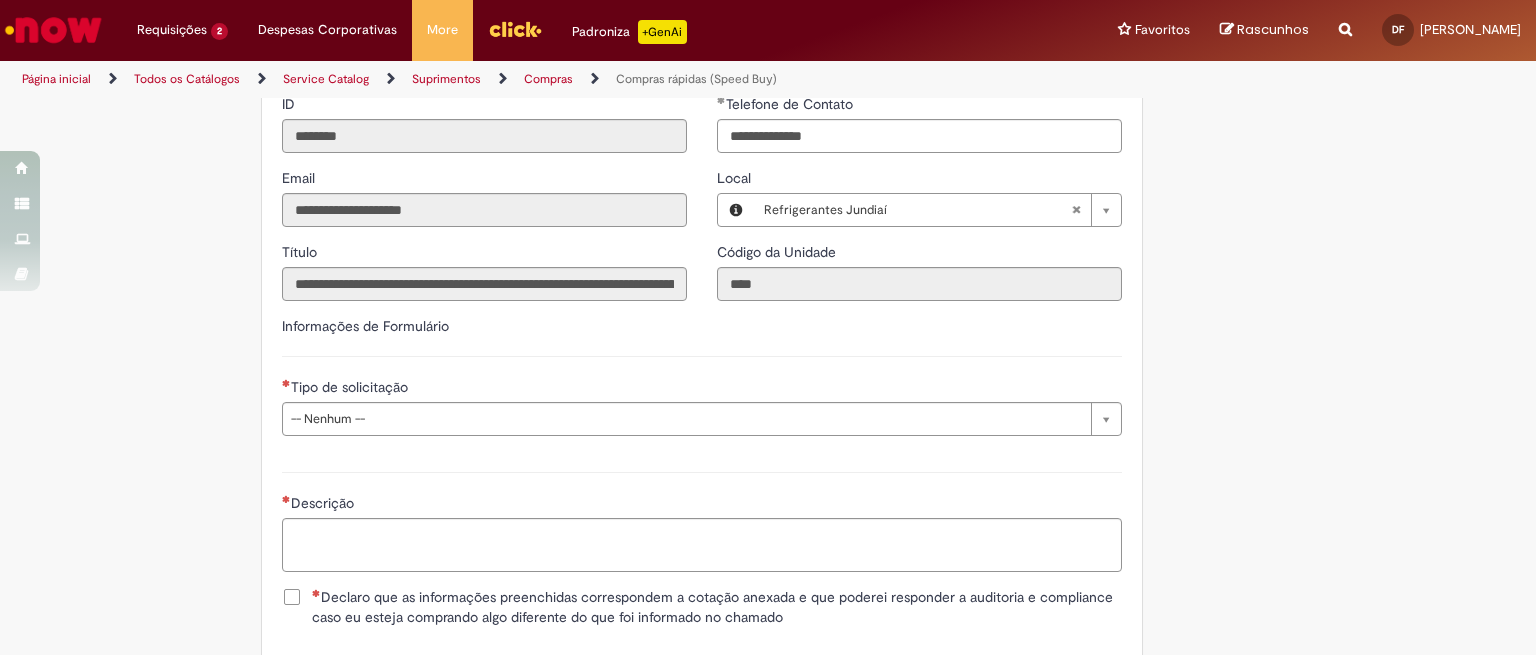 scroll, scrollTop: 2500, scrollLeft: 0, axis: vertical 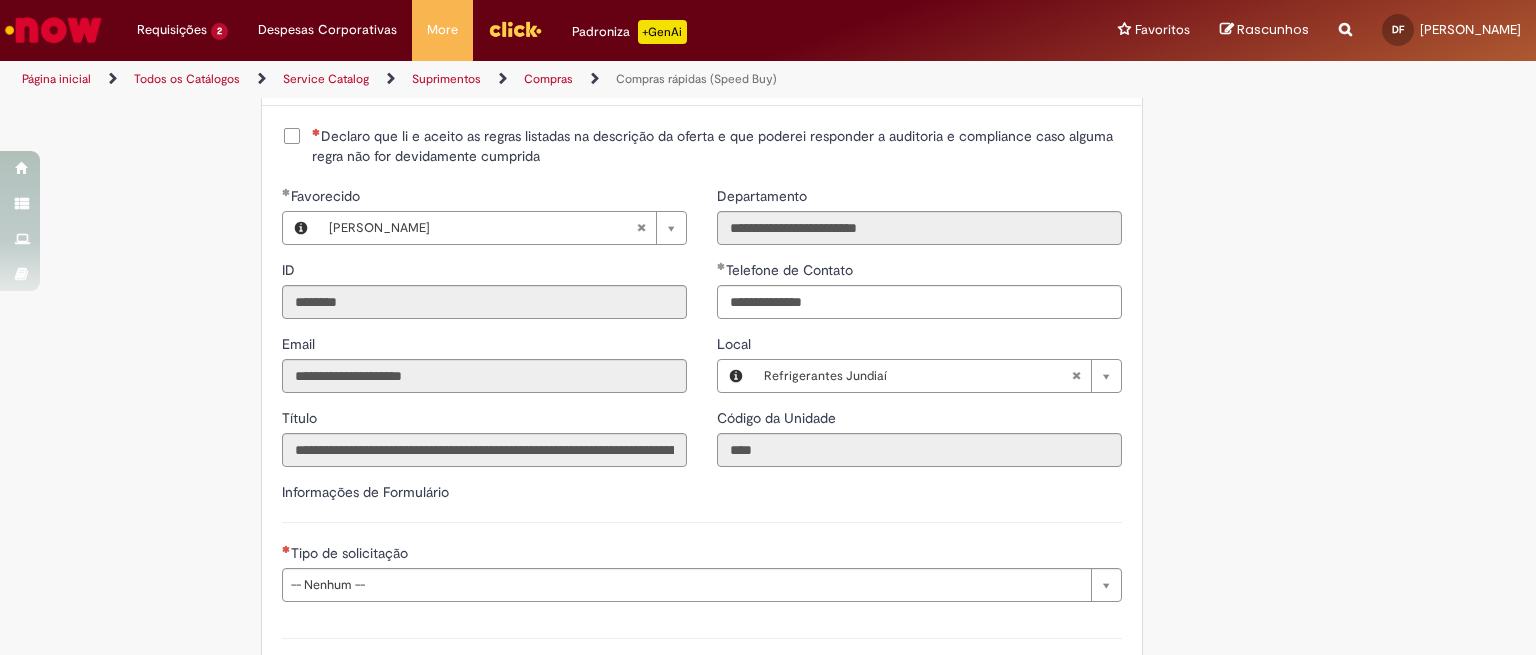 click on "Declaro que li e aceito as regras listadas na descrição da oferta e que poderei responder a auditoria e compliance caso alguma regra não for devidamente cumprida" at bounding box center [717, 146] 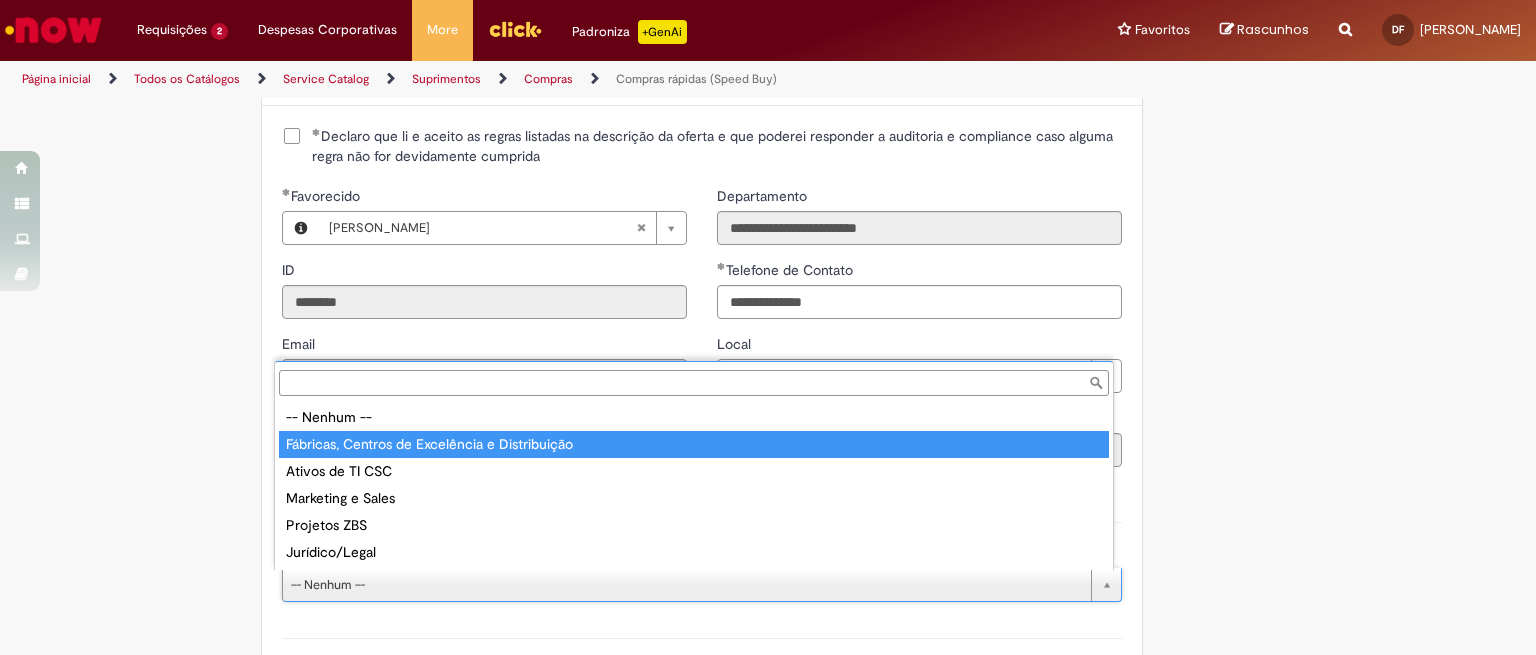 type on "**********" 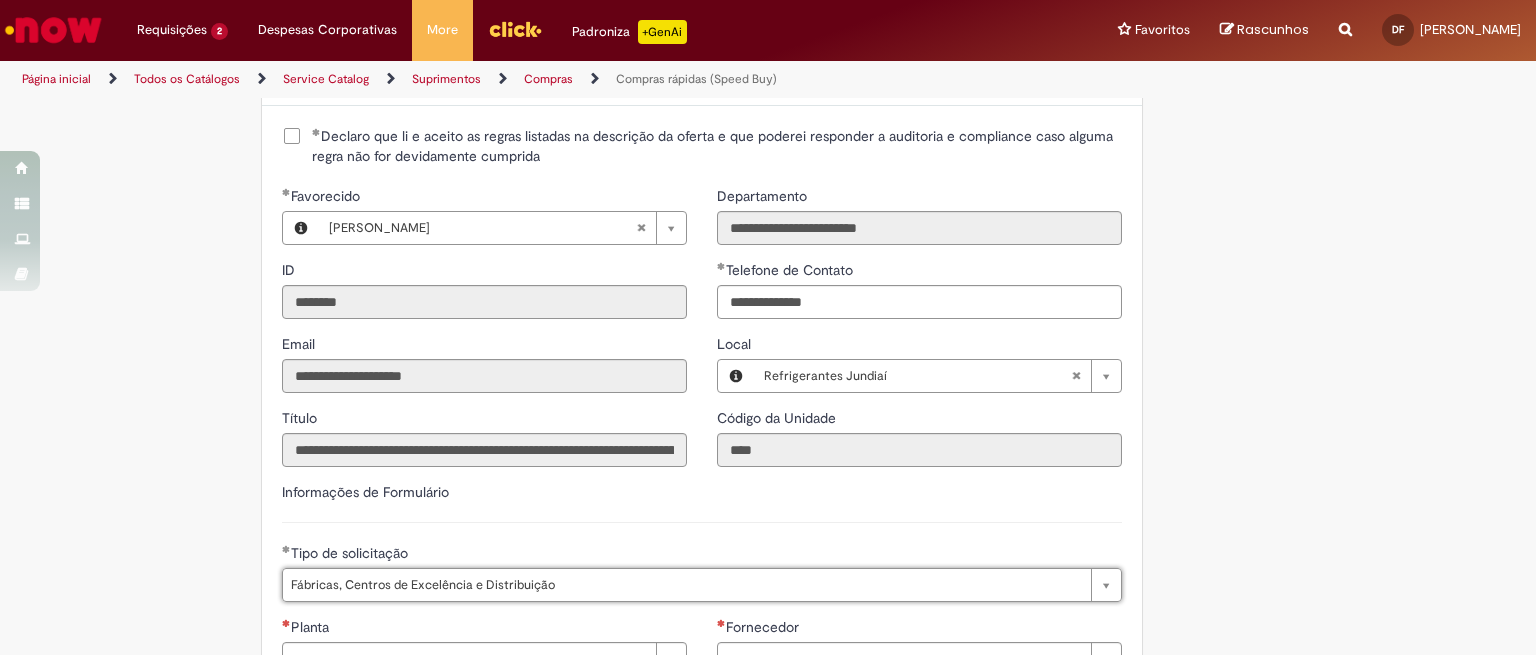 scroll, scrollTop: 2833, scrollLeft: 0, axis: vertical 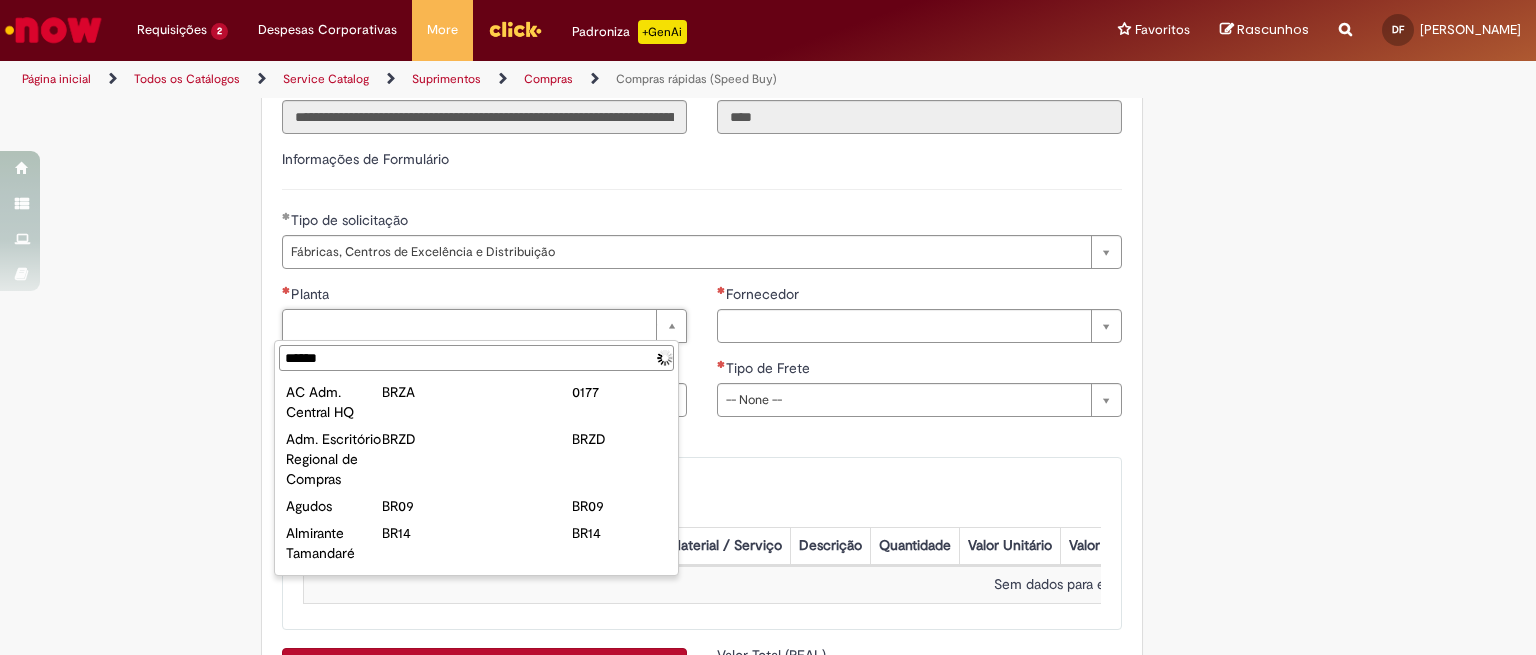 type on "*******" 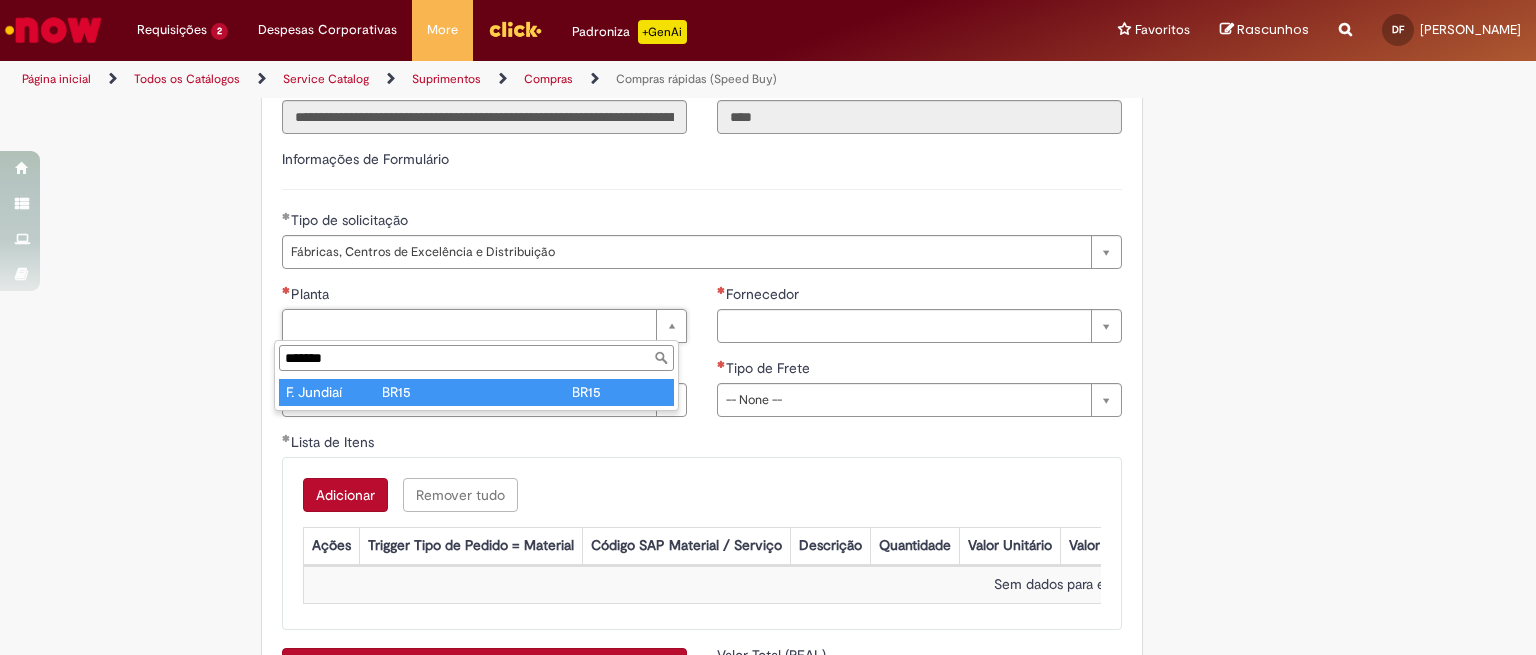 type on "**********" 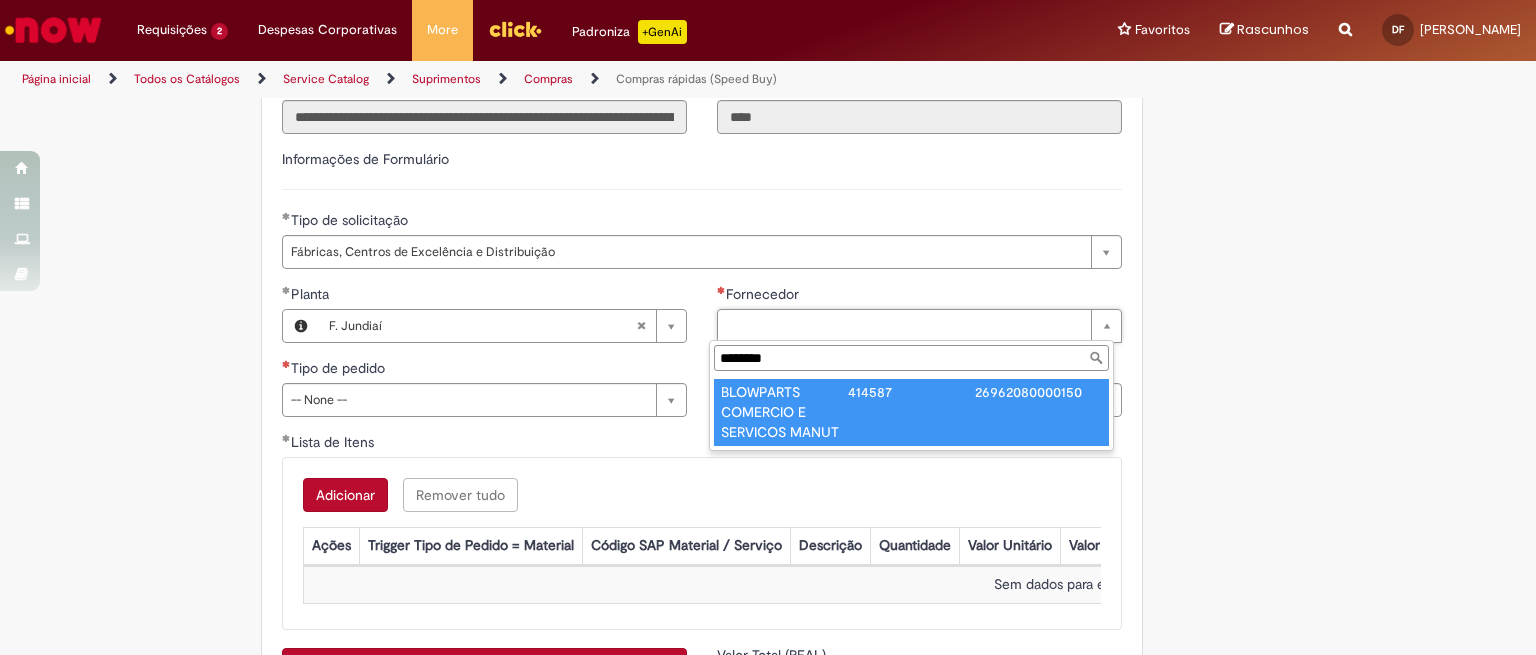 type on "********" 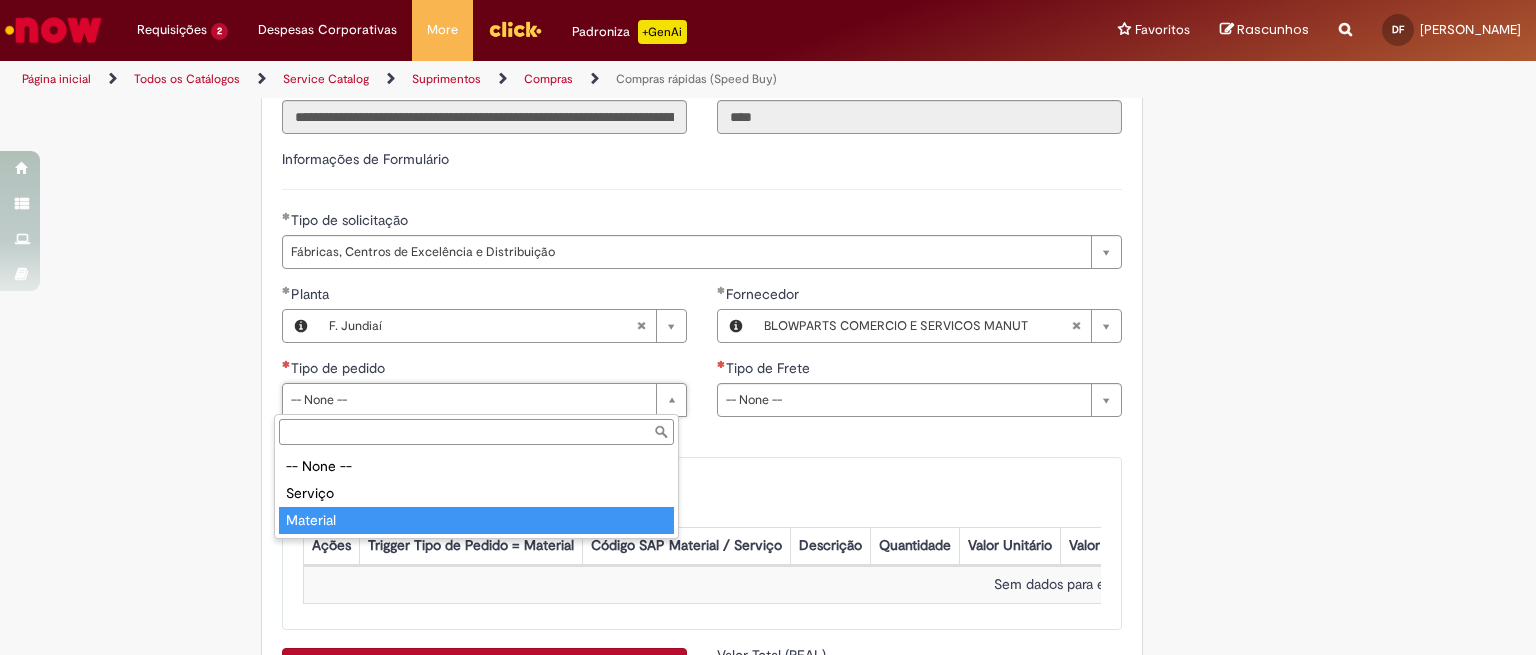 type on "********" 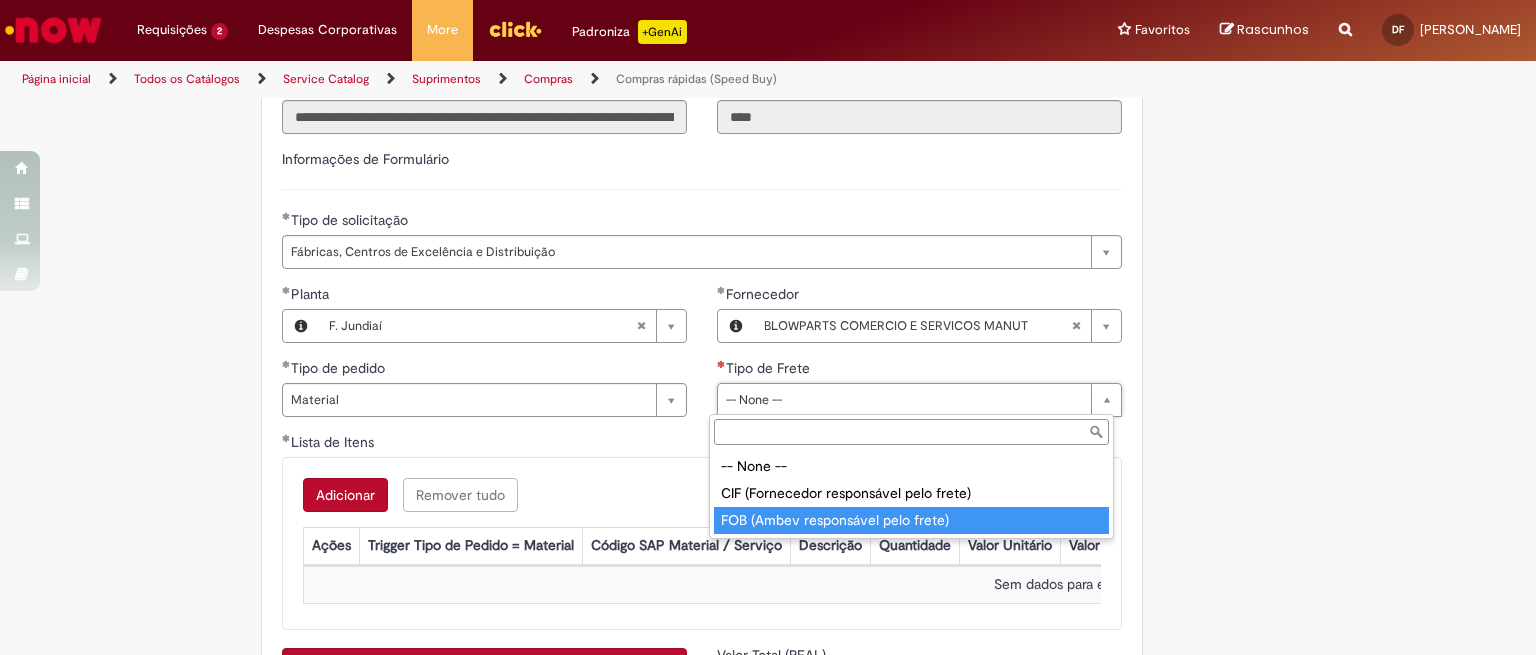type on "**********" 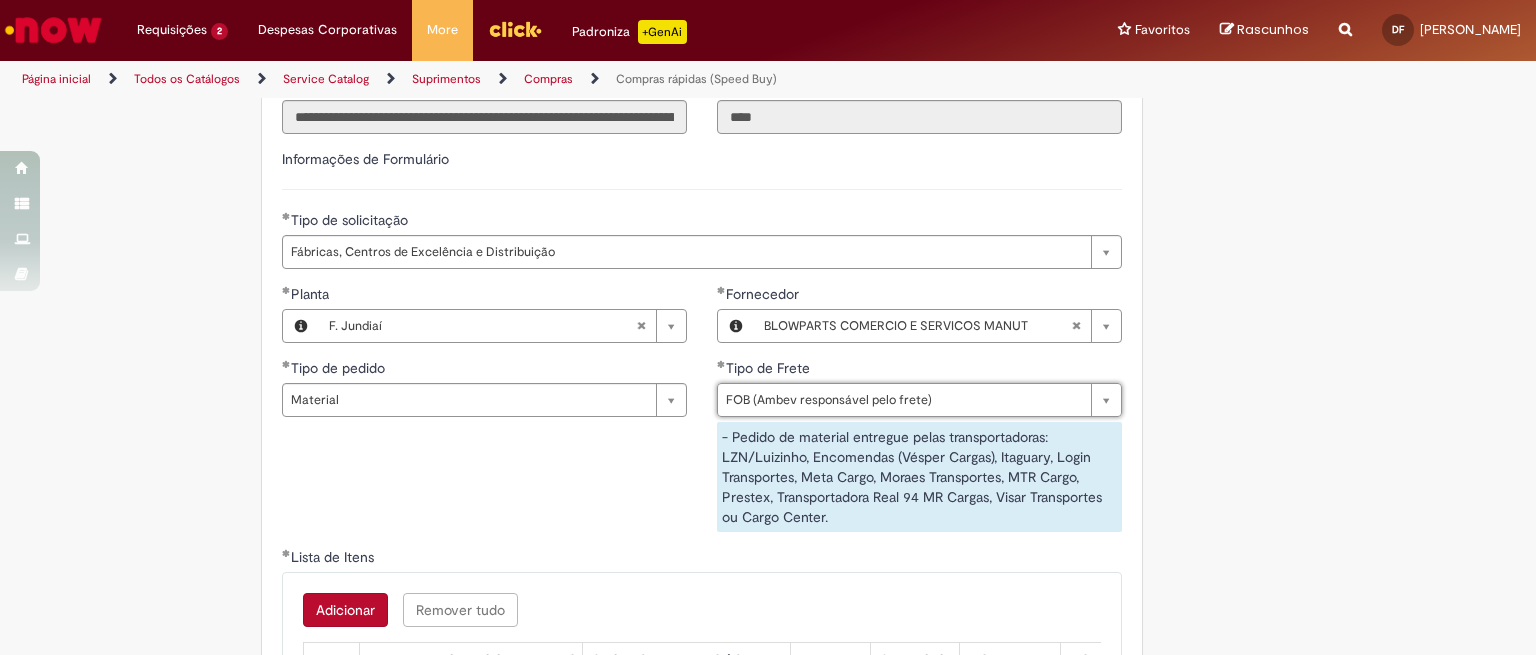 scroll, scrollTop: 3083, scrollLeft: 0, axis: vertical 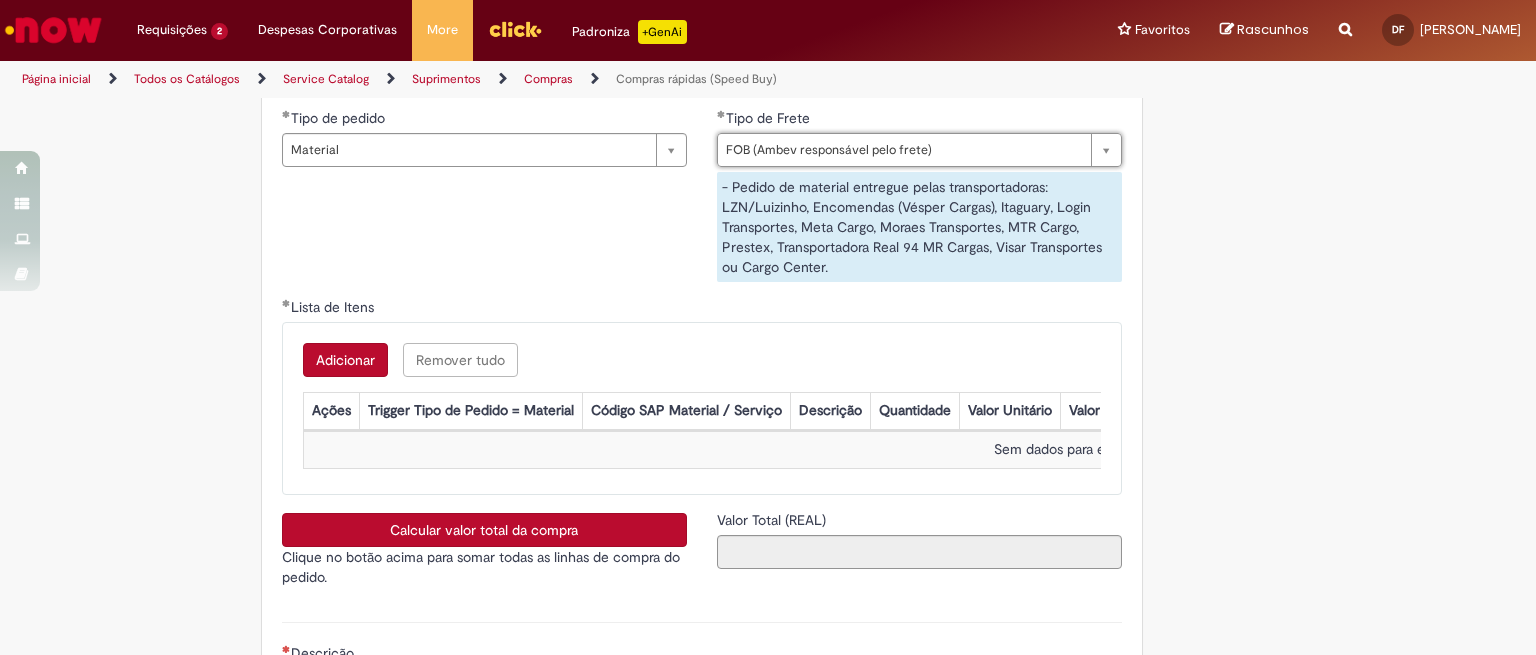 click on "Adicionar" at bounding box center [345, 360] 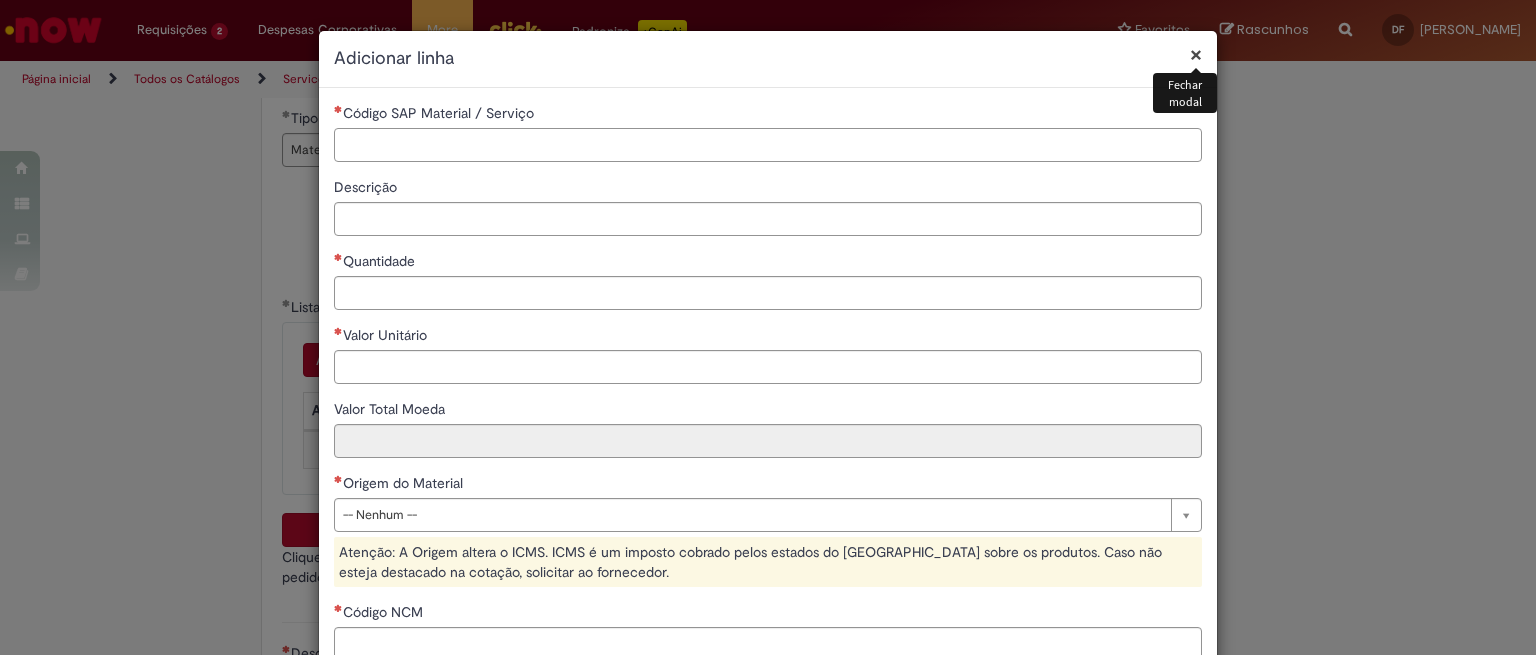click on "Código SAP Material / Serviço" at bounding box center [768, 145] 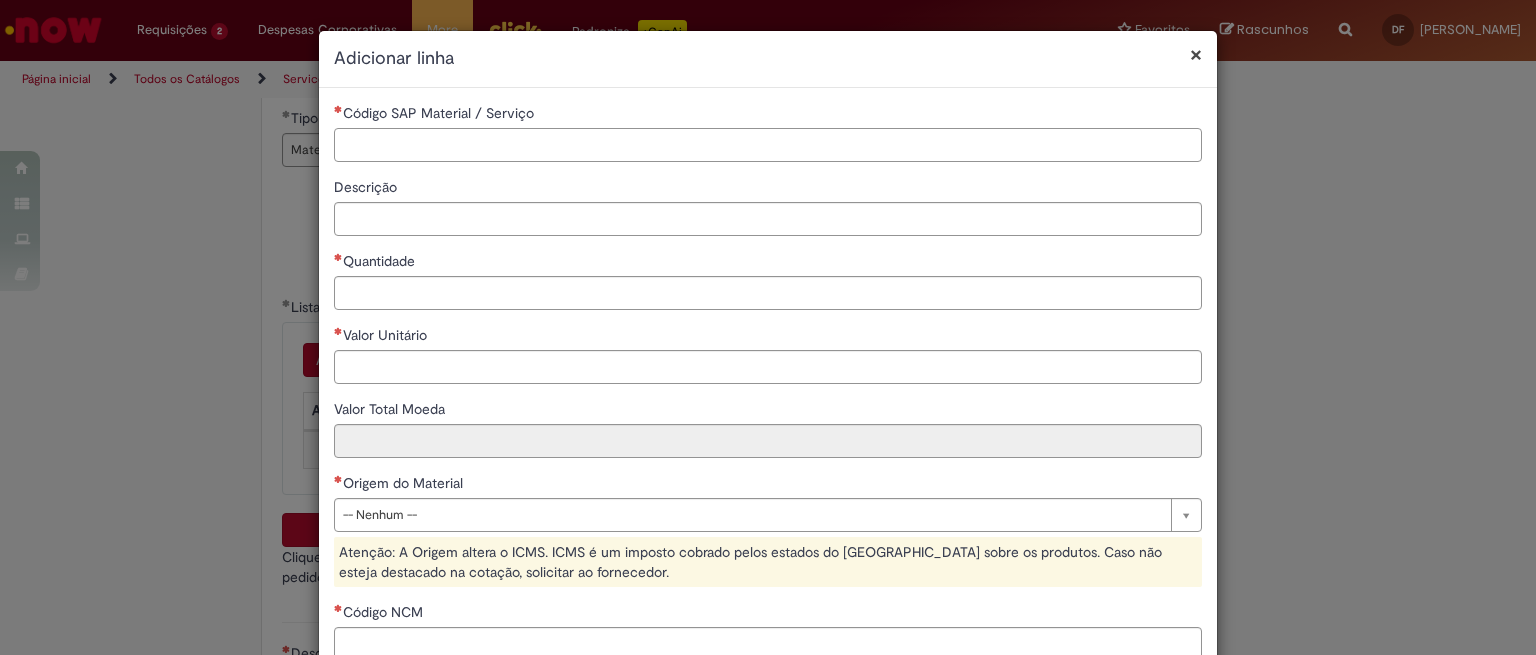 paste on "********" 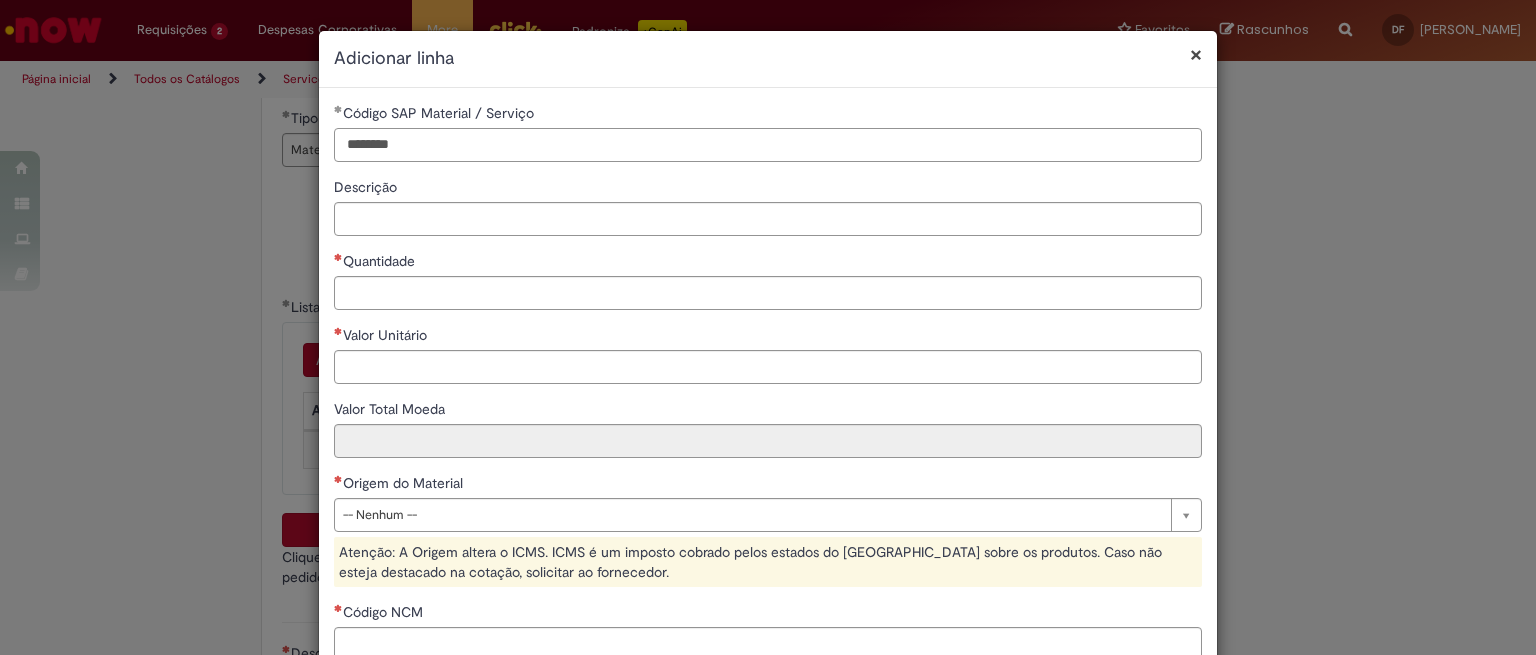 type on "********" 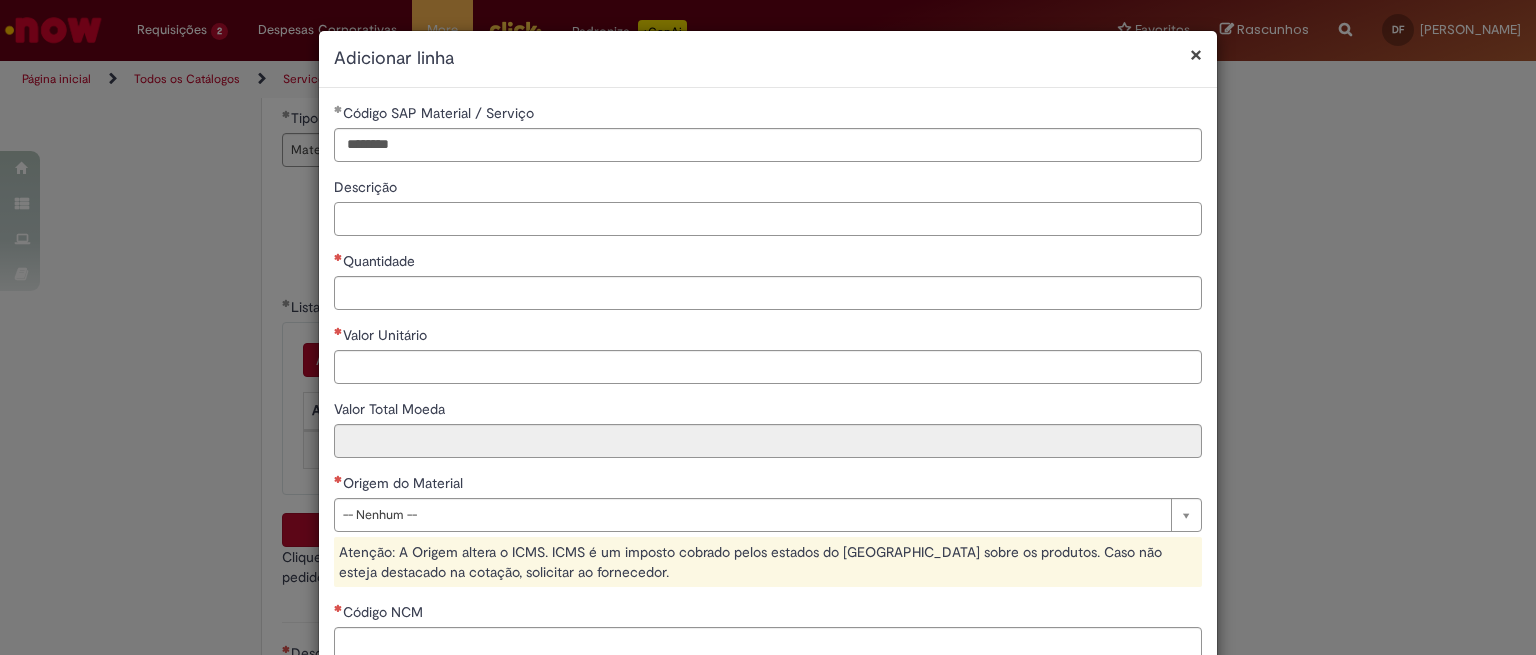 click on "Descrição" at bounding box center [768, 219] 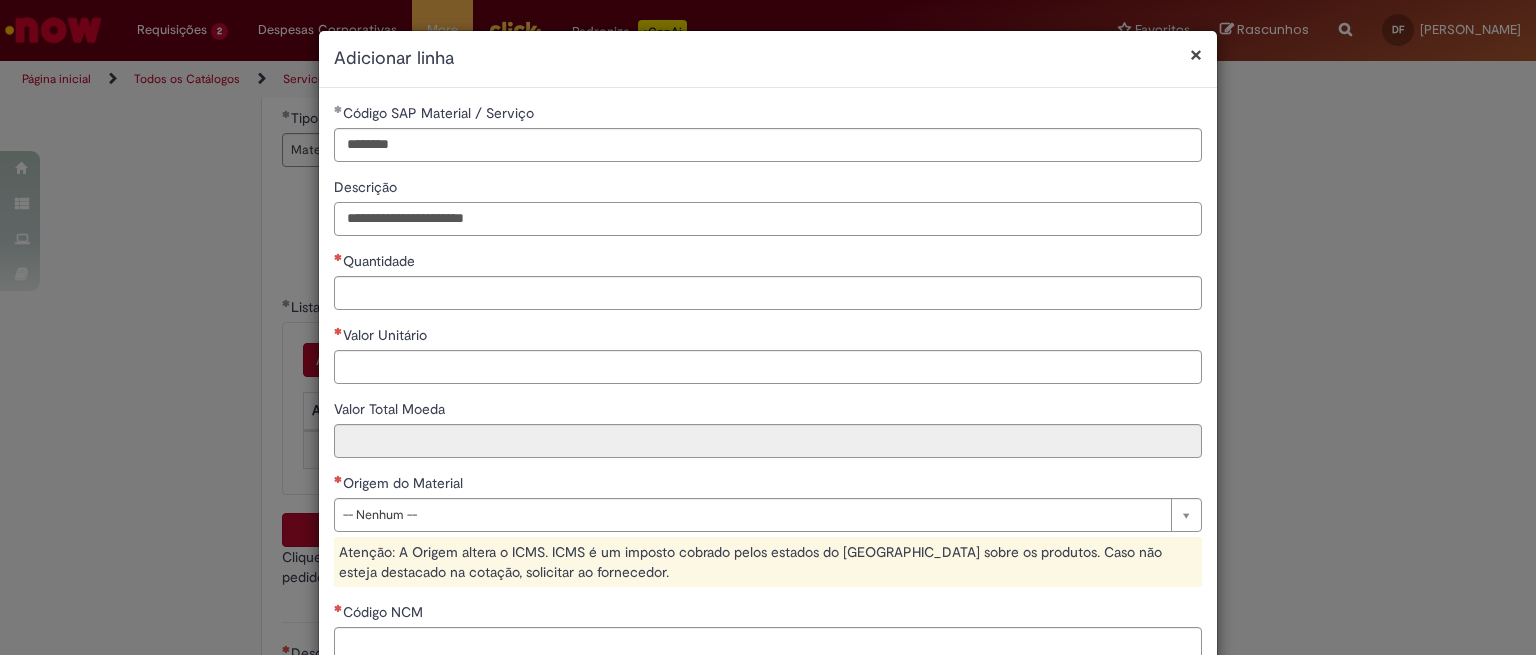 type on "**********" 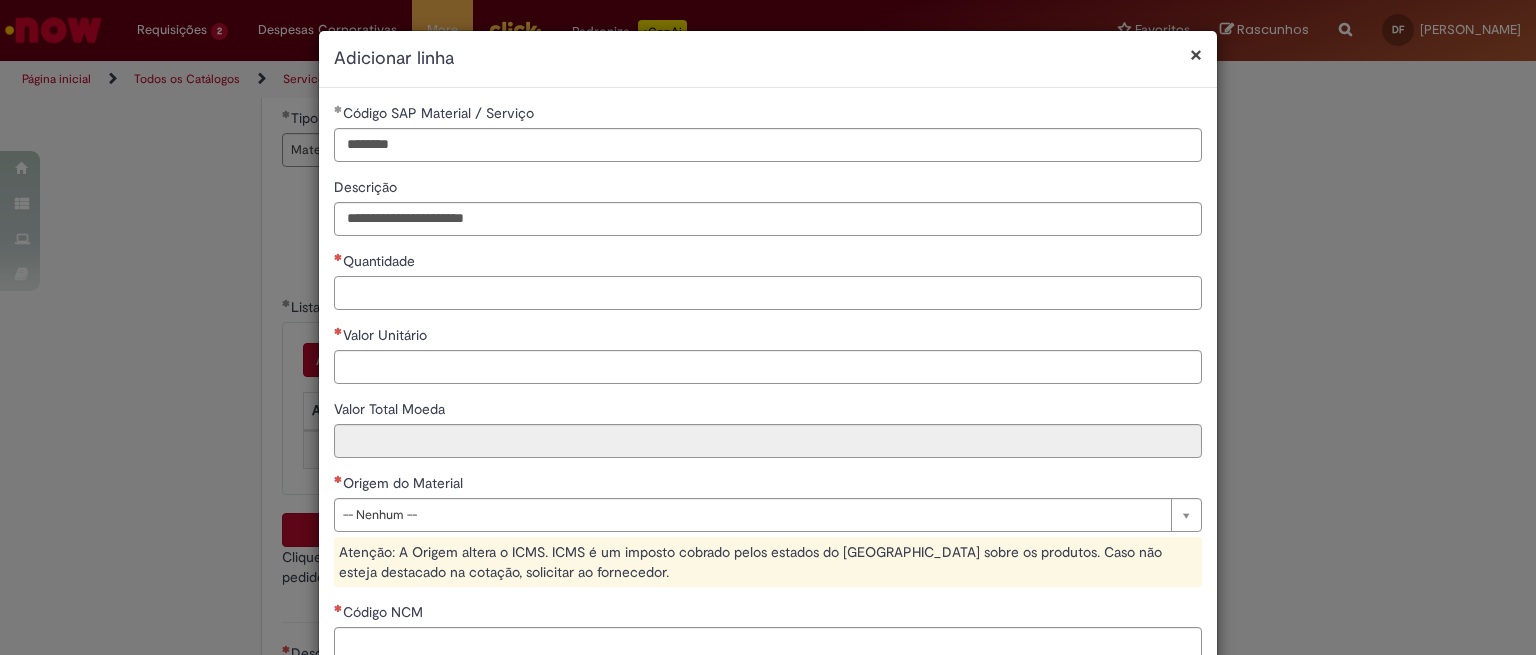 click on "Quantidade" at bounding box center [768, 293] 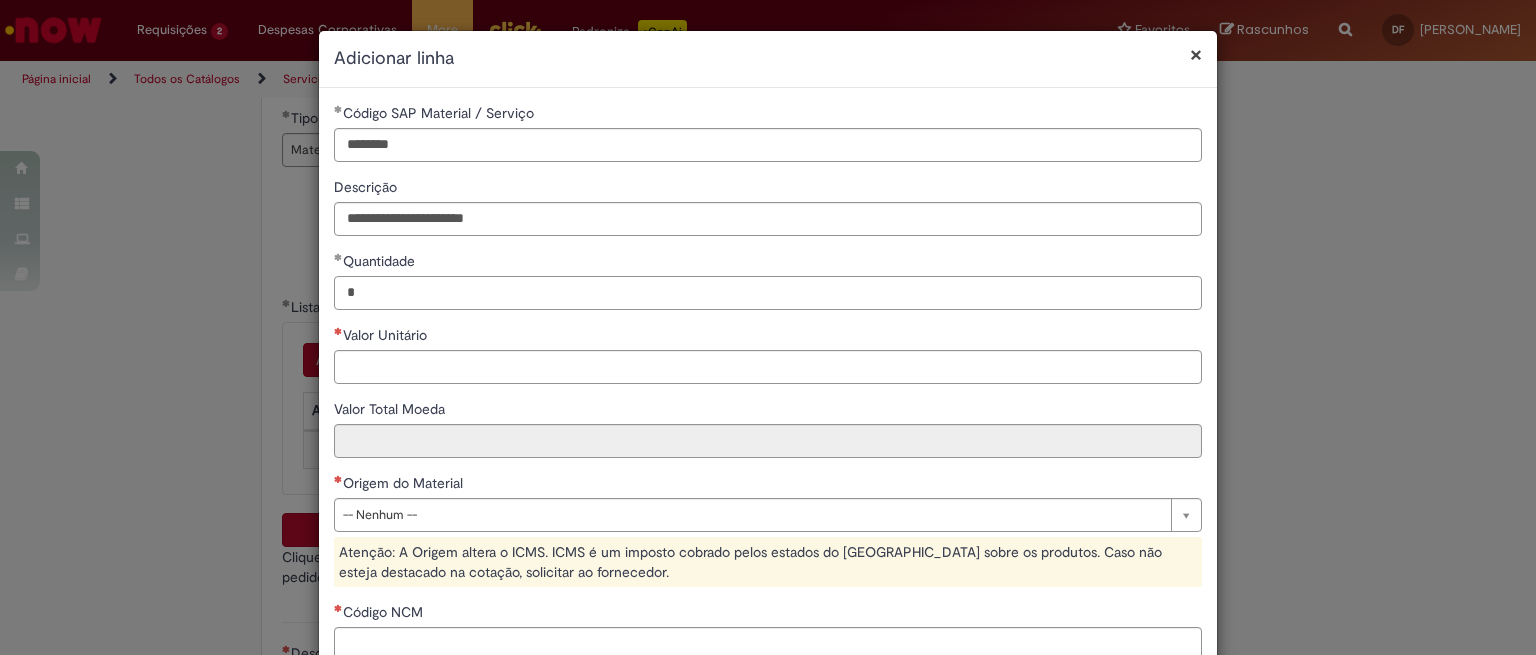 type on "*" 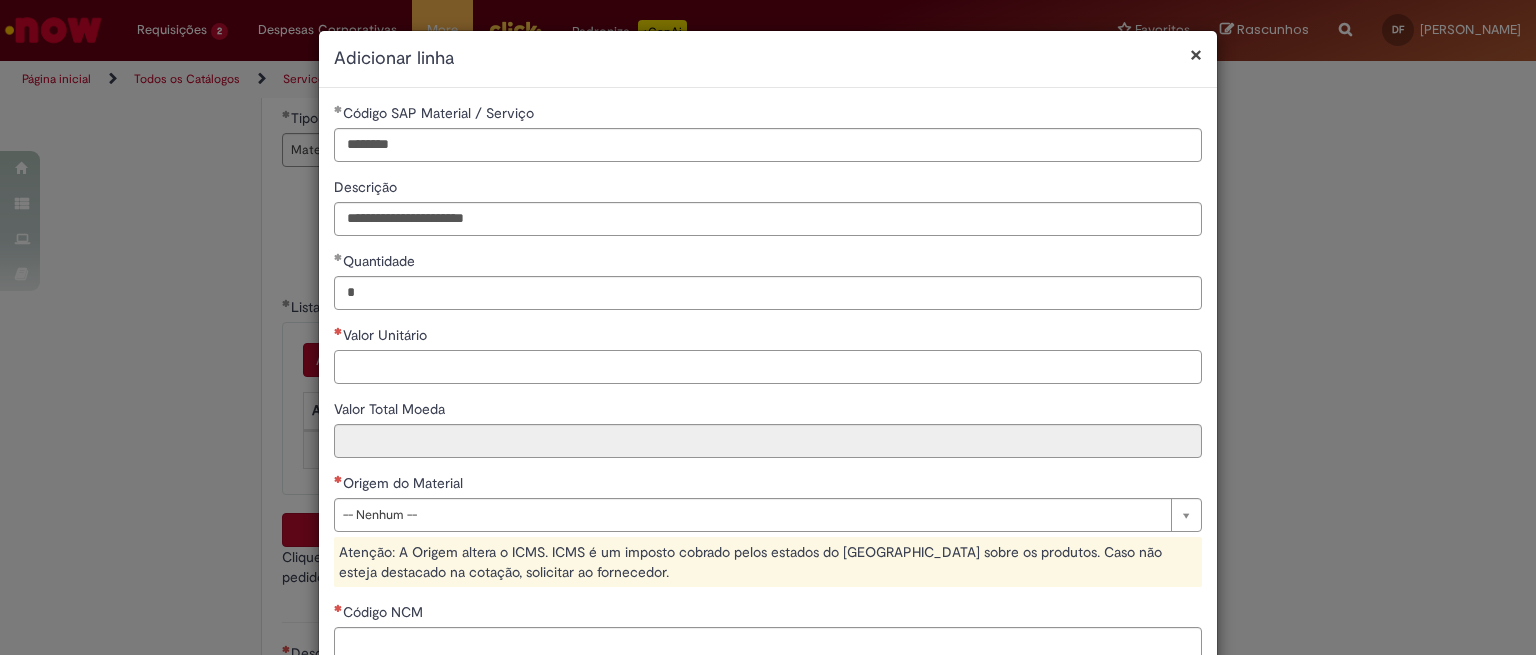 click on "Valor Unitário" at bounding box center (768, 367) 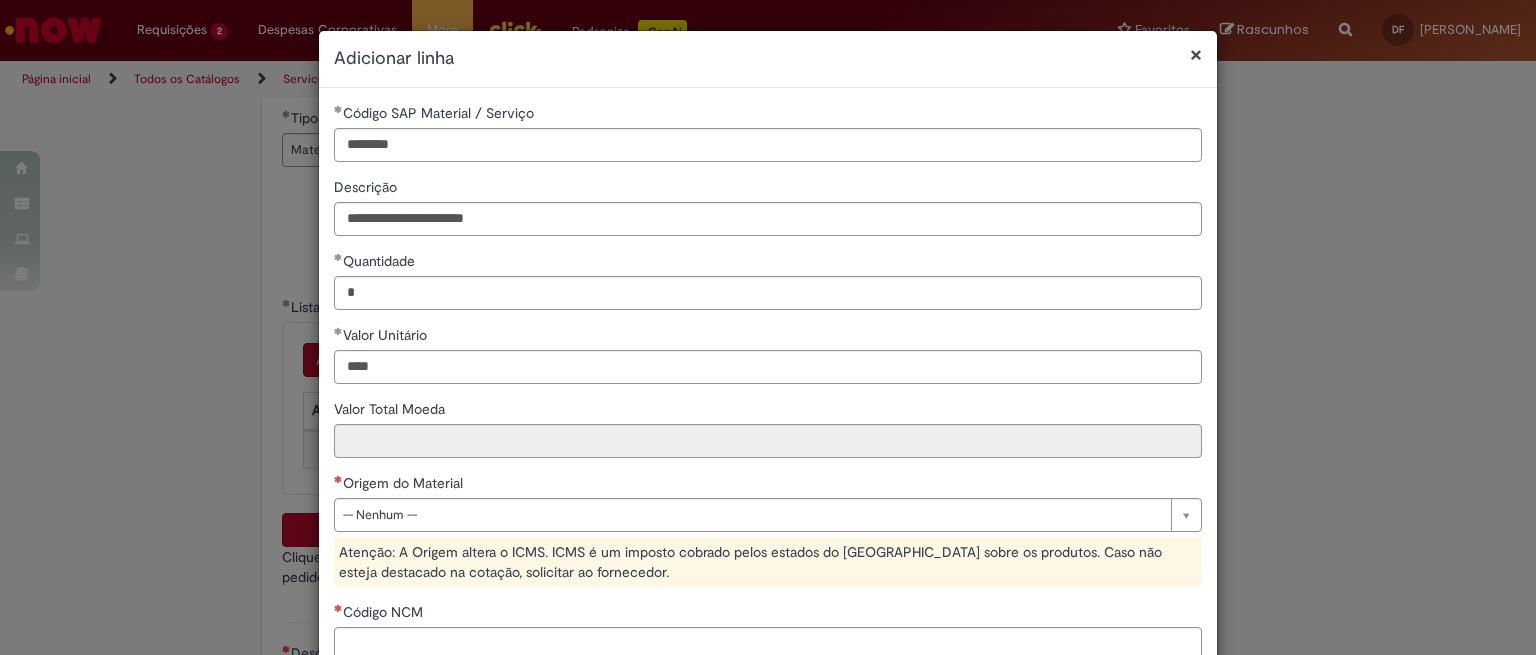 type on "********" 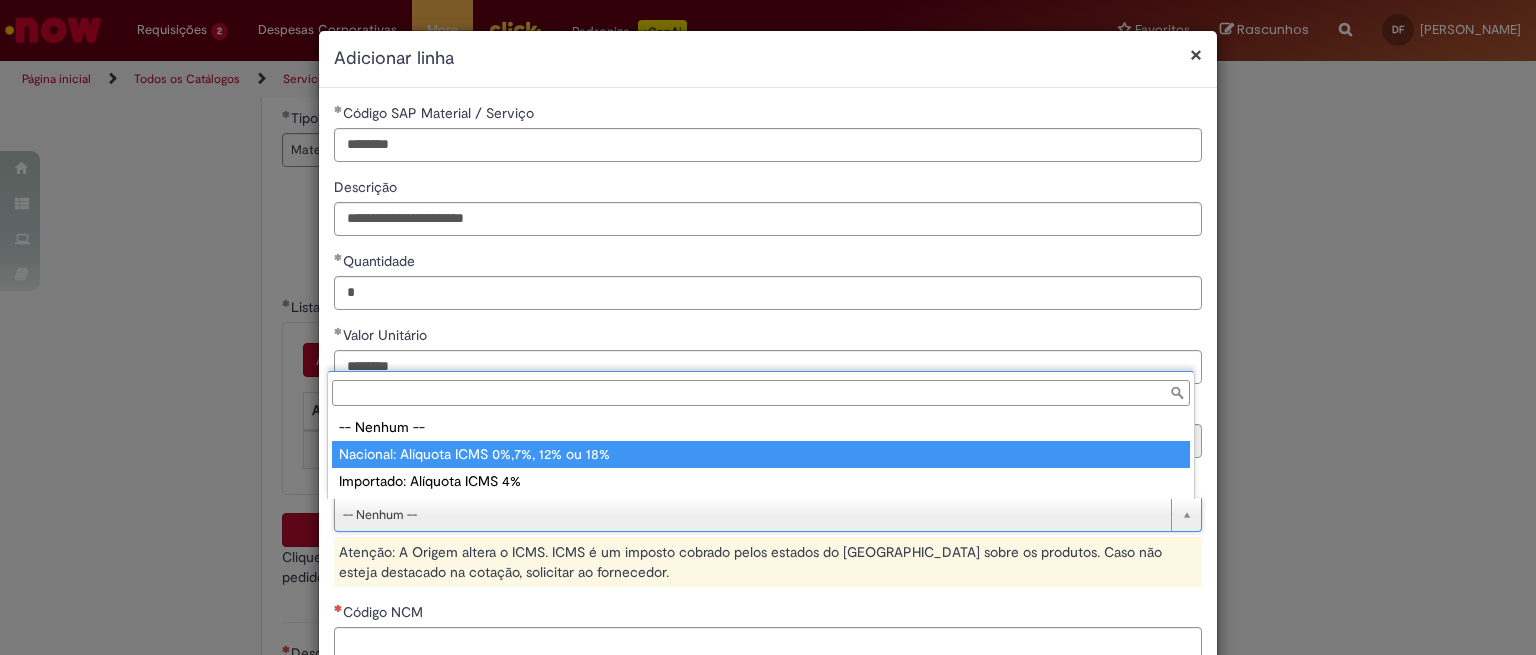 type on "**********" 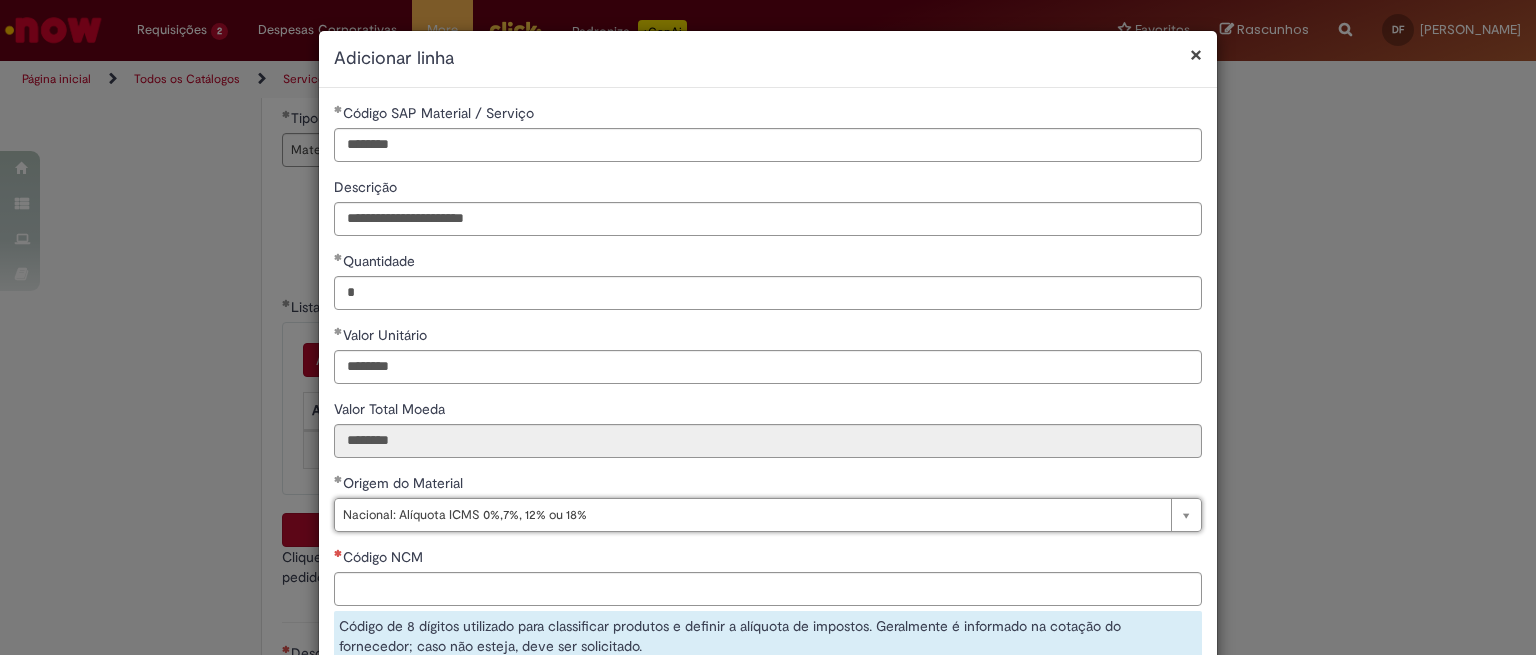 scroll, scrollTop: 167, scrollLeft: 0, axis: vertical 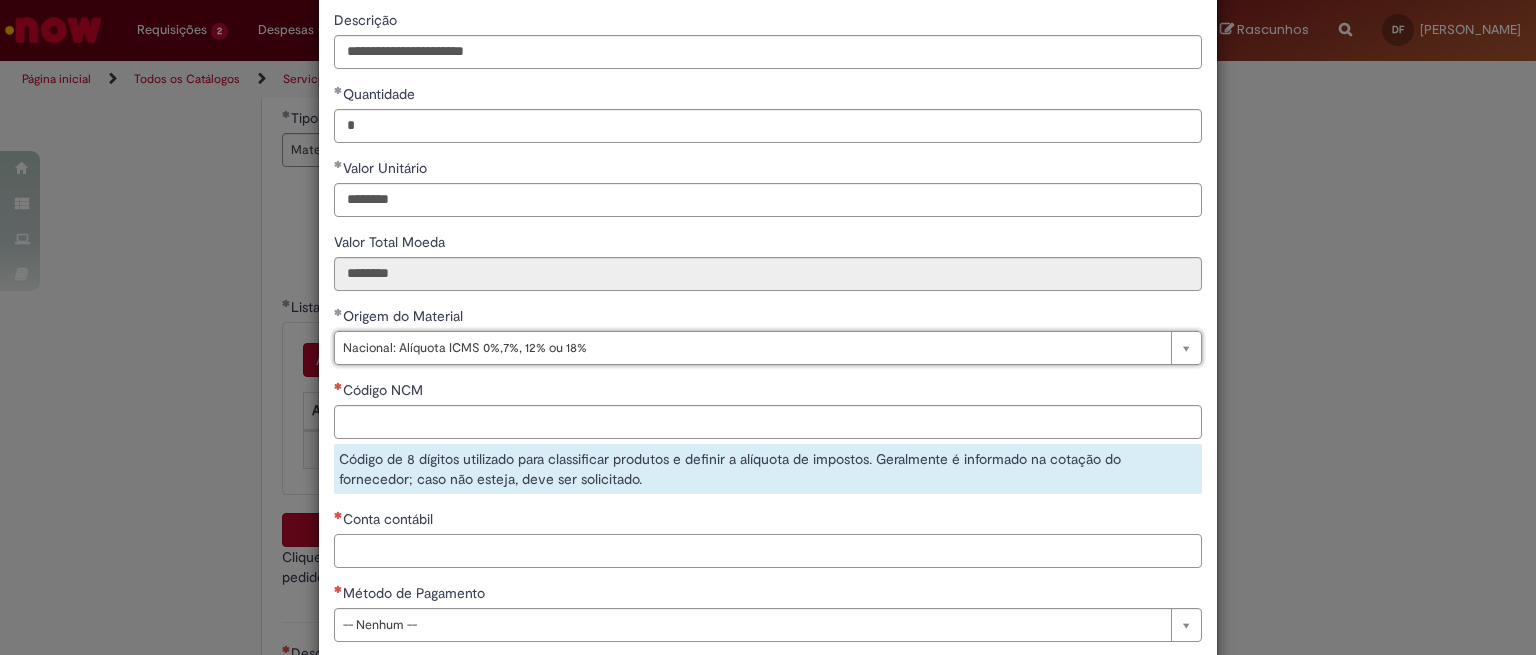 click on "Conta contábil" at bounding box center (768, 551) 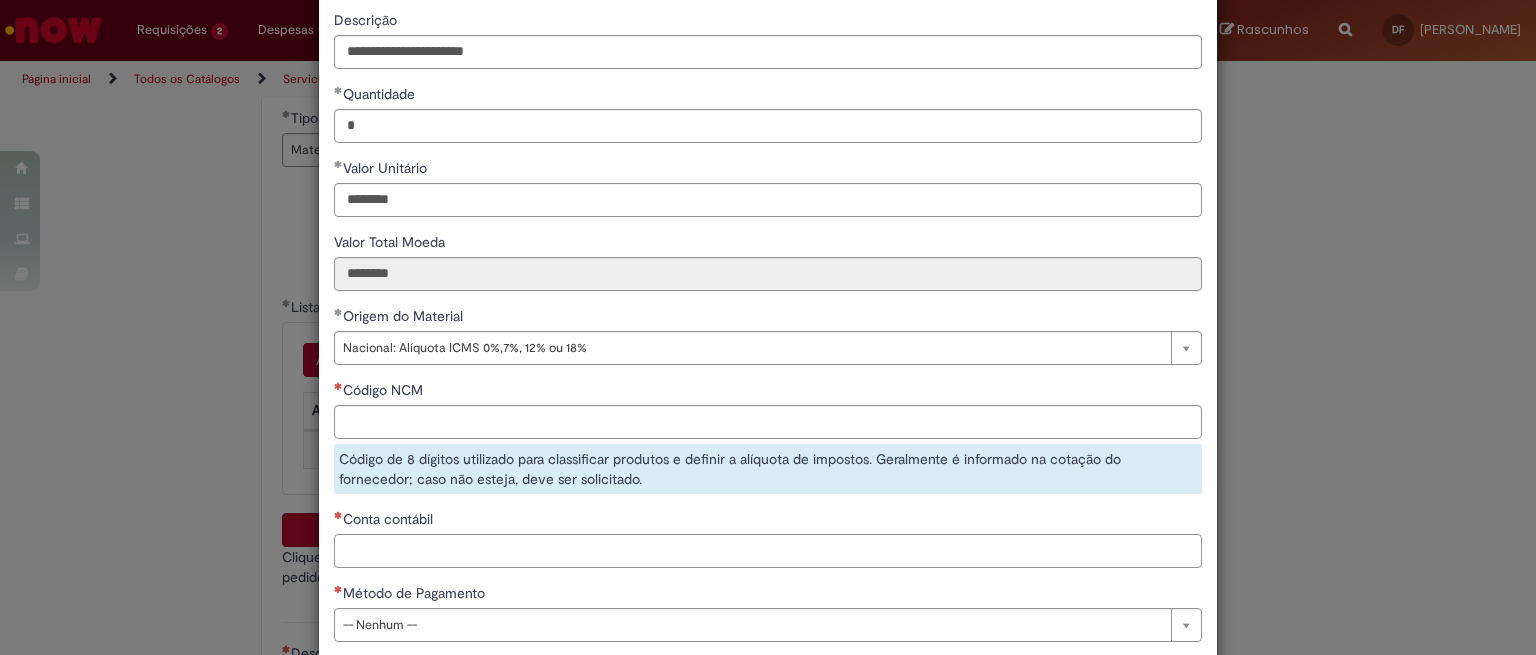 paste on "********" 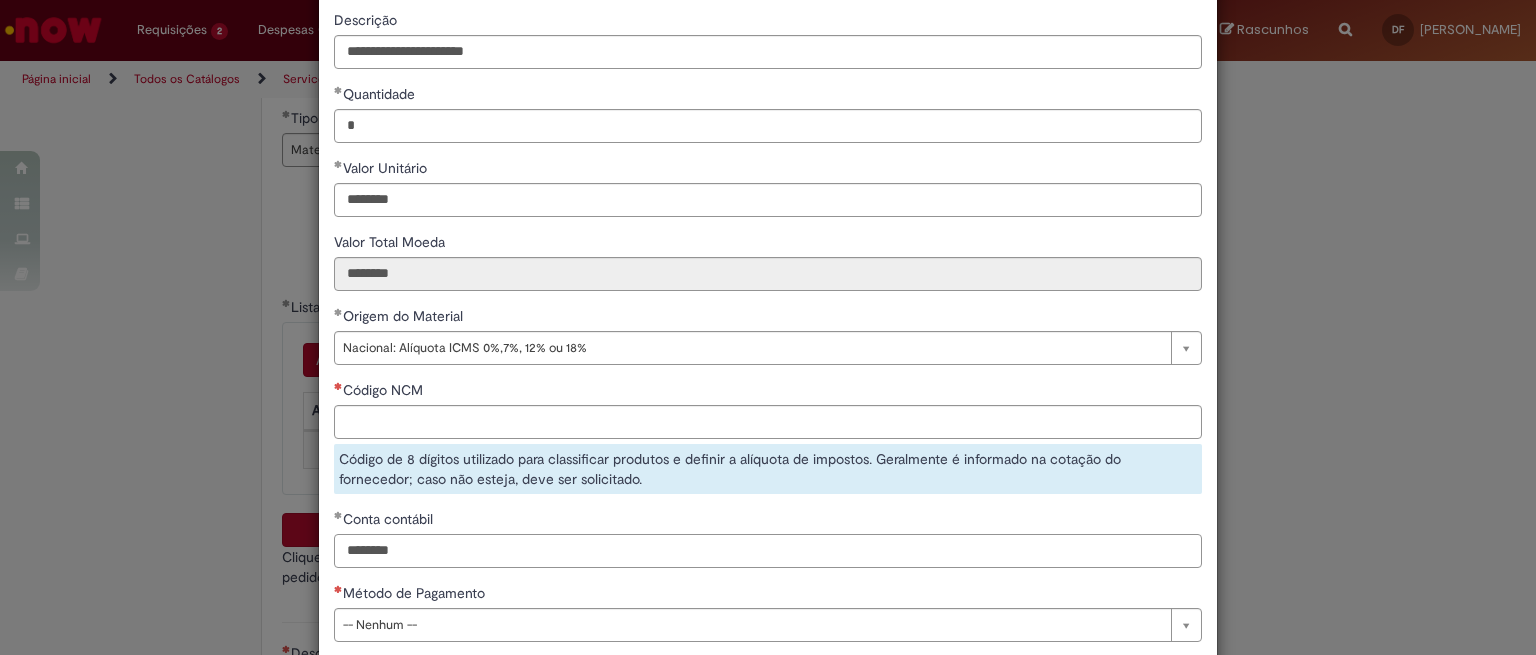 type on "********" 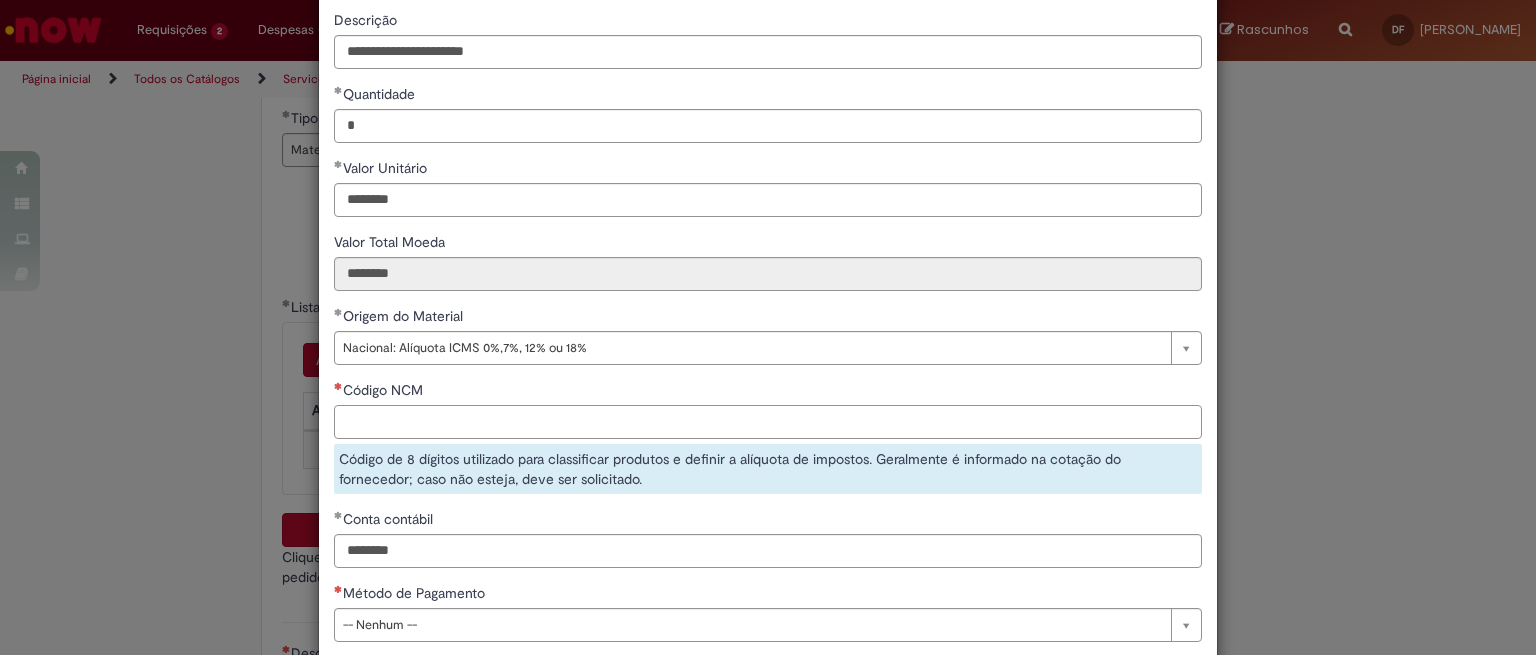 click on "Código NCM" at bounding box center [768, 422] 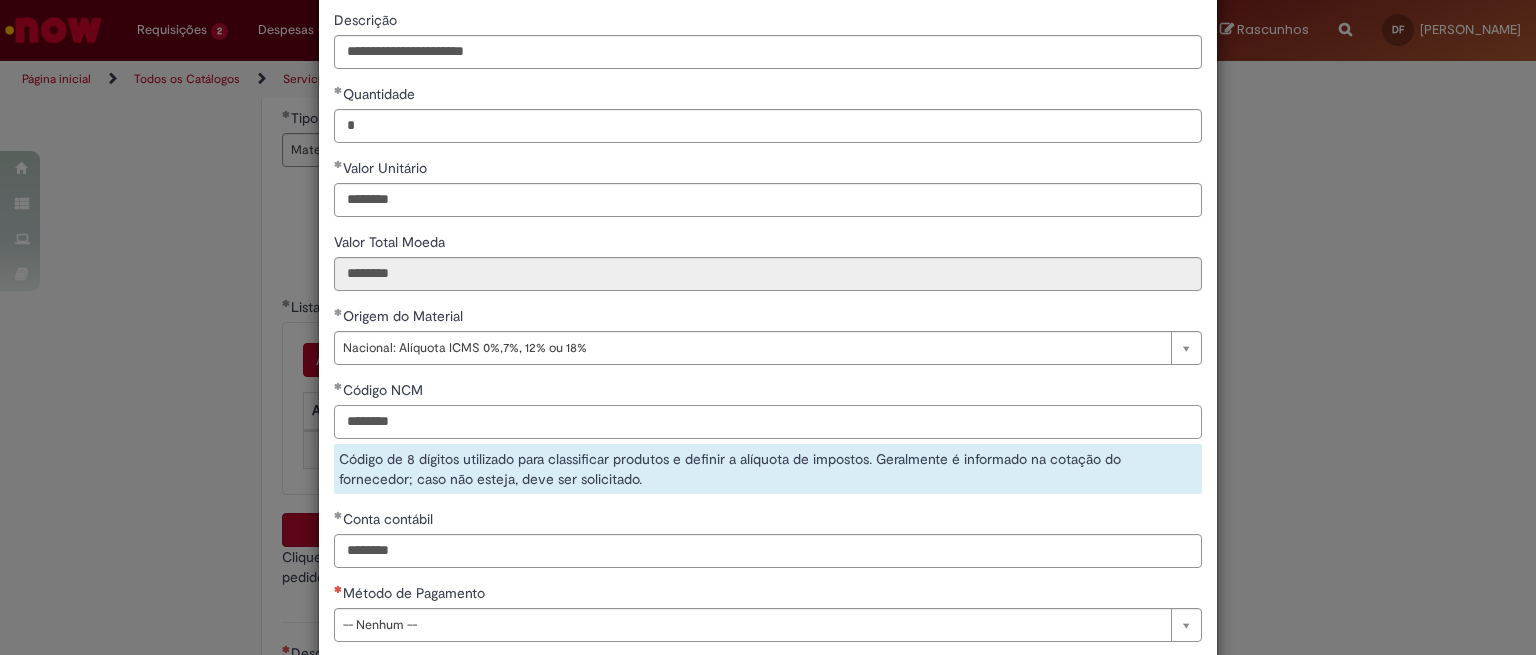 type on "********" 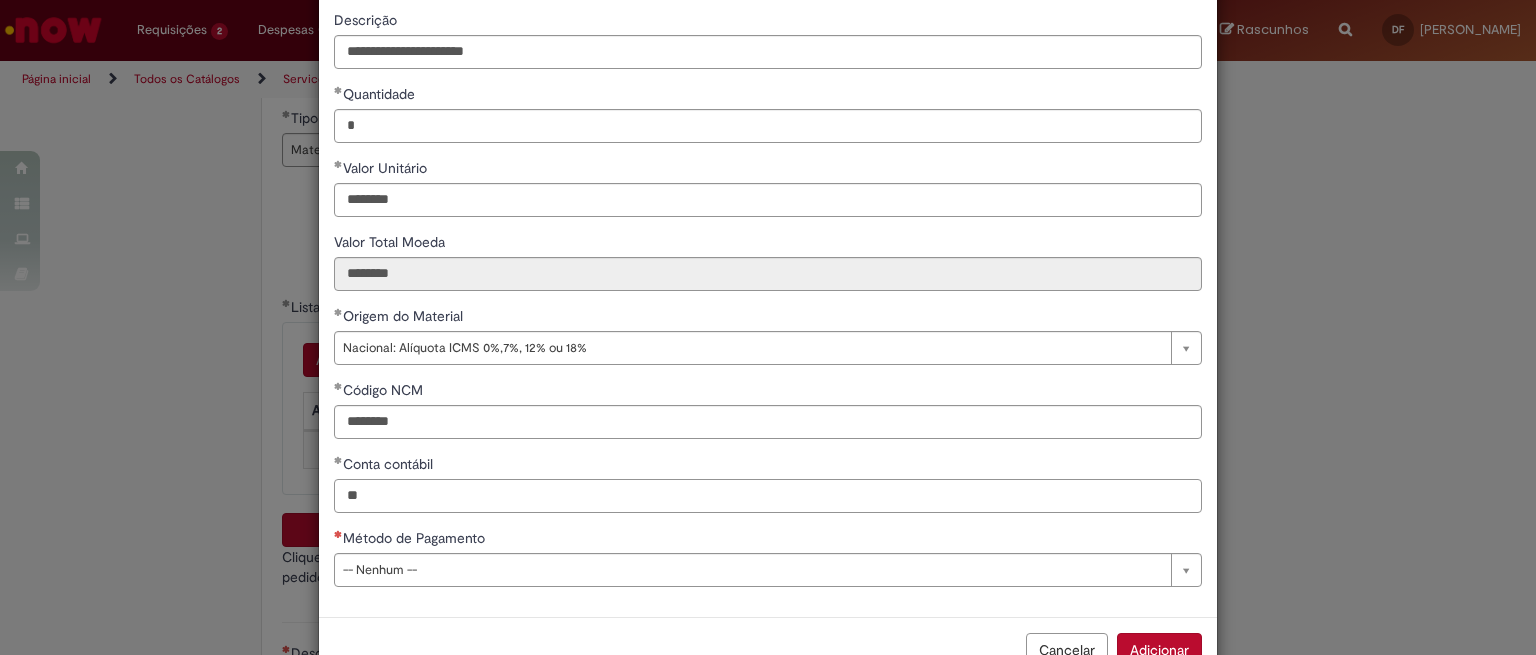 type on "*" 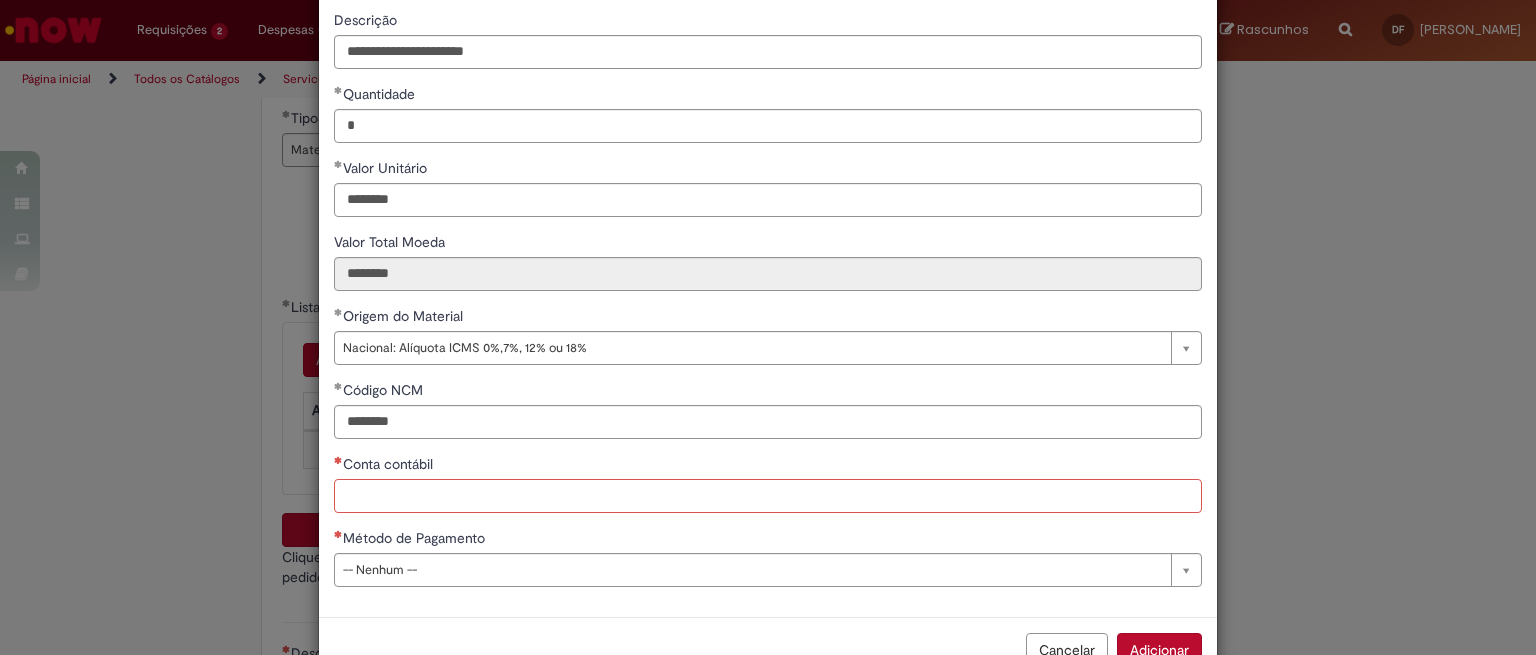 paste on "********" 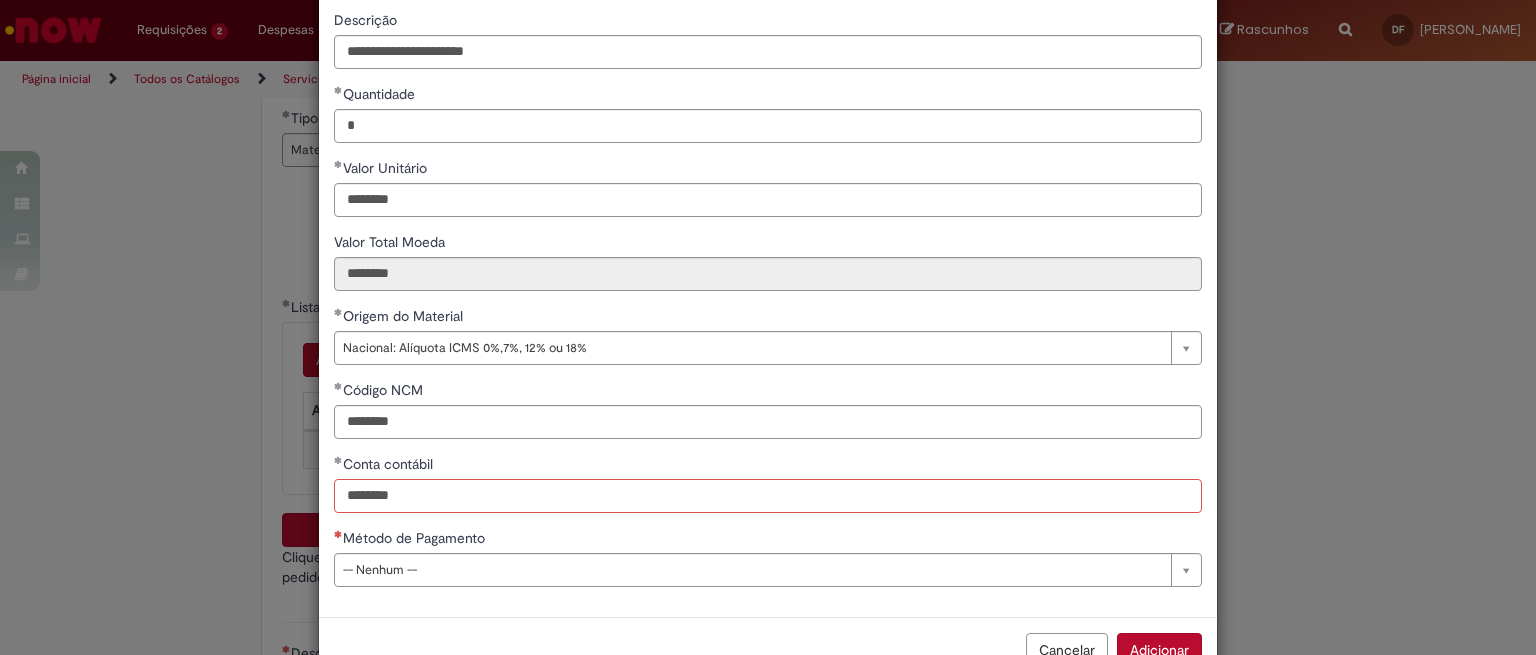 type on "********" 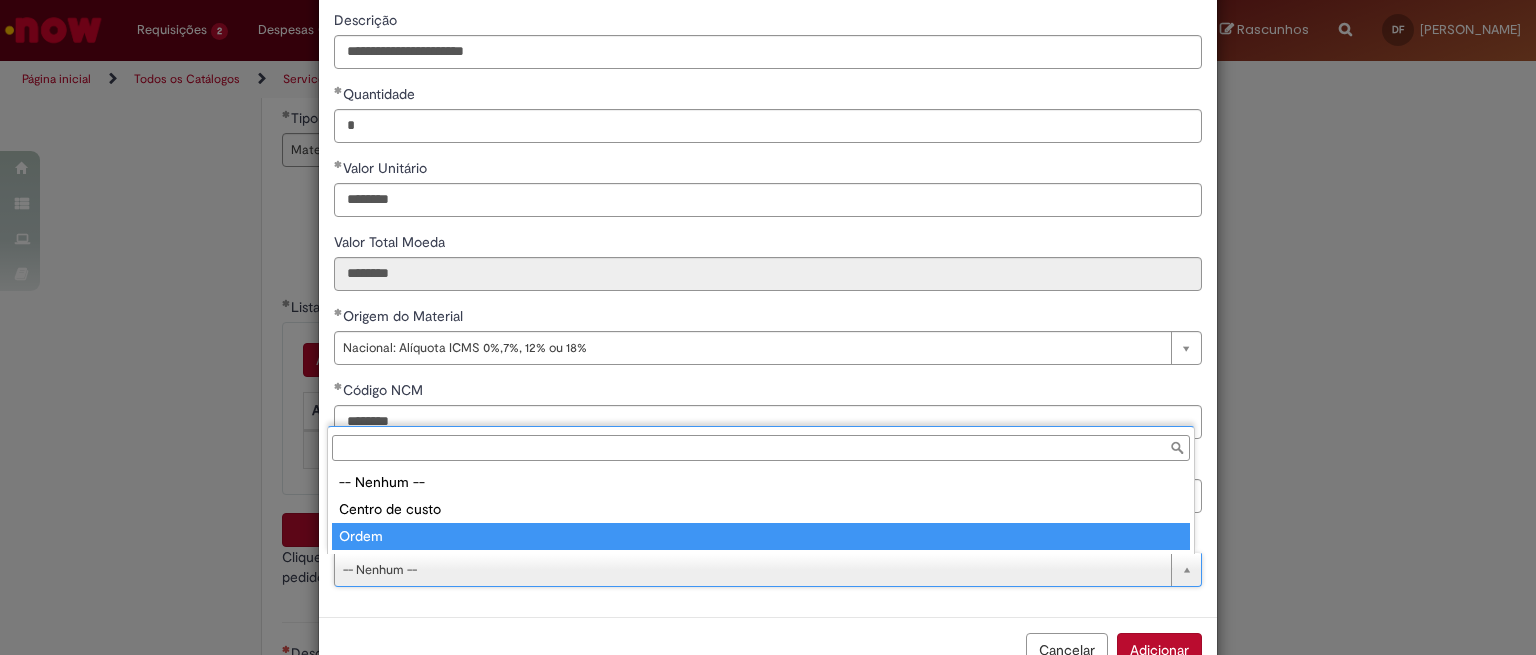 type on "*****" 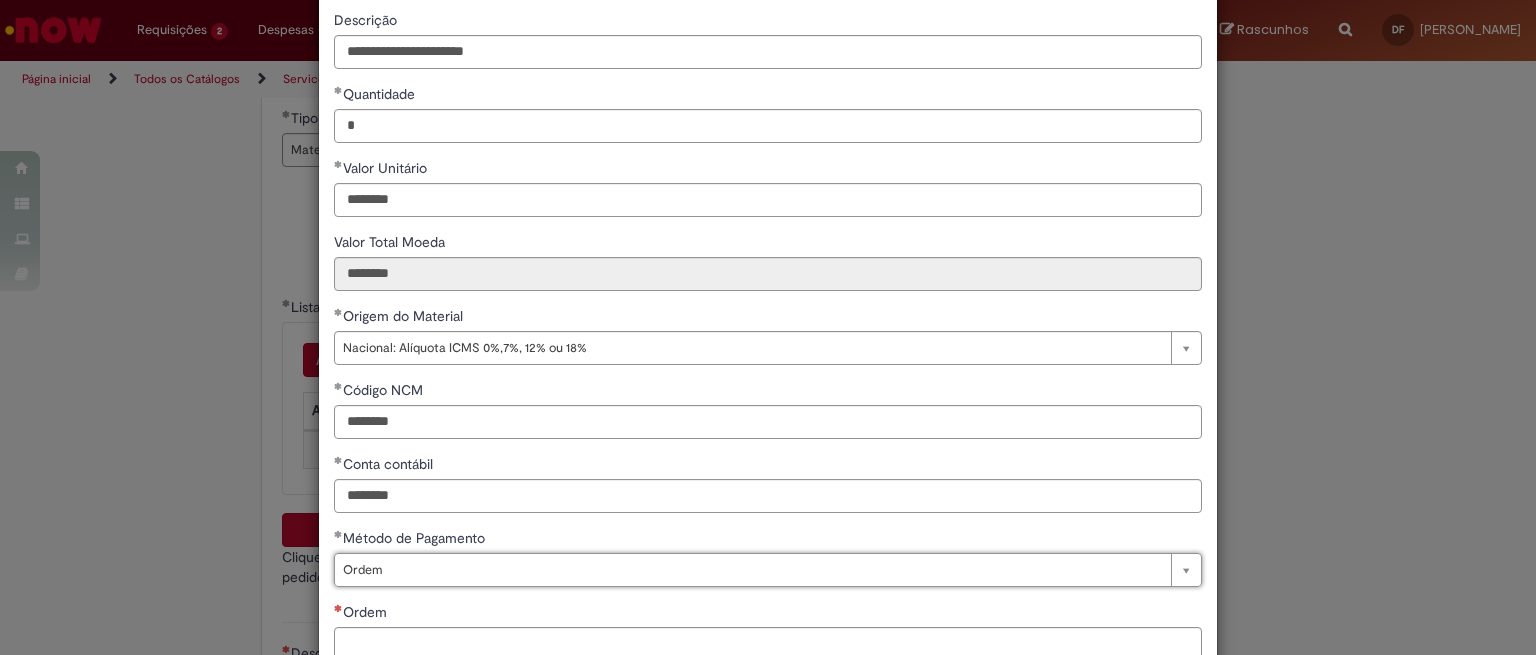 scroll, scrollTop: 299, scrollLeft: 0, axis: vertical 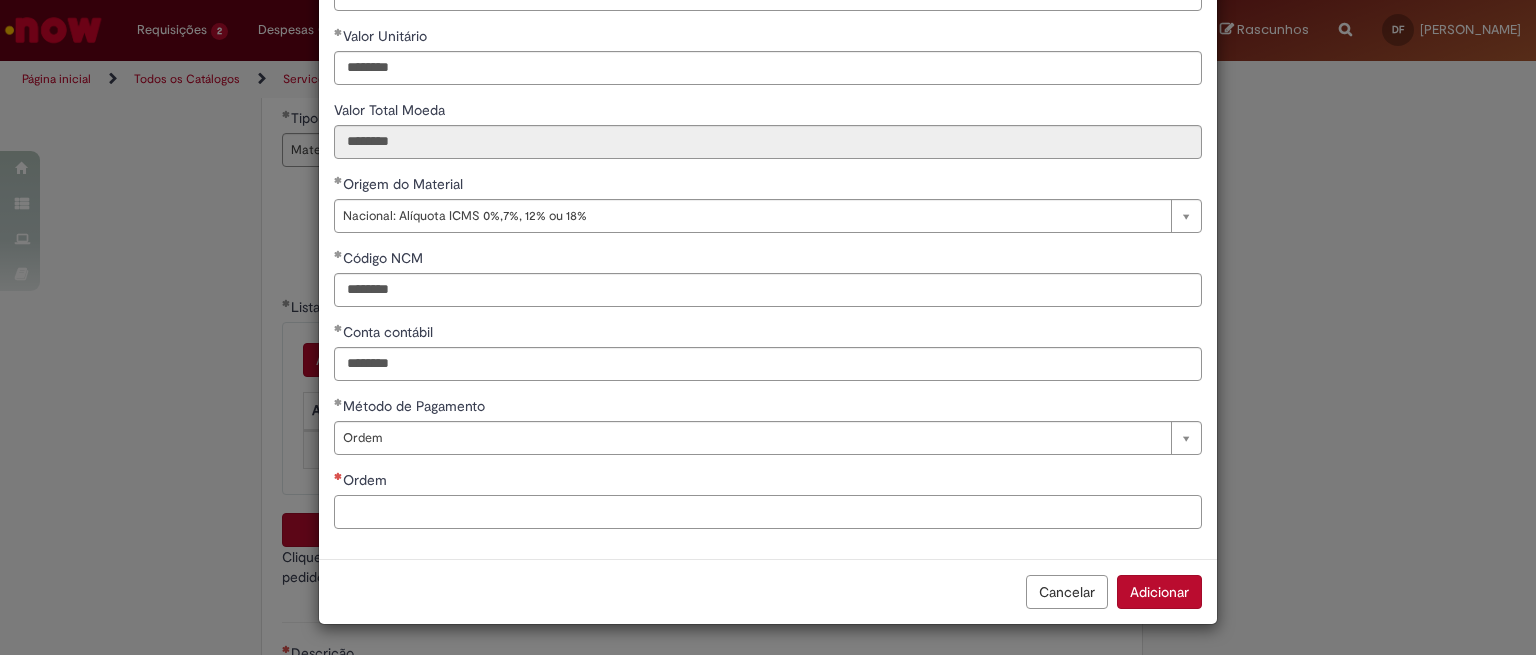 click on "Ordem" at bounding box center [768, 512] 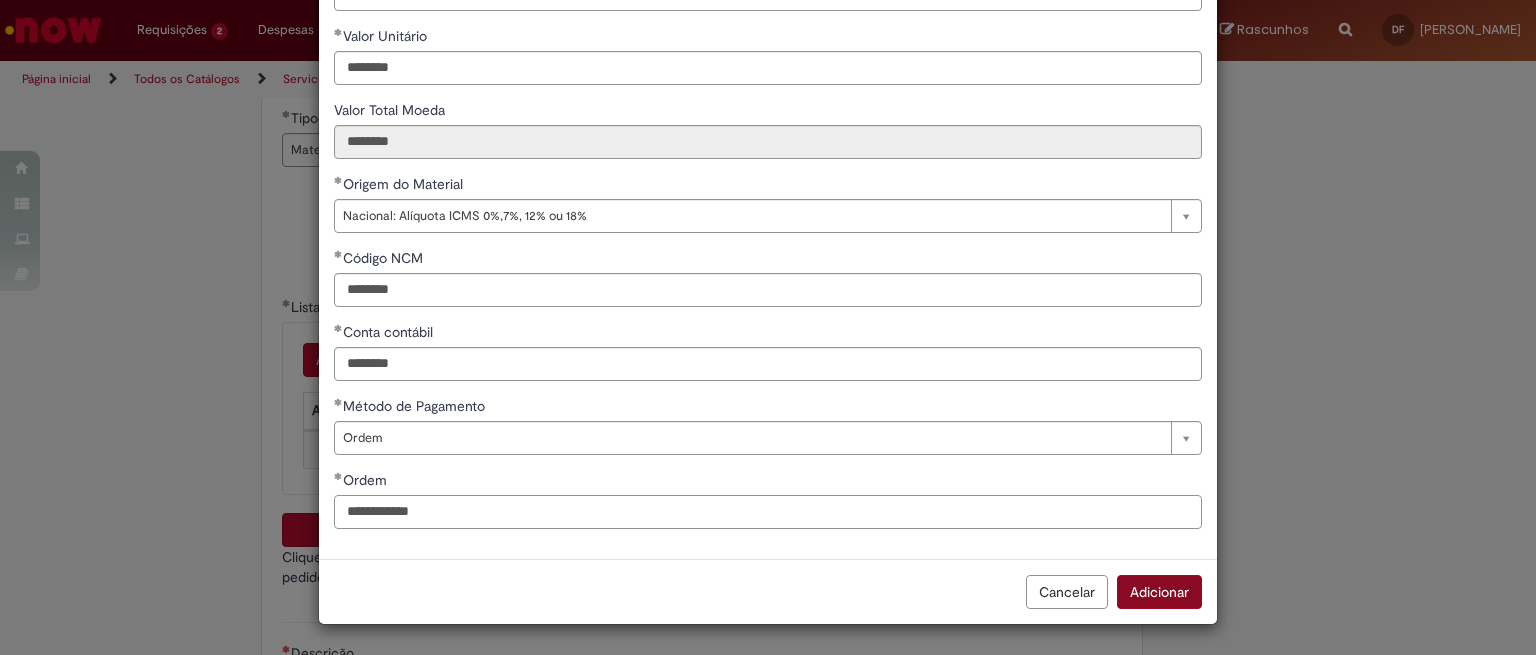 type on "**********" 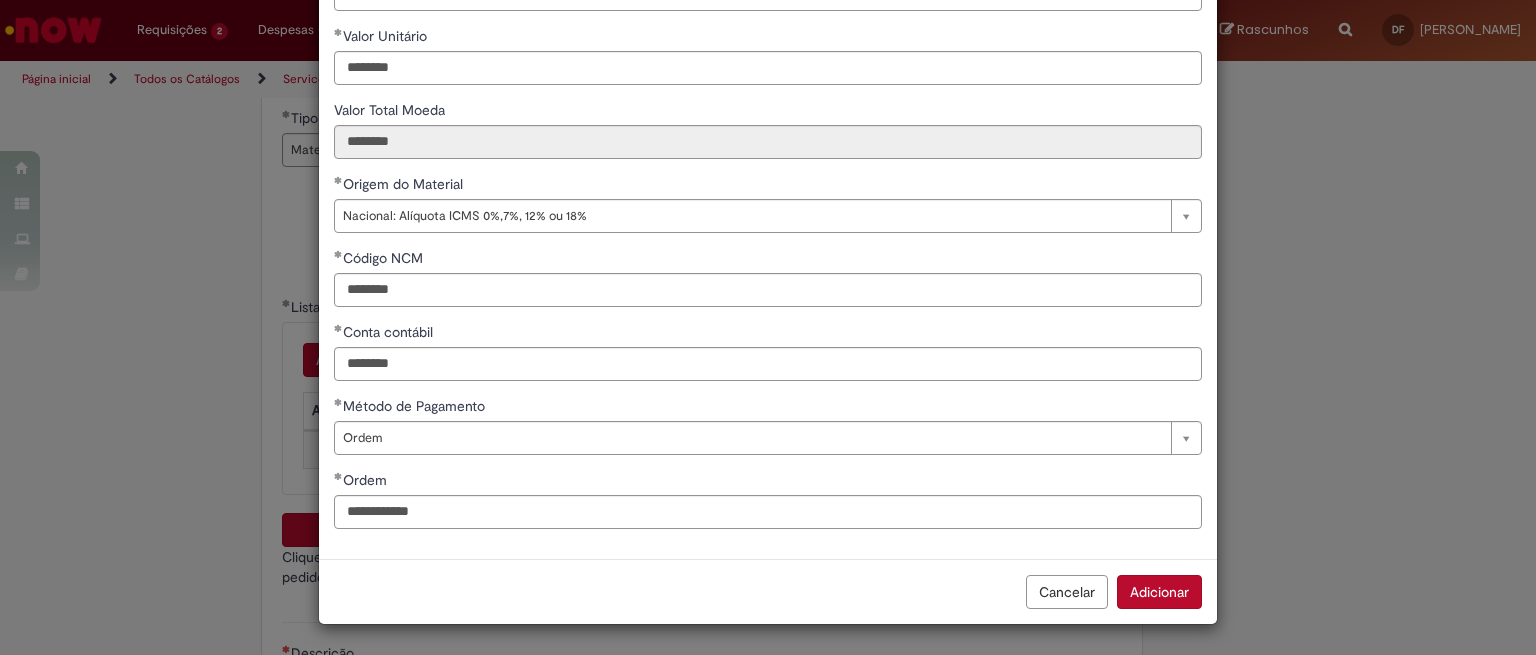 click on "Adicionar" at bounding box center [1159, 592] 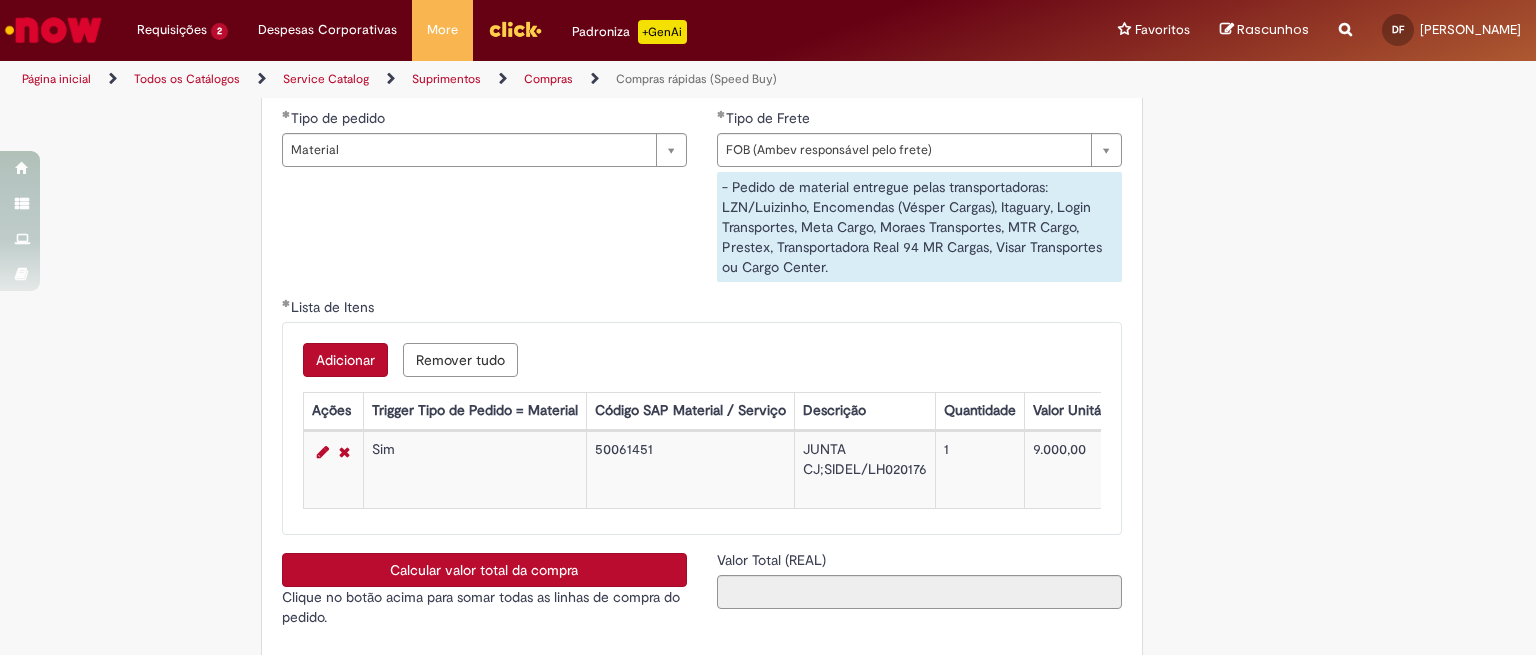 scroll, scrollTop: 3166, scrollLeft: 0, axis: vertical 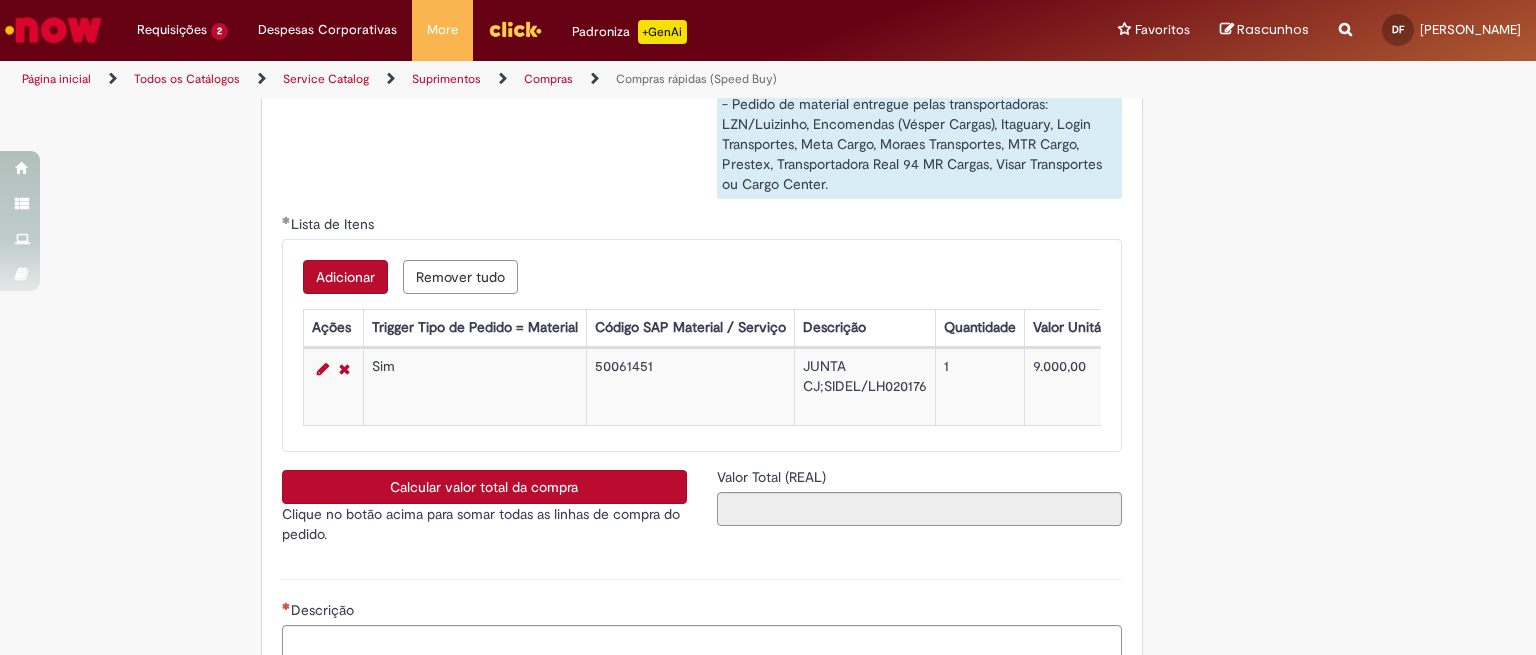 click on "Calcular valor total da compra" at bounding box center (484, 487) 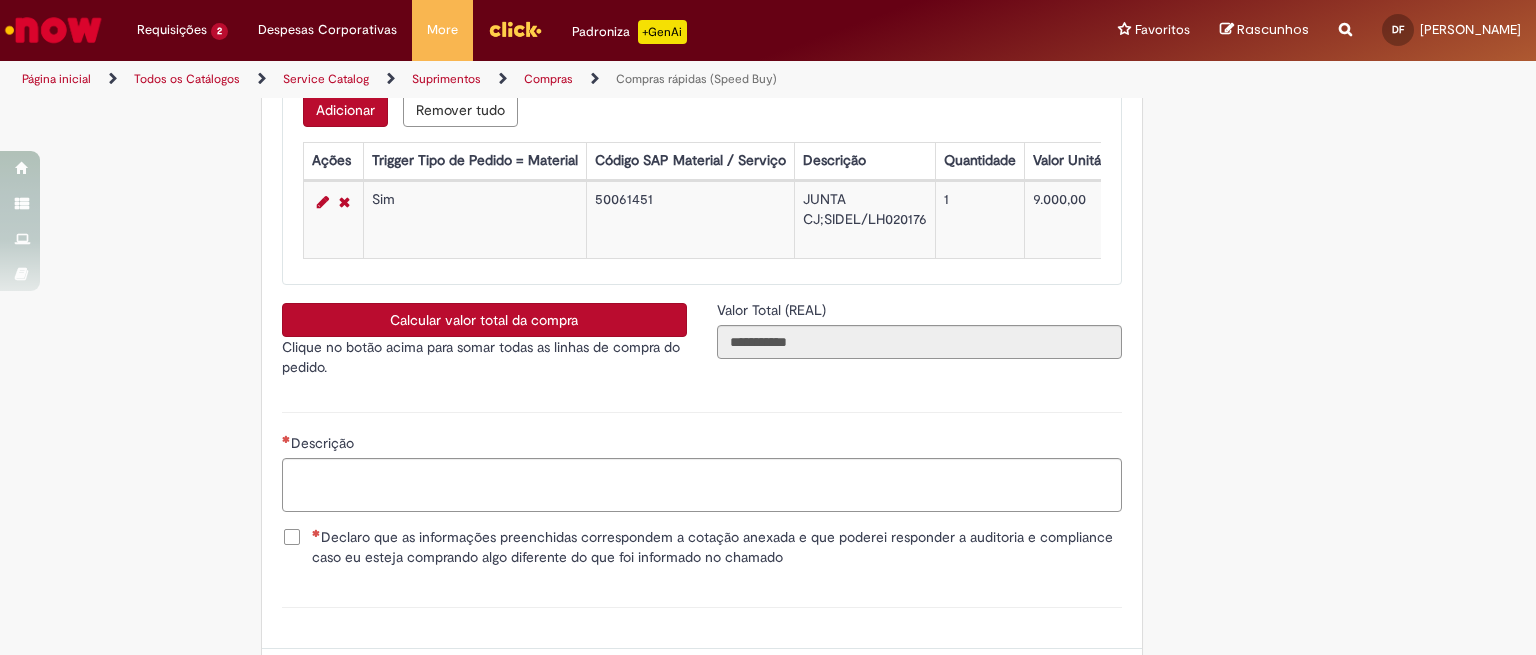 scroll, scrollTop: 3416, scrollLeft: 0, axis: vertical 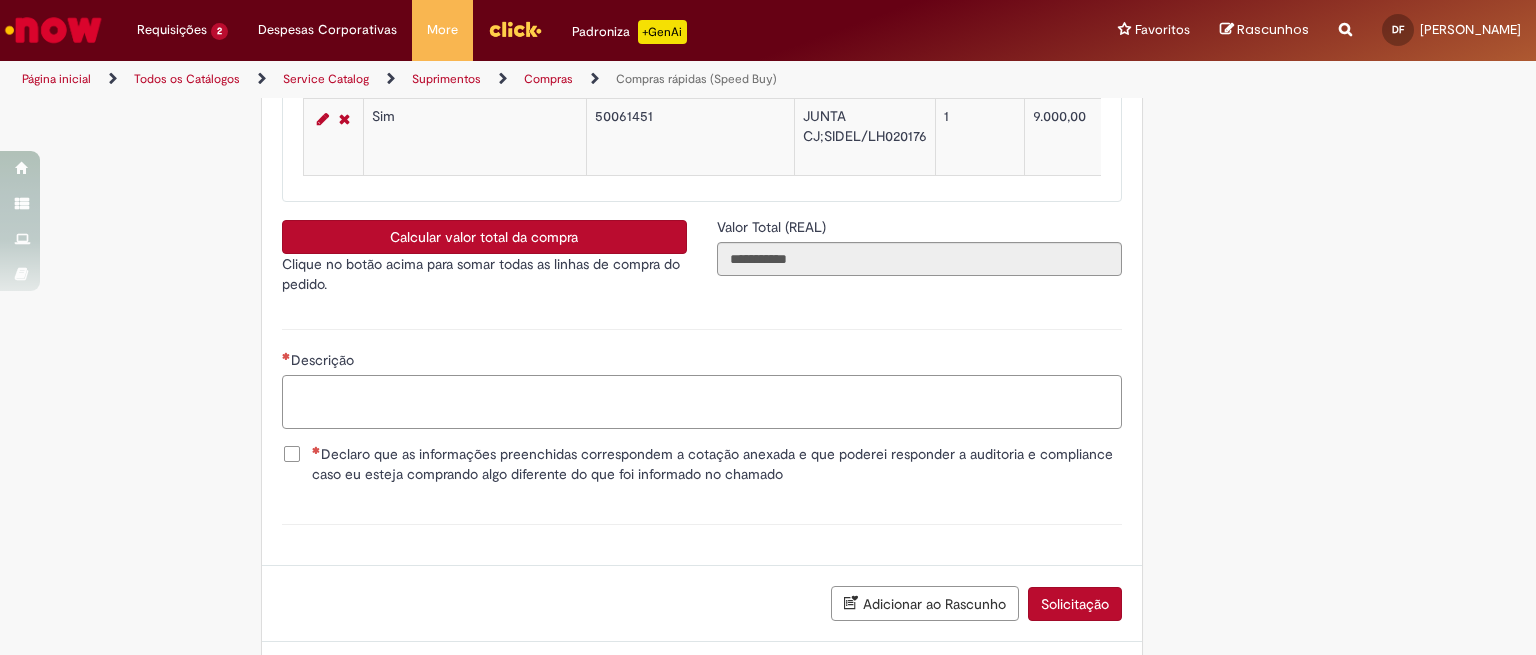 click on "Descrição" at bounding box center (702, 402) 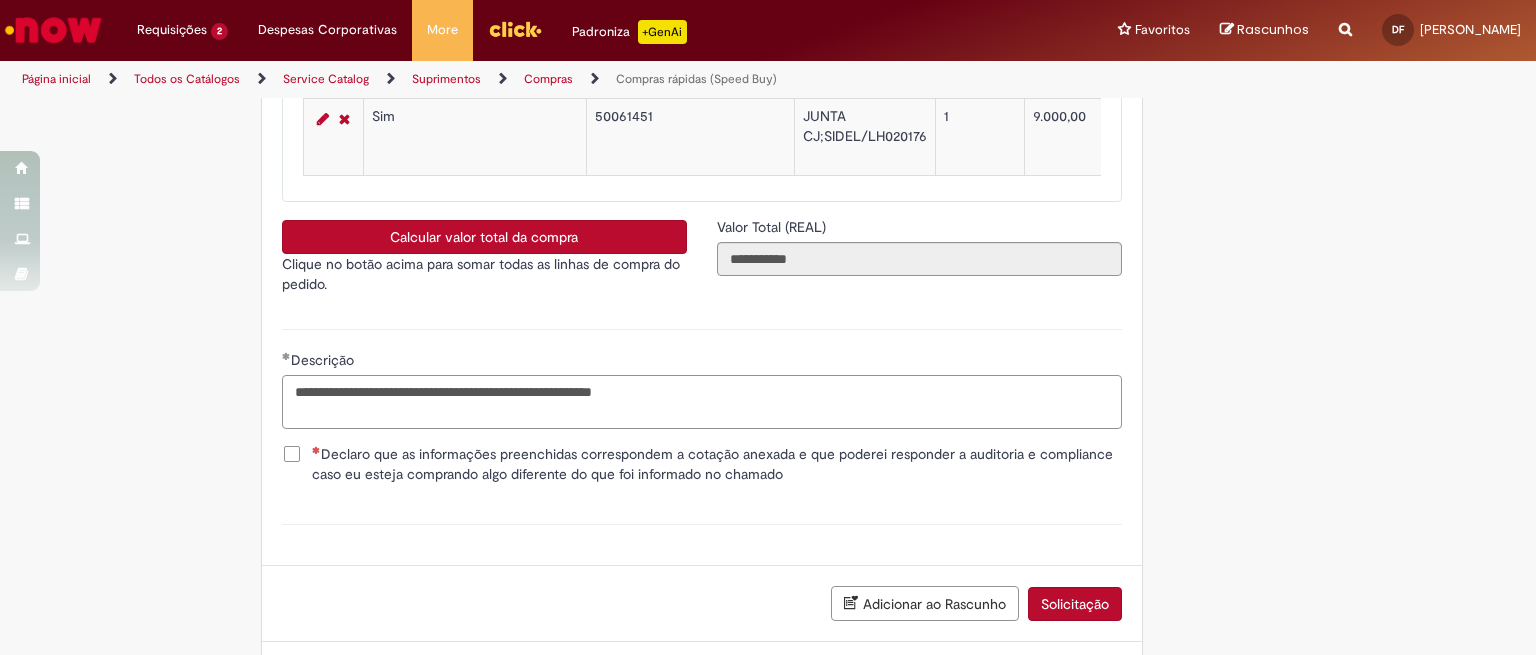 type on "**********" 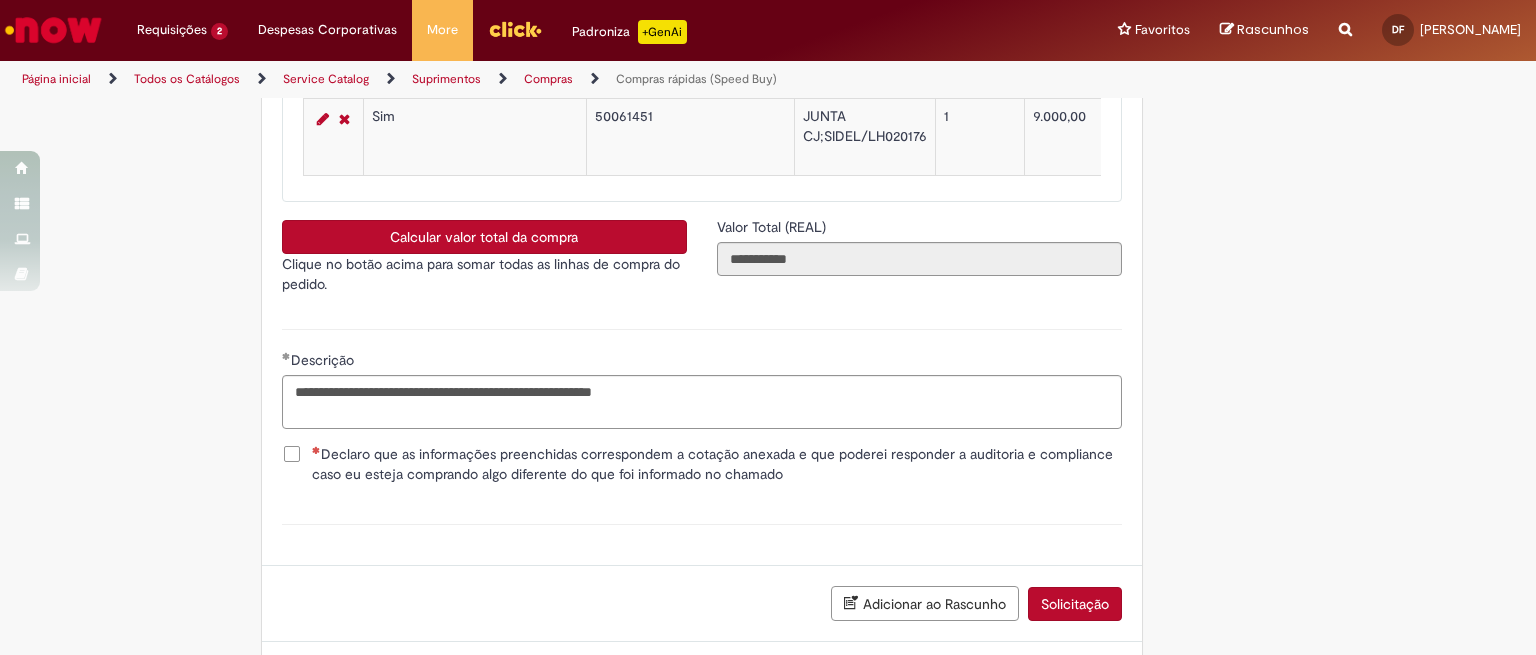 click on "Declaro que as informações preenchidas correspondem a cotação anexada e que poderei responder a auditoria e compliance caso eu esteja comprando algo diferente do que foi informado no chamado" at bounding box center (717, 464) 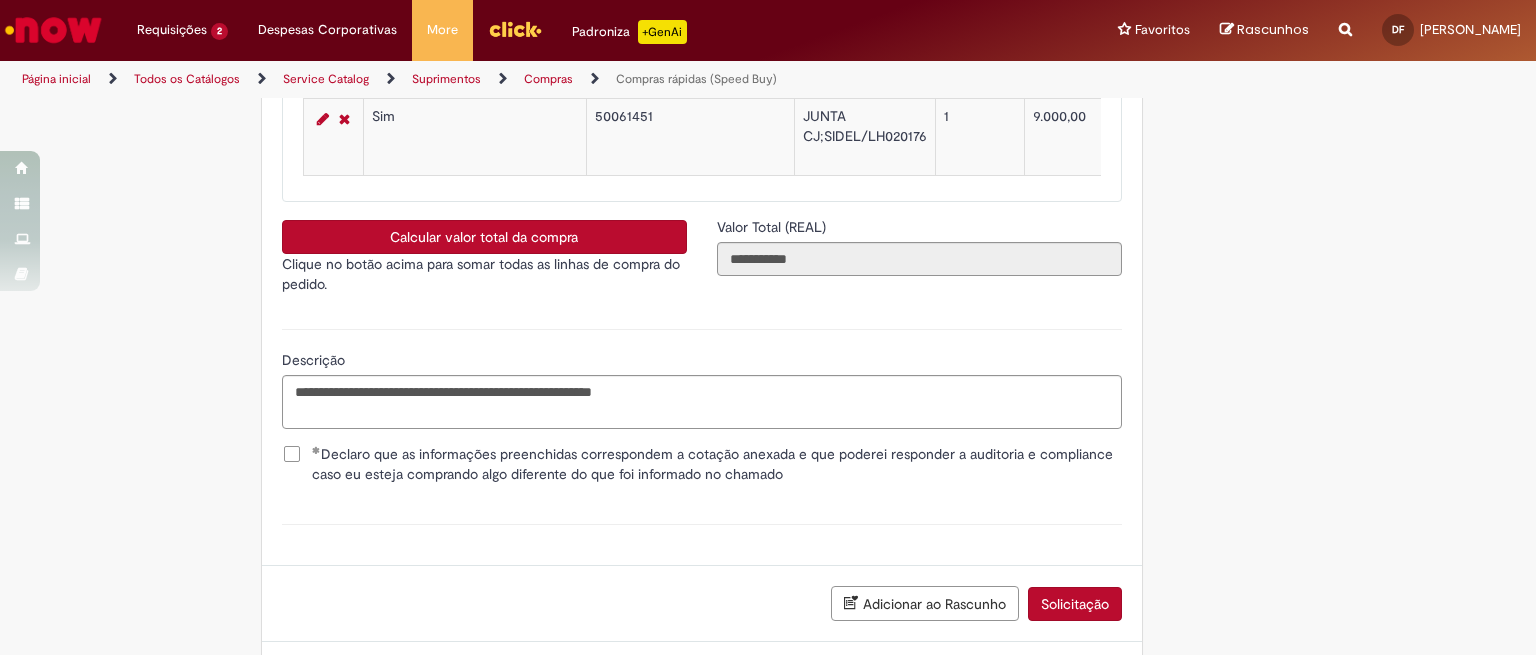 scroll, scrollTop: 3528, scrollLeft: 0, axis: vertical 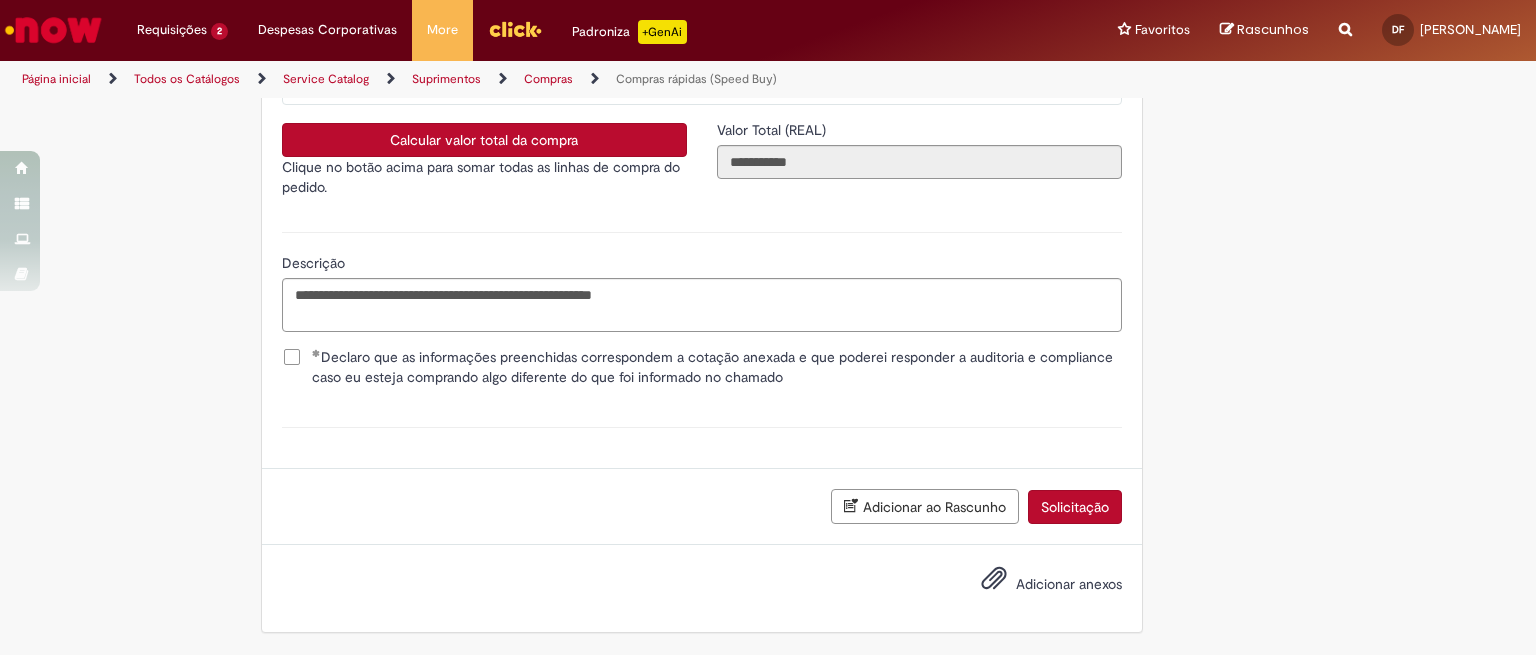 click on "Adicionar anexos" at bounding box center [1069, 584] 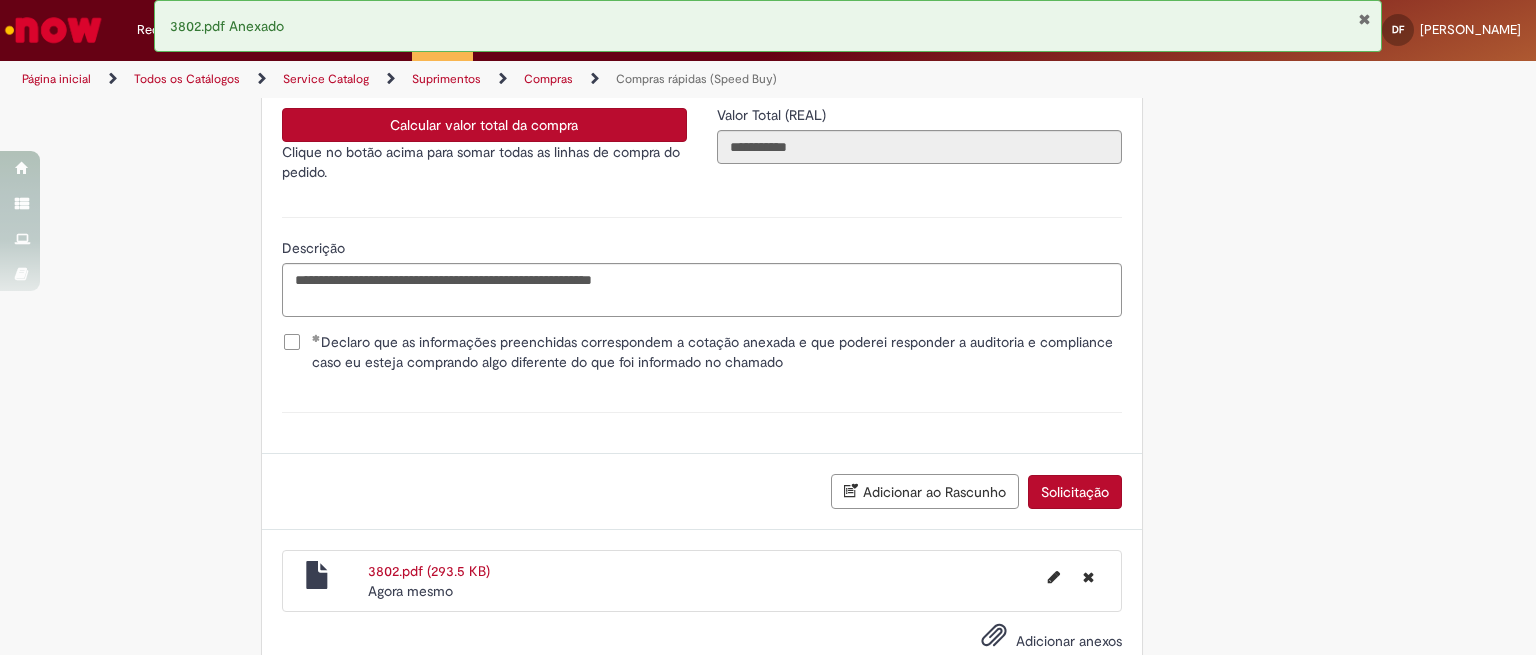 scroll, scrollTop: 3600, scrollLeft: 0, axis: vertical 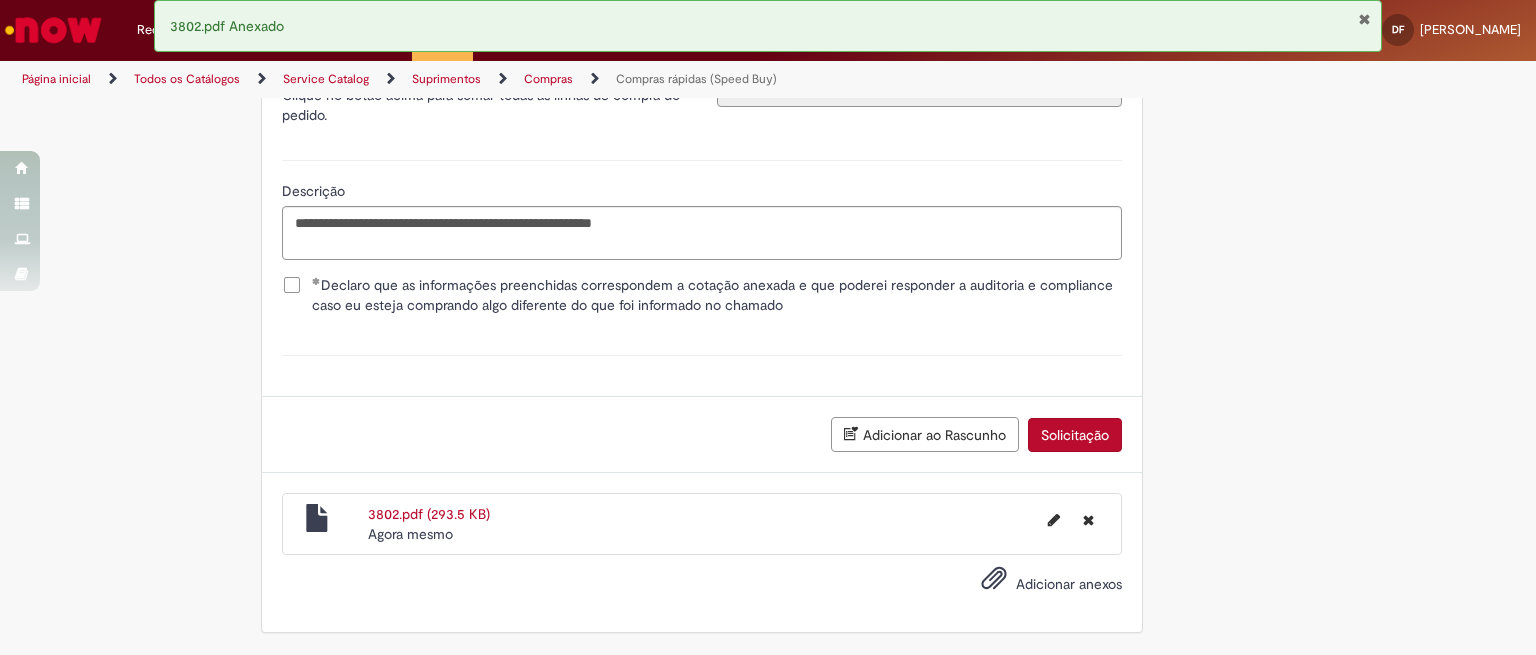 click on "Solicitação" at bounding box center [1075, 435] 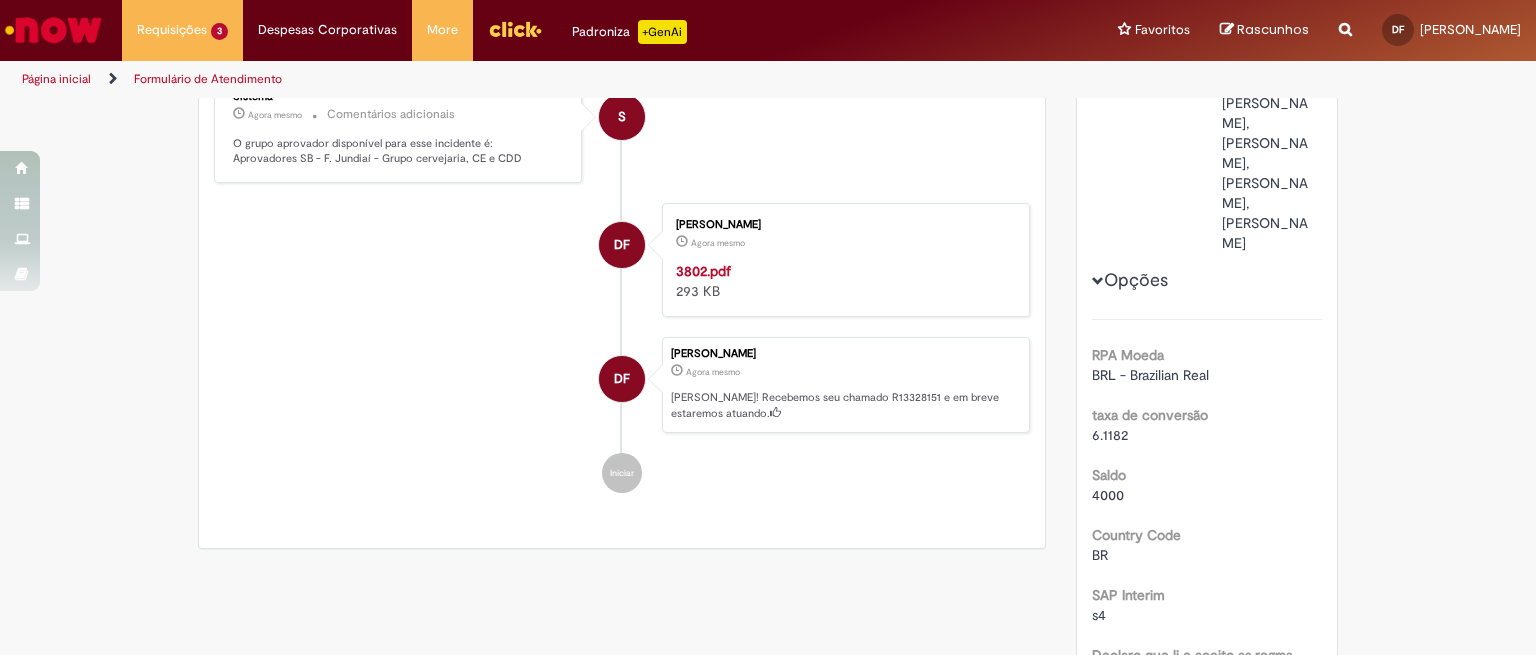 scroll, scrollTop: 167, scrollLeft: 0, axis: vertical 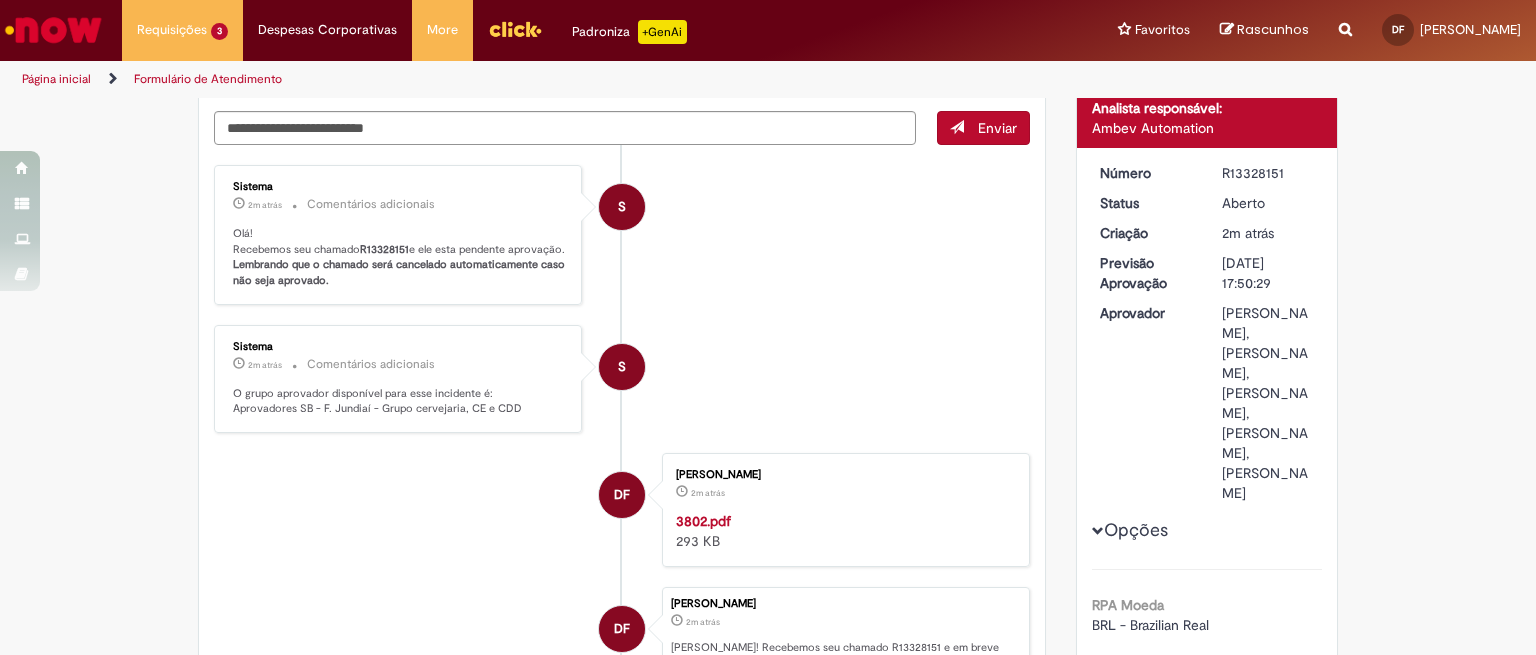 click on "Página inicial" at bounding box center (56, 79) 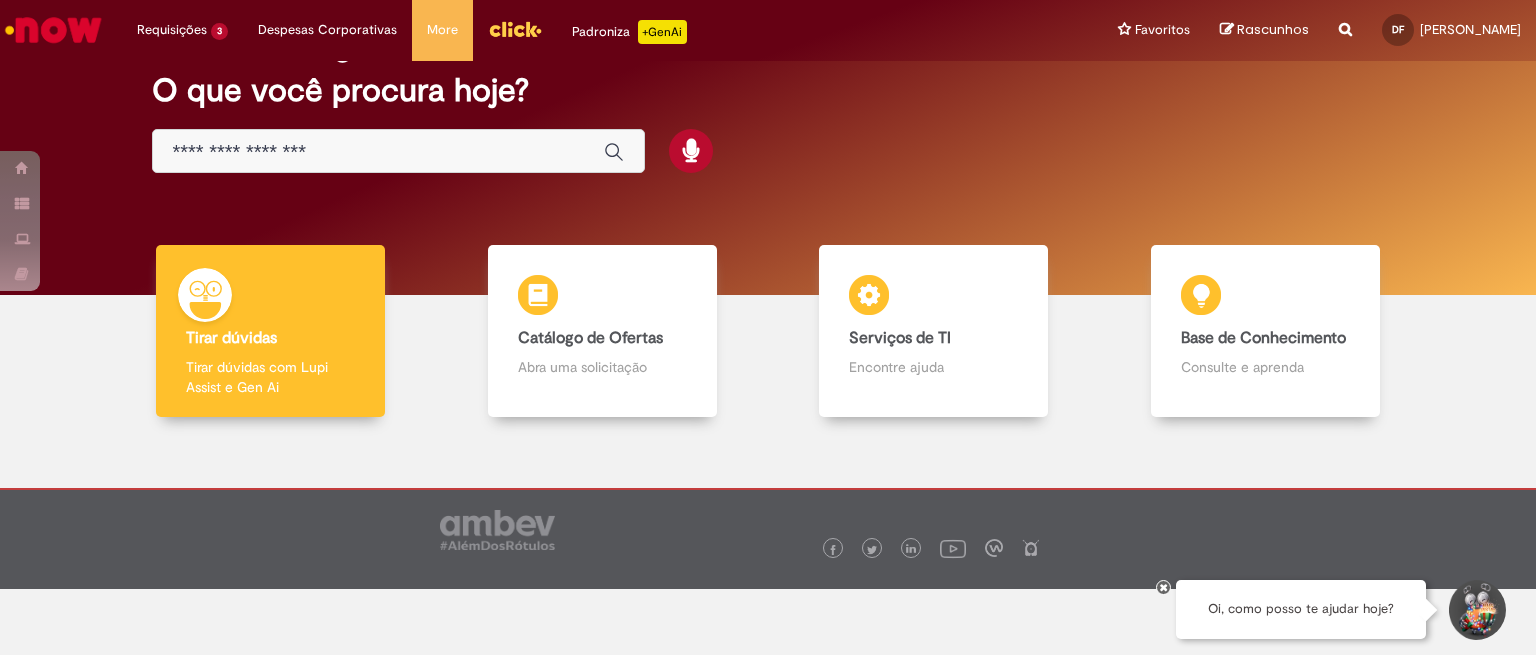 scroll, scrollTop: 0, scrollLeft: 0, axis: both 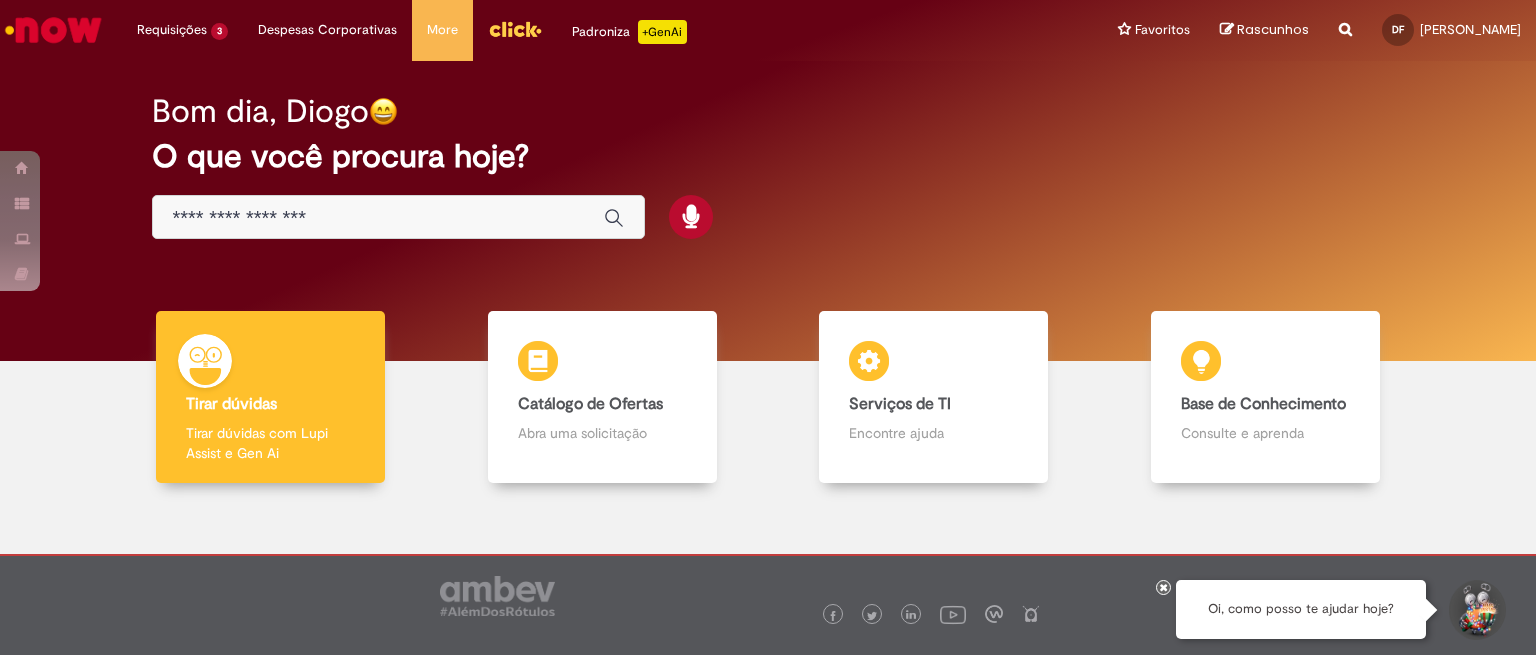 click at bounding box center [378, 218] 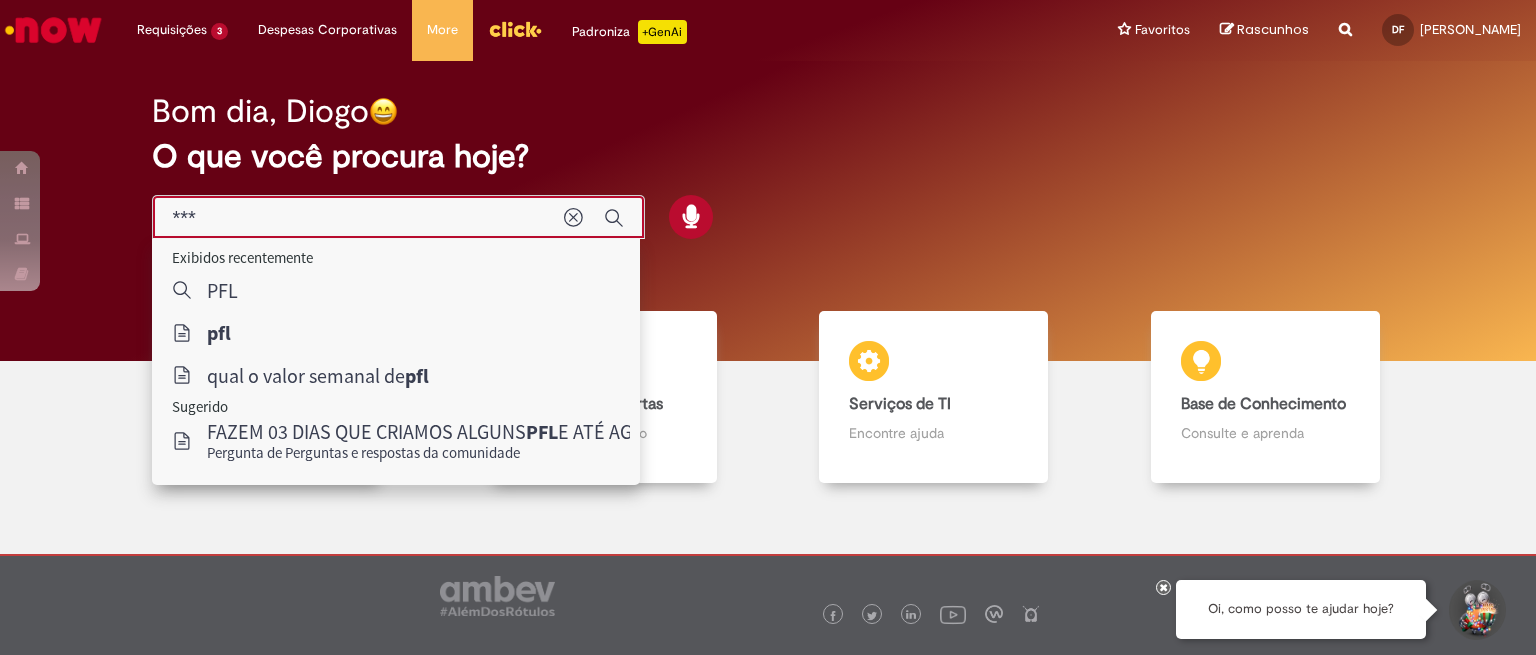type on "***" 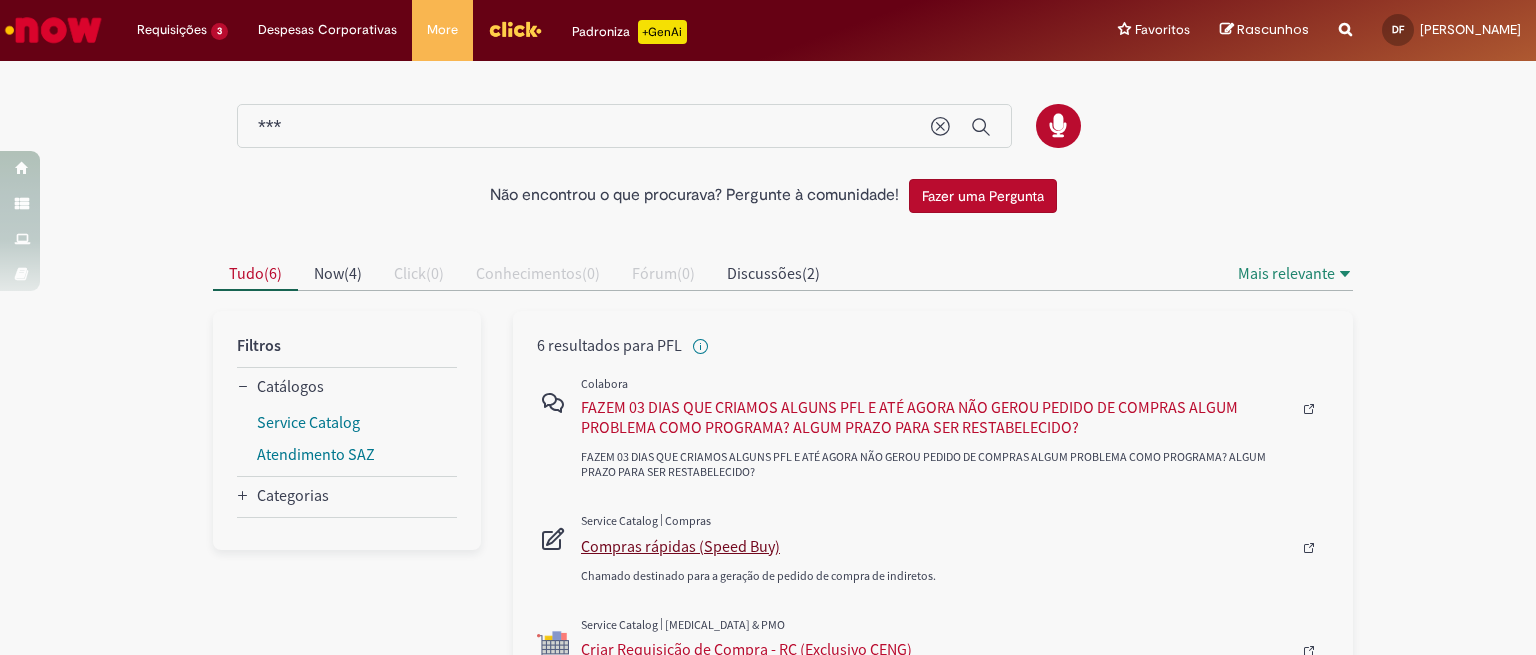 scroll, scrollTop: 167, scrollLeft: 0, axis: vertical 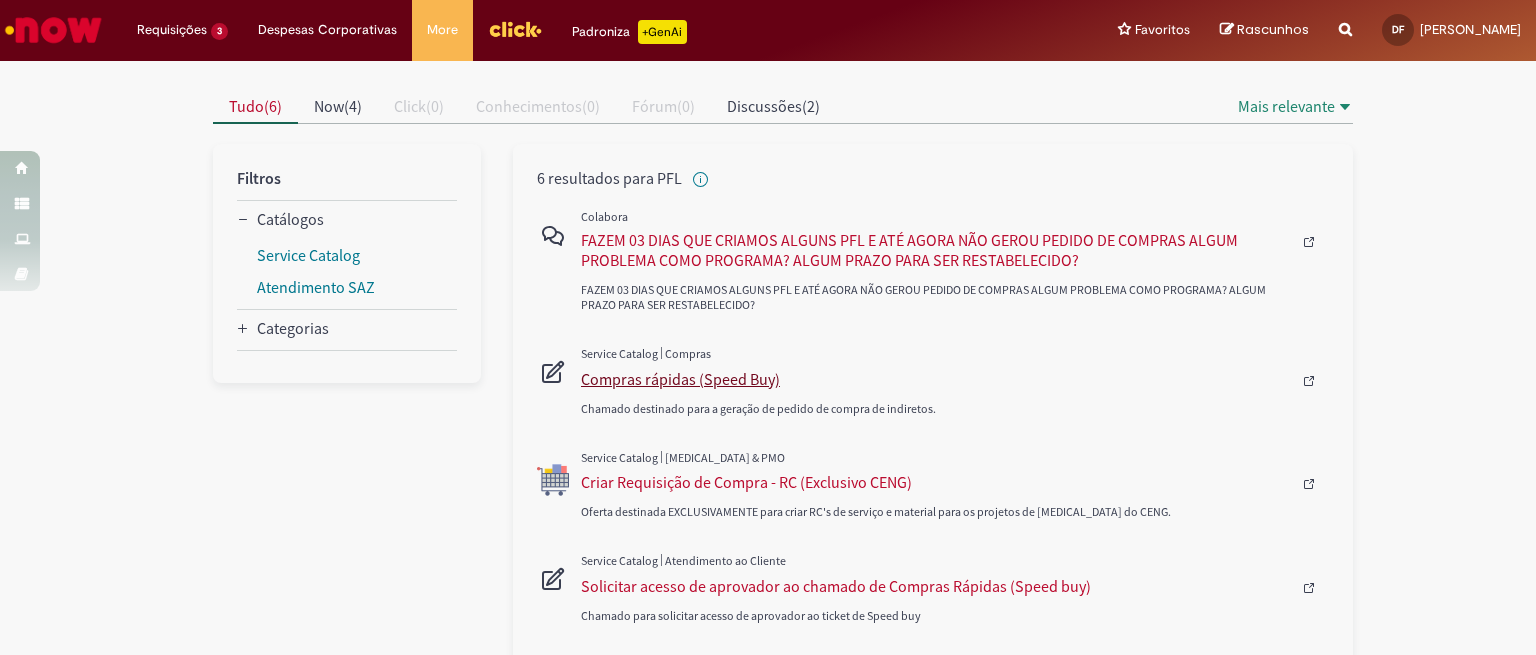 click on "Compras rápidas (Speed Buy)" at bounding box center (936, 379) 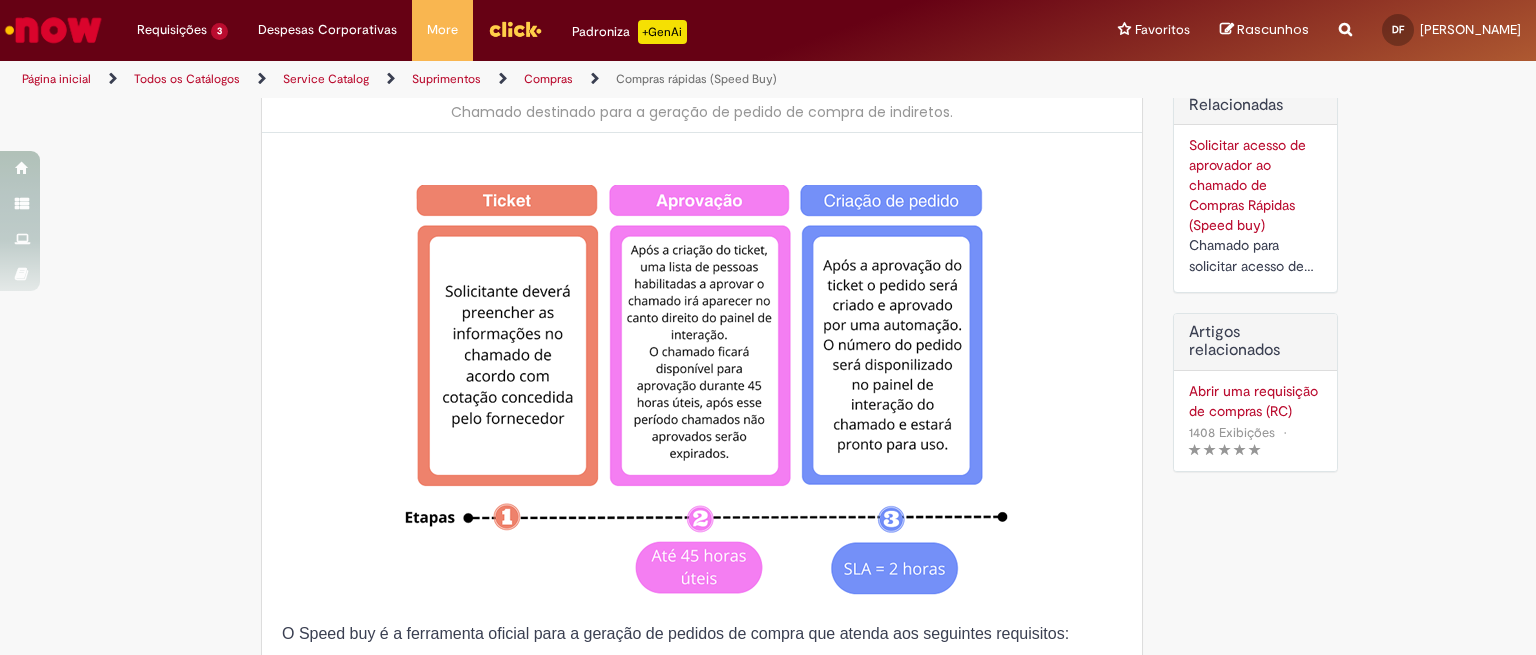 type on "********" 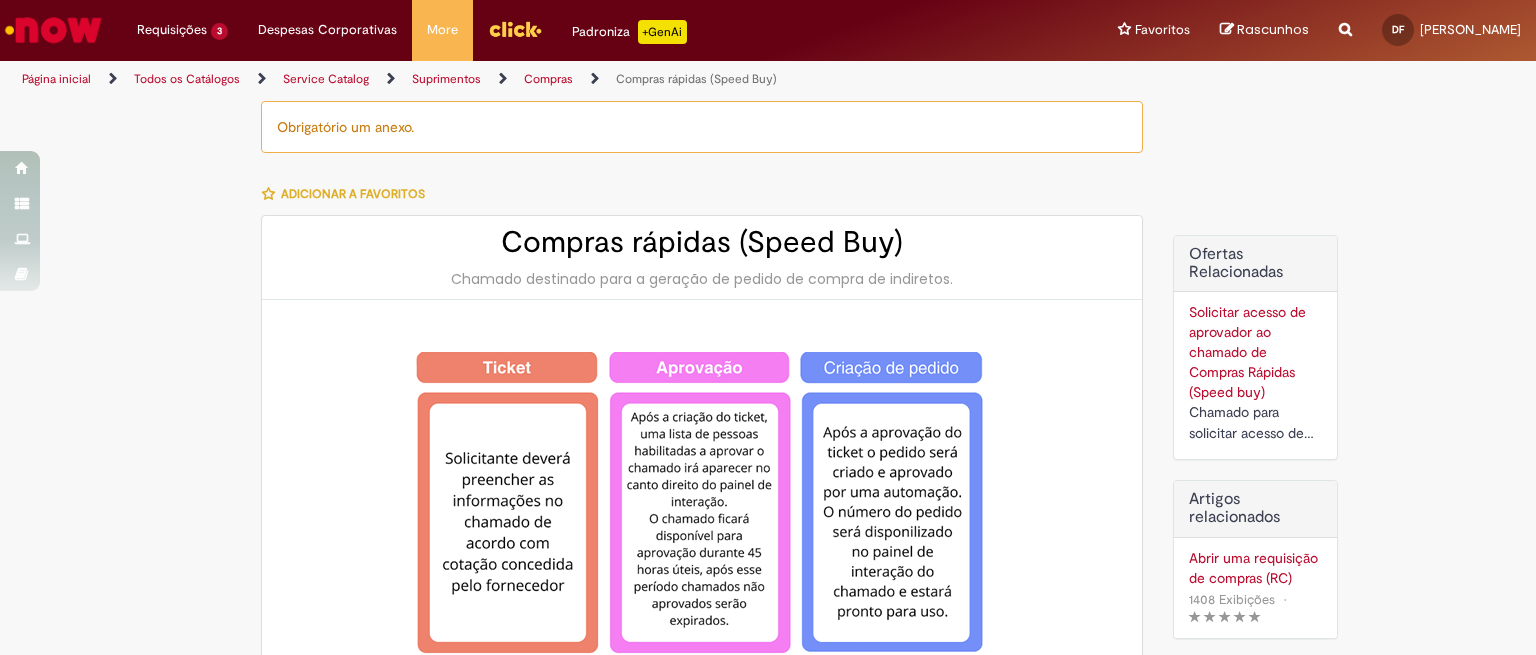 type on "**********" 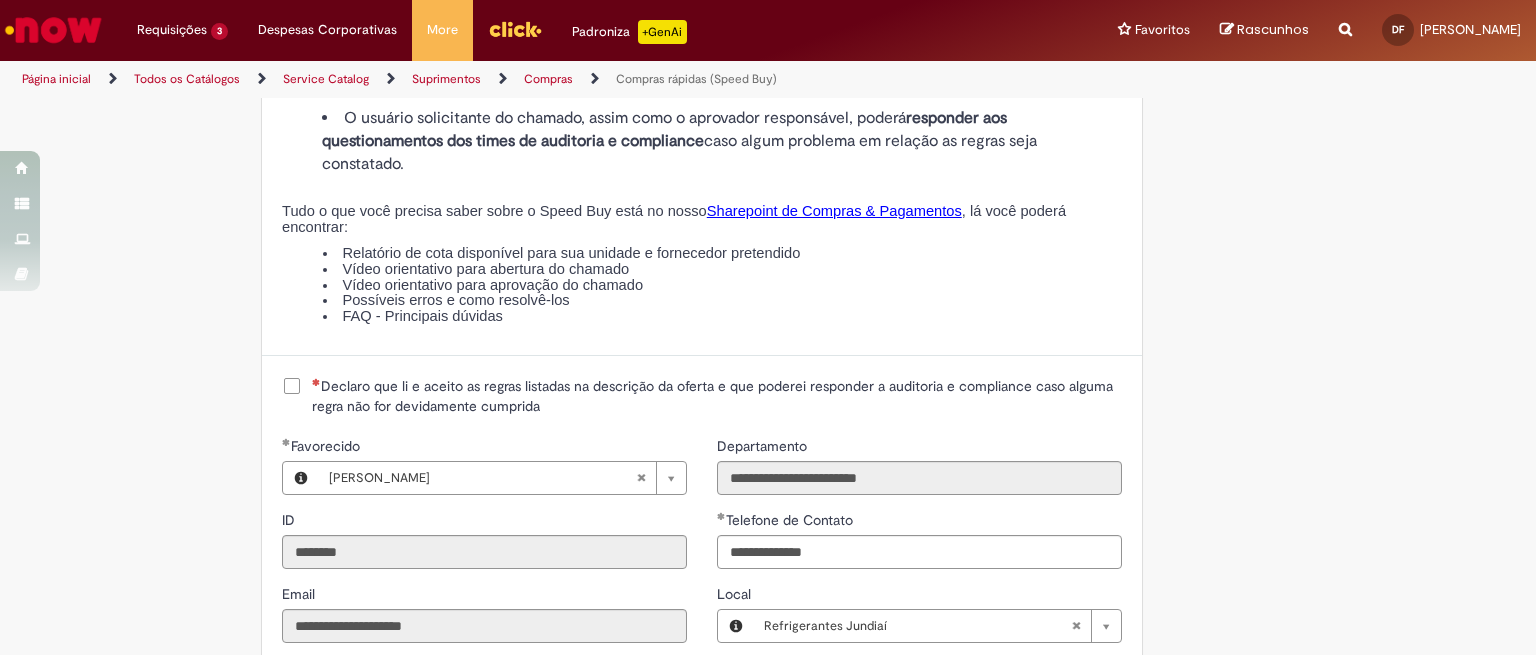 scroll, scrollTop: 2416, scrollLeft: 0, axis: vertical 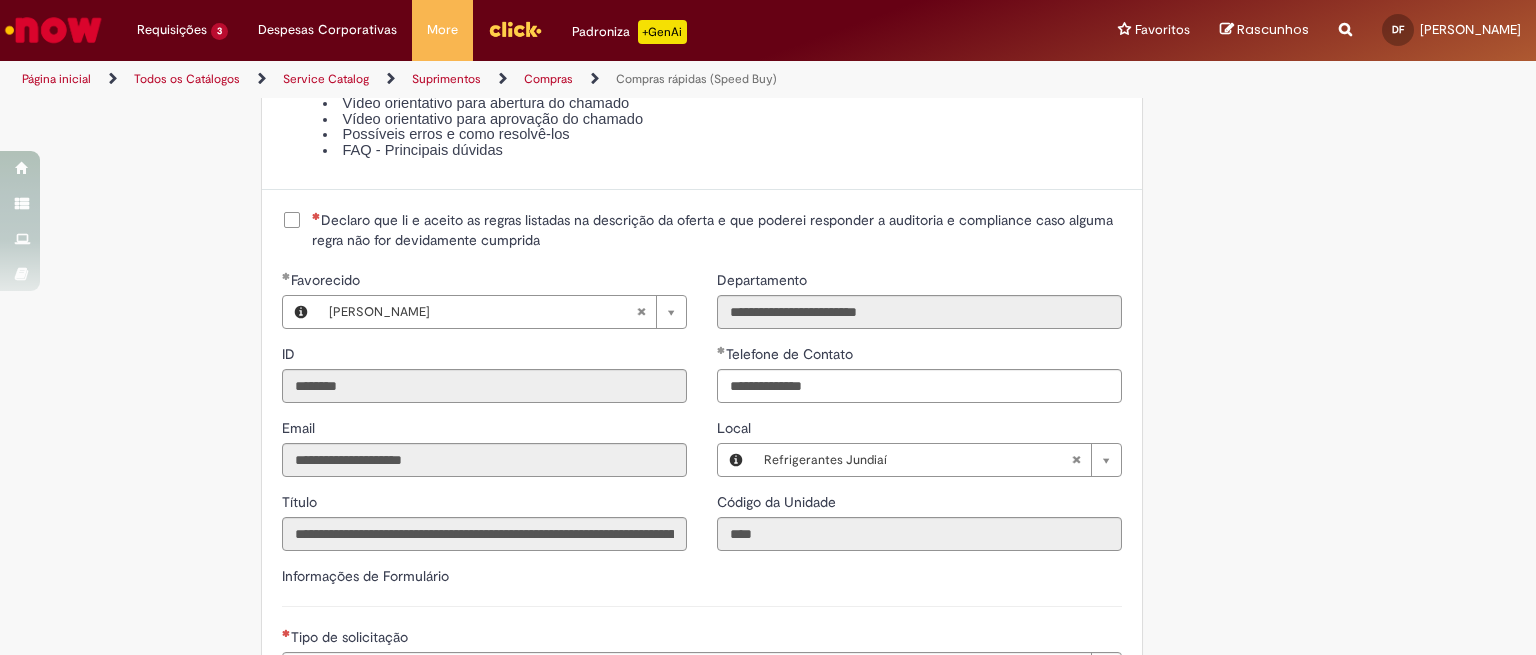 click on "Declaro que li e aceito as regras listadas na descrição da oferta e que poderei responder a auditoria e compliance caso alguma regra não for devidamente cumprida" at bounding box center [717, 230] 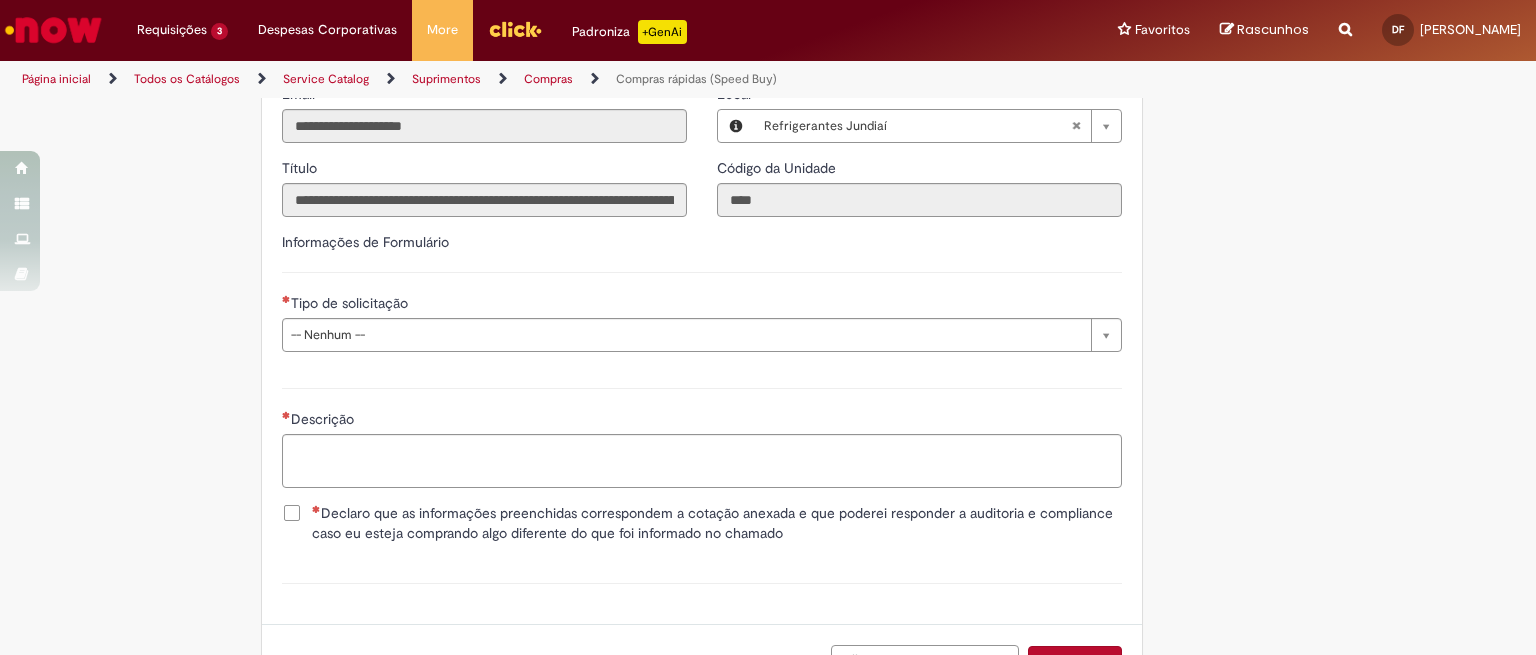 scroll, scrollTop: 2906, scrollLeft: 0, axis: vertical 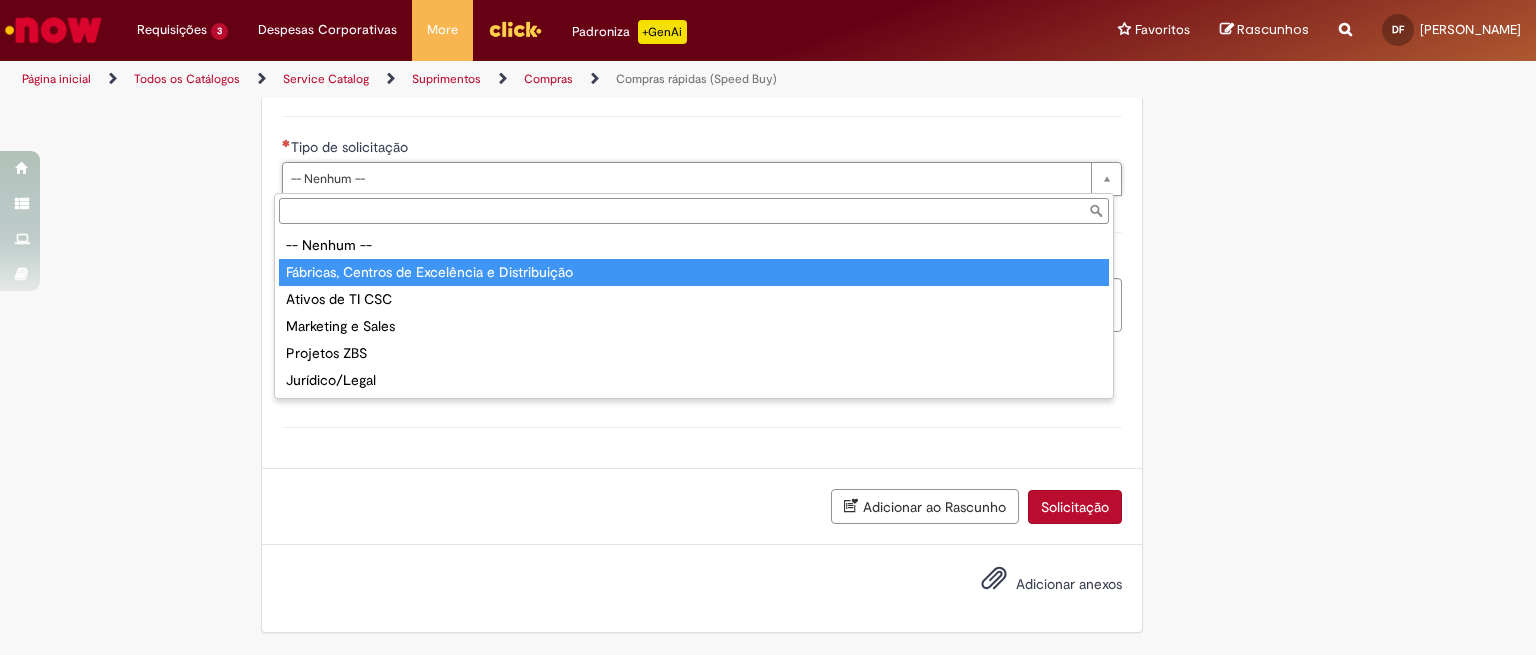 type on "**********" 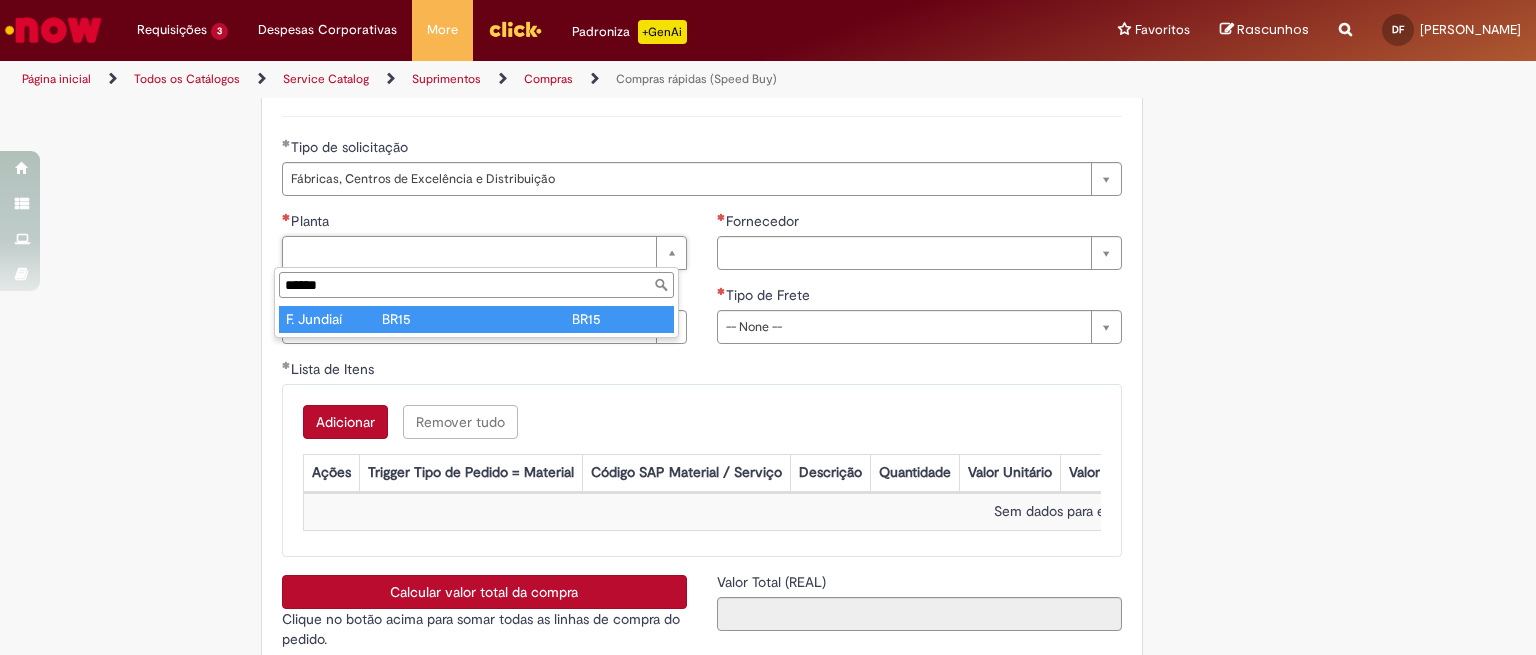 type on "******" 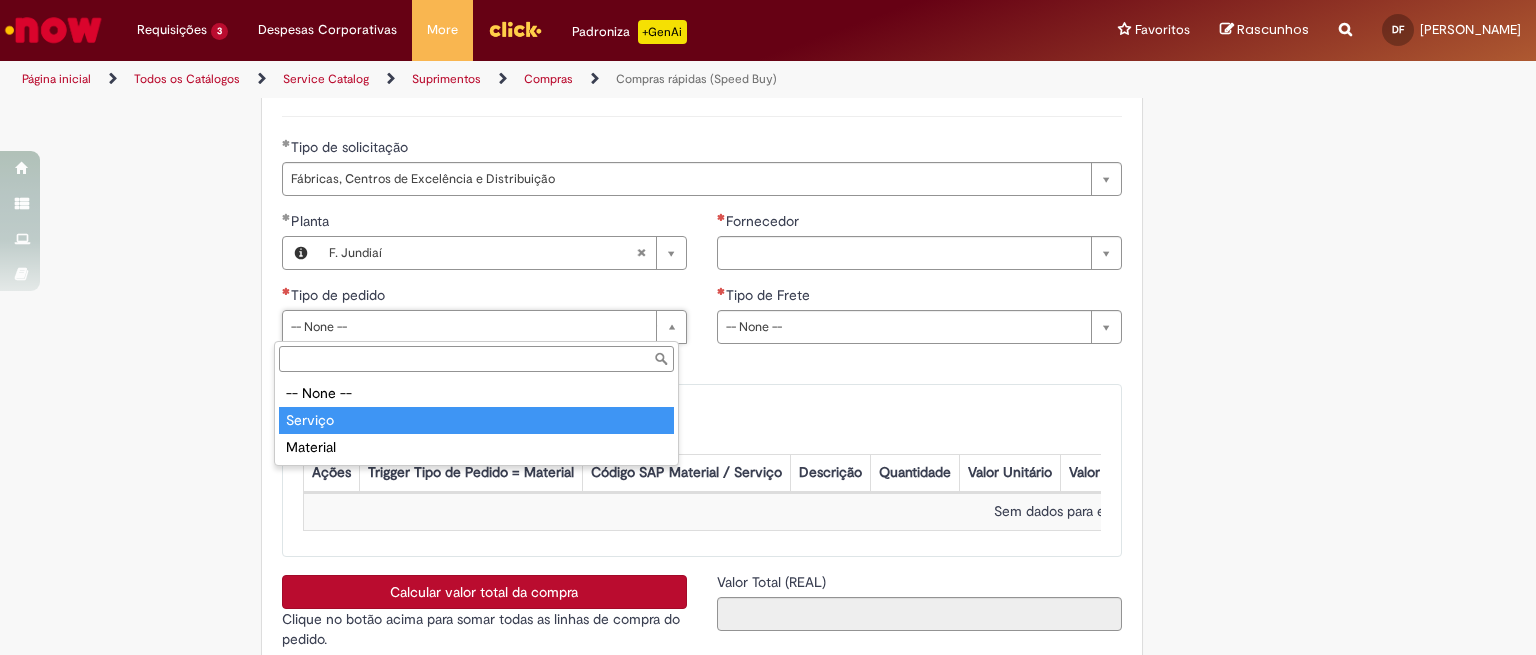 type on "*******" 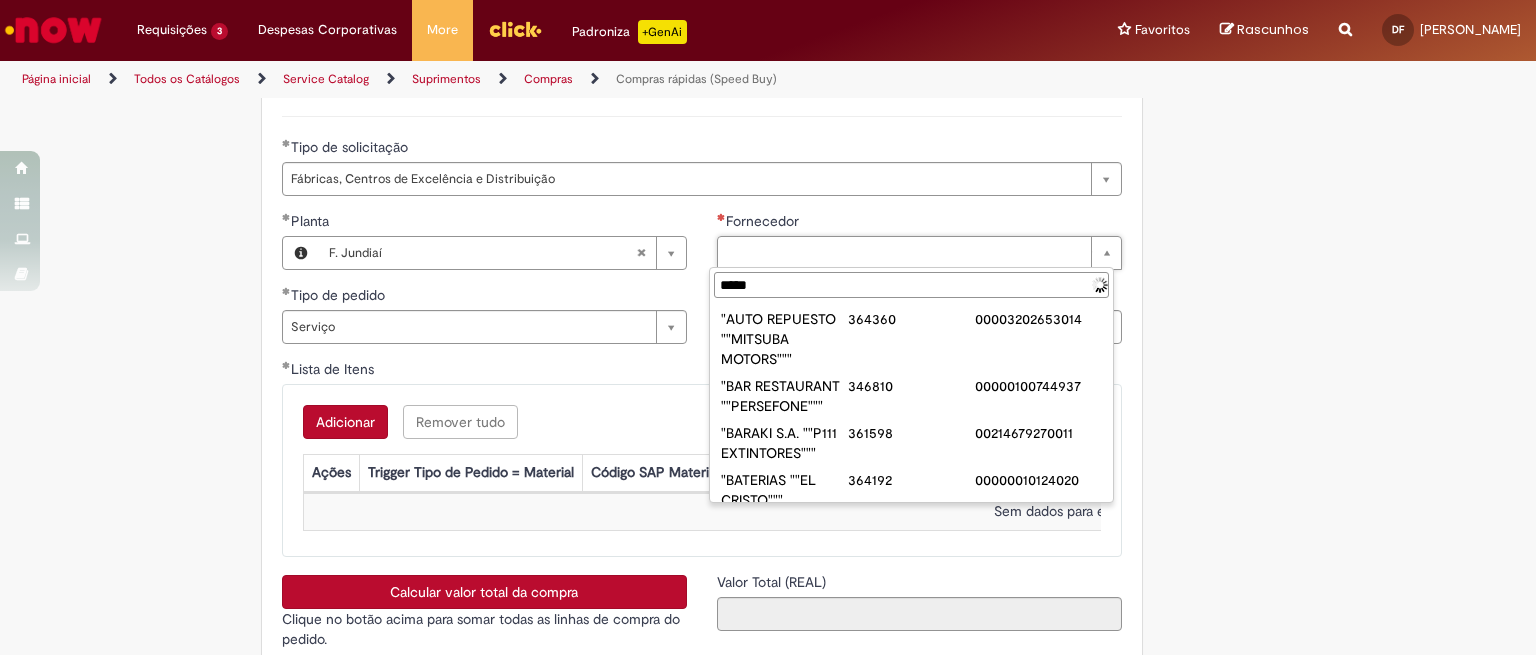 type on "******" 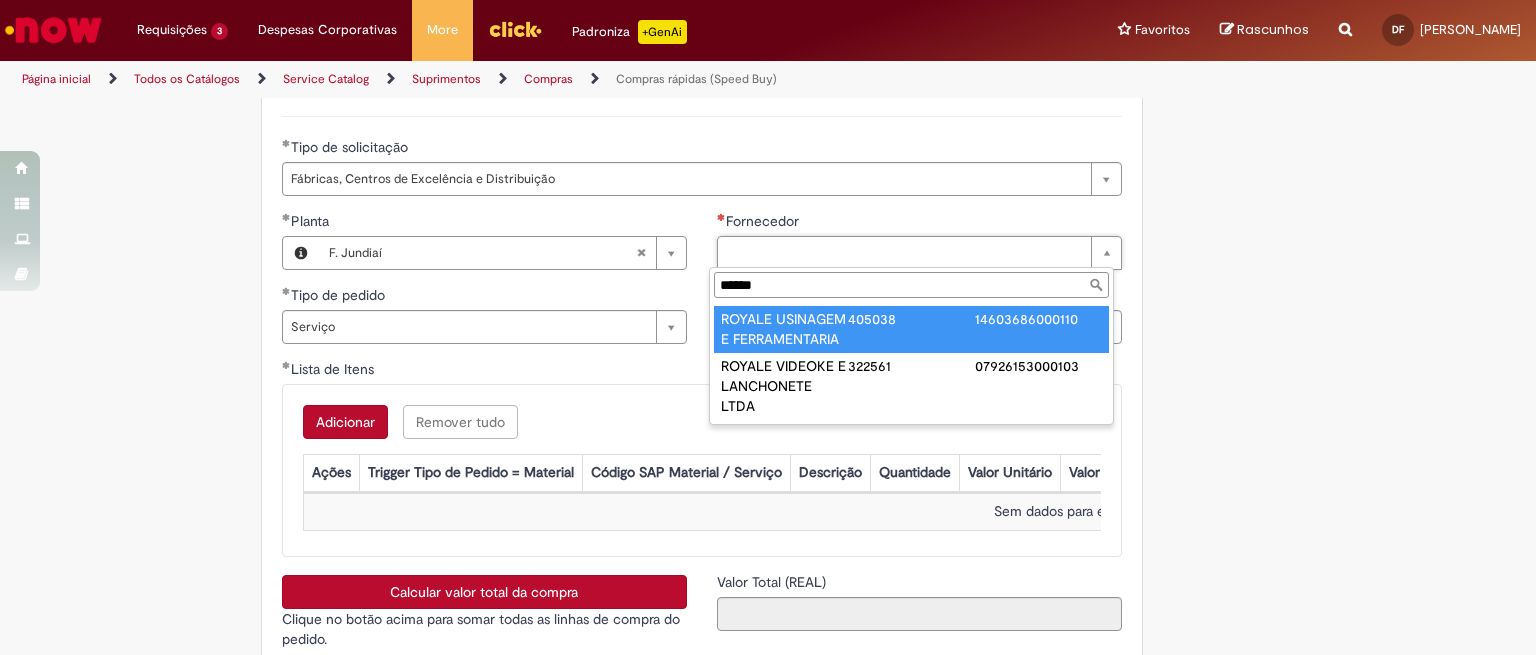 type on "**********" 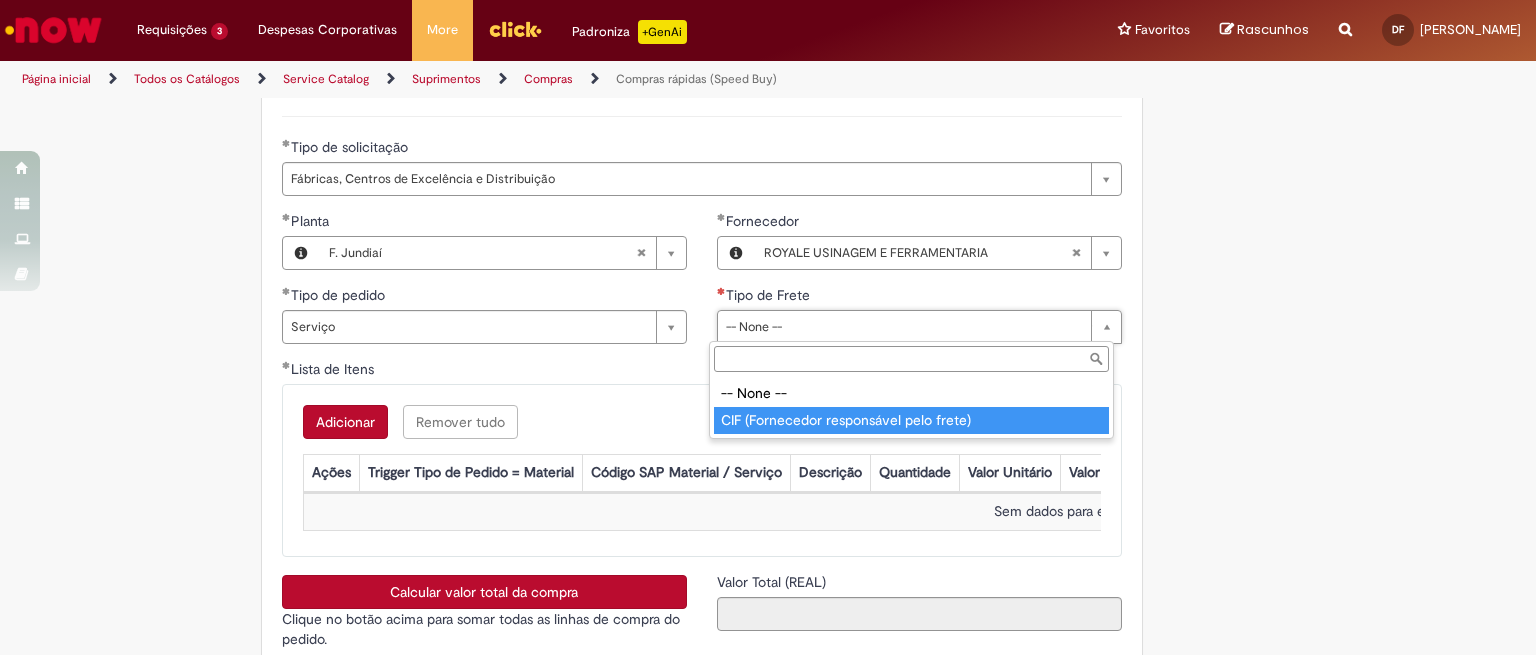 type on "**********" 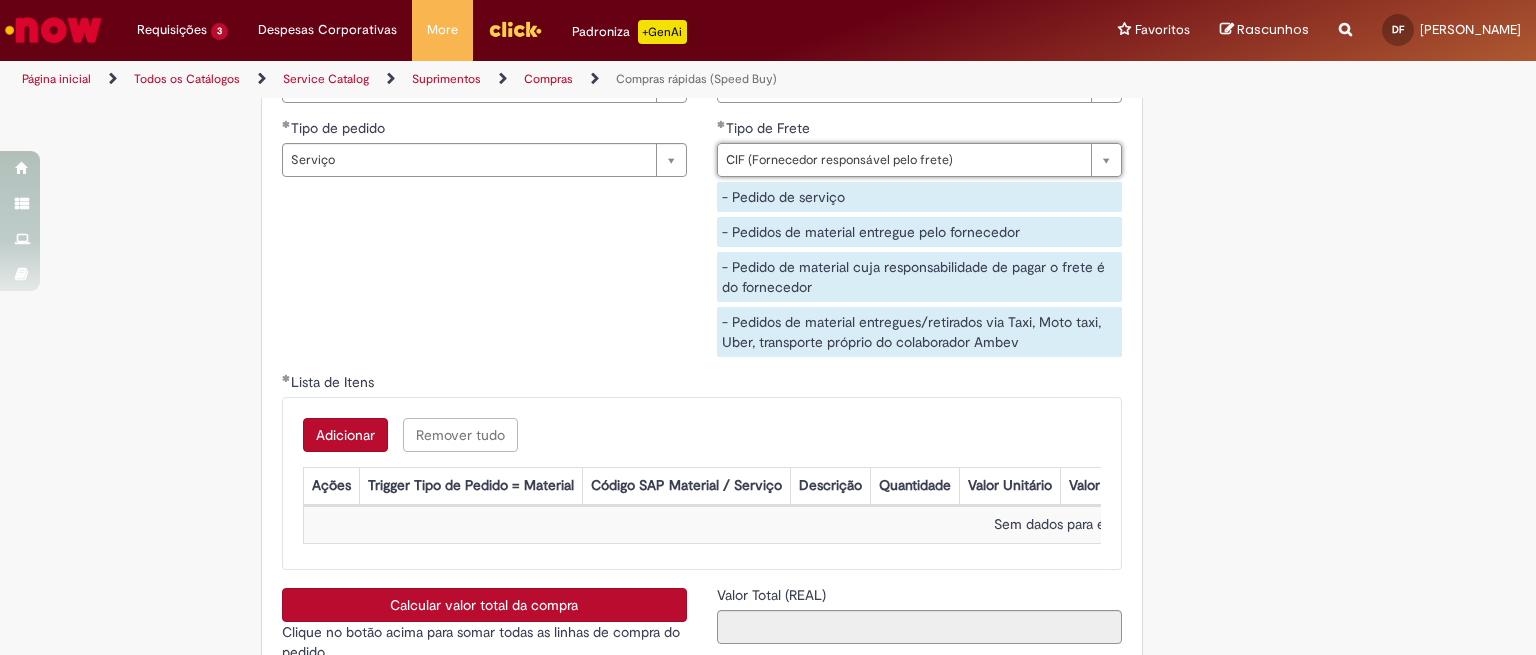 scroll, scrollTop: 3156, scrollLeft: 0, axis: vertical 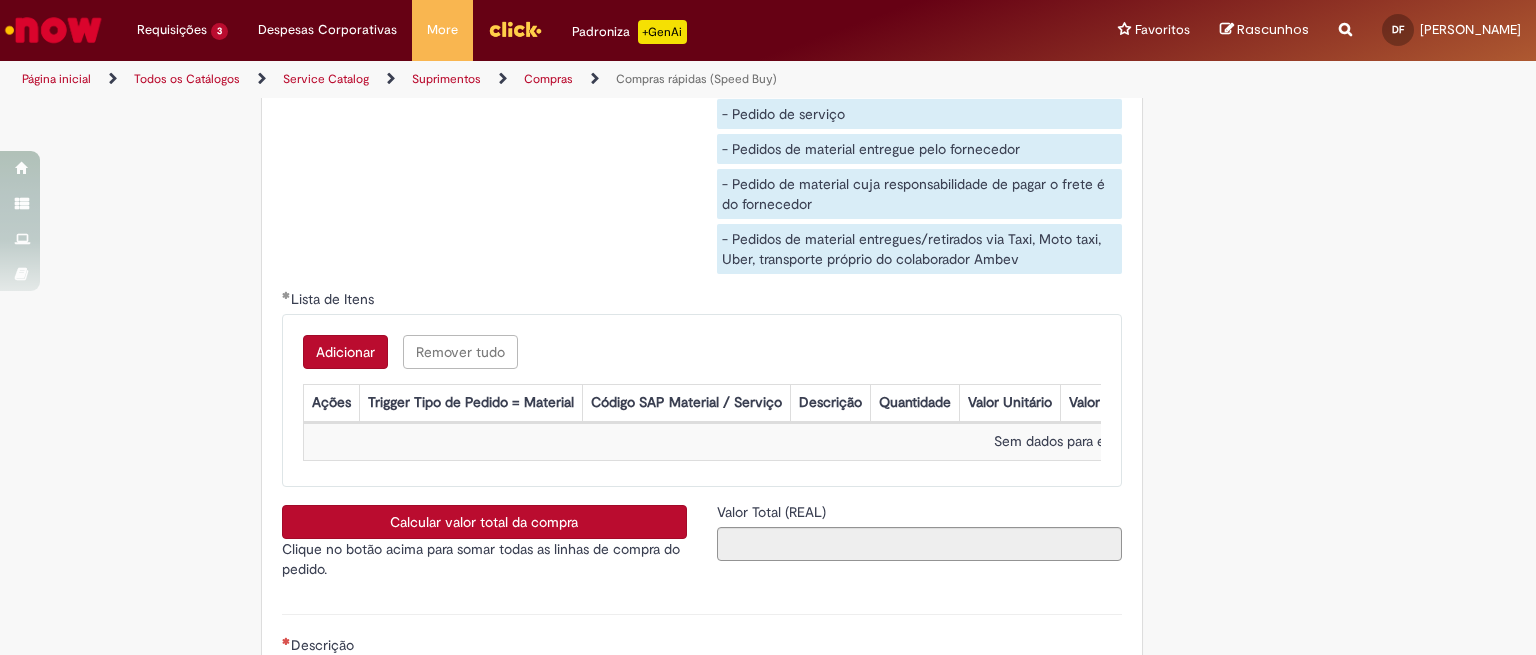click on "Adicionar" at bounding box center [345, 352] 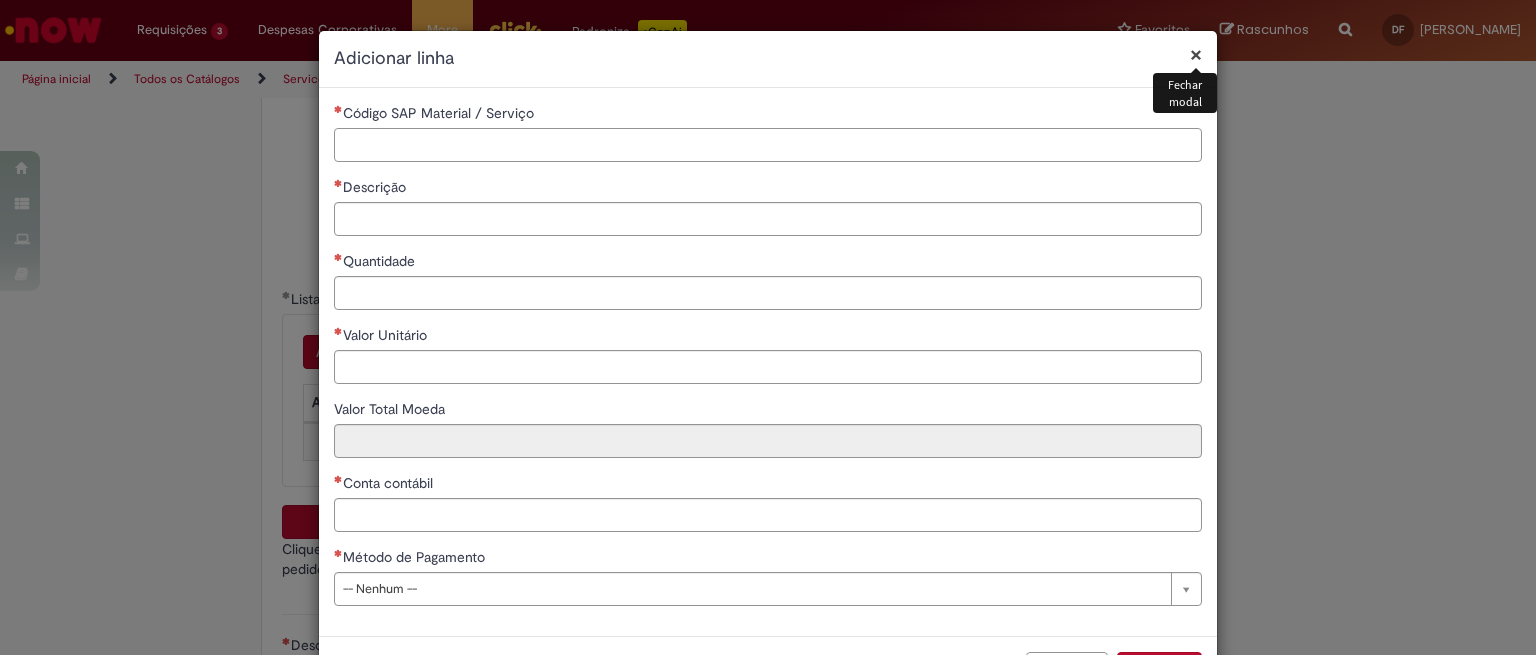 click on "Código SAP Material / Serviço" at bounding box center [768, 145] 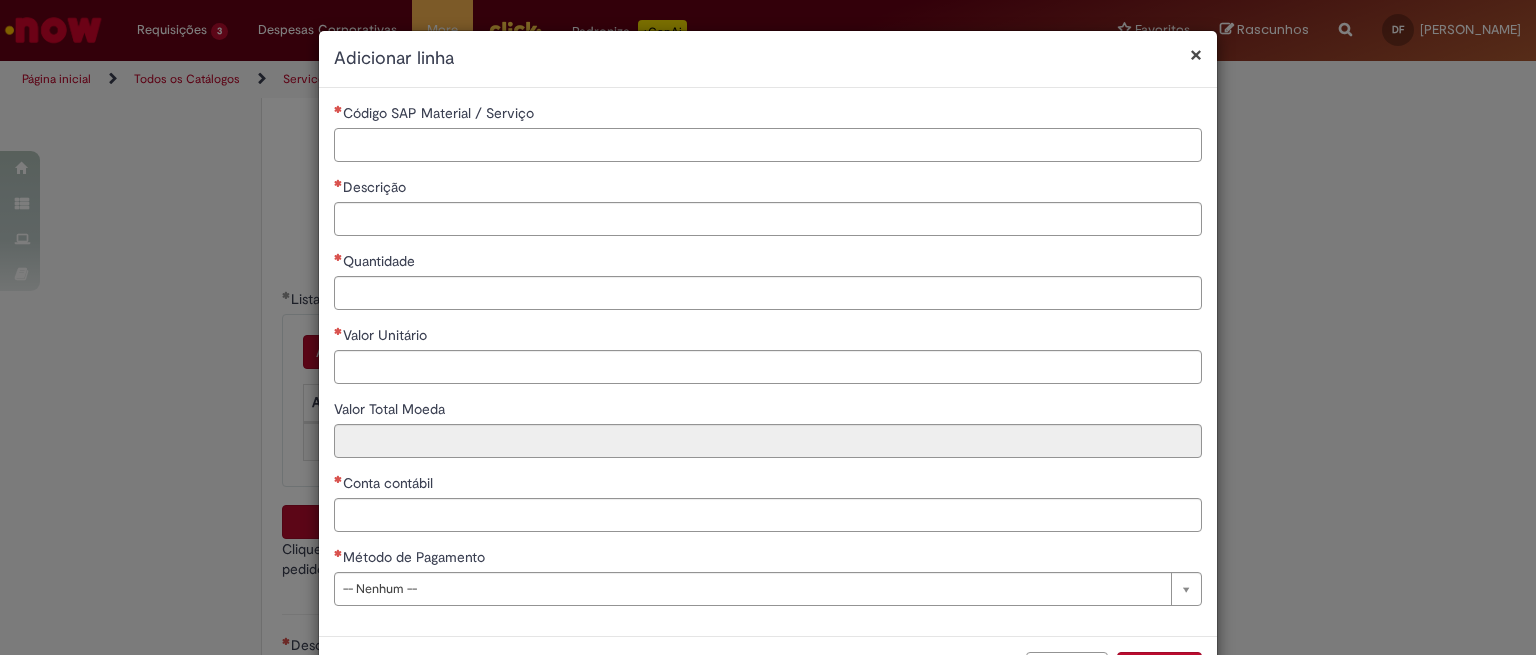 paste on "********" 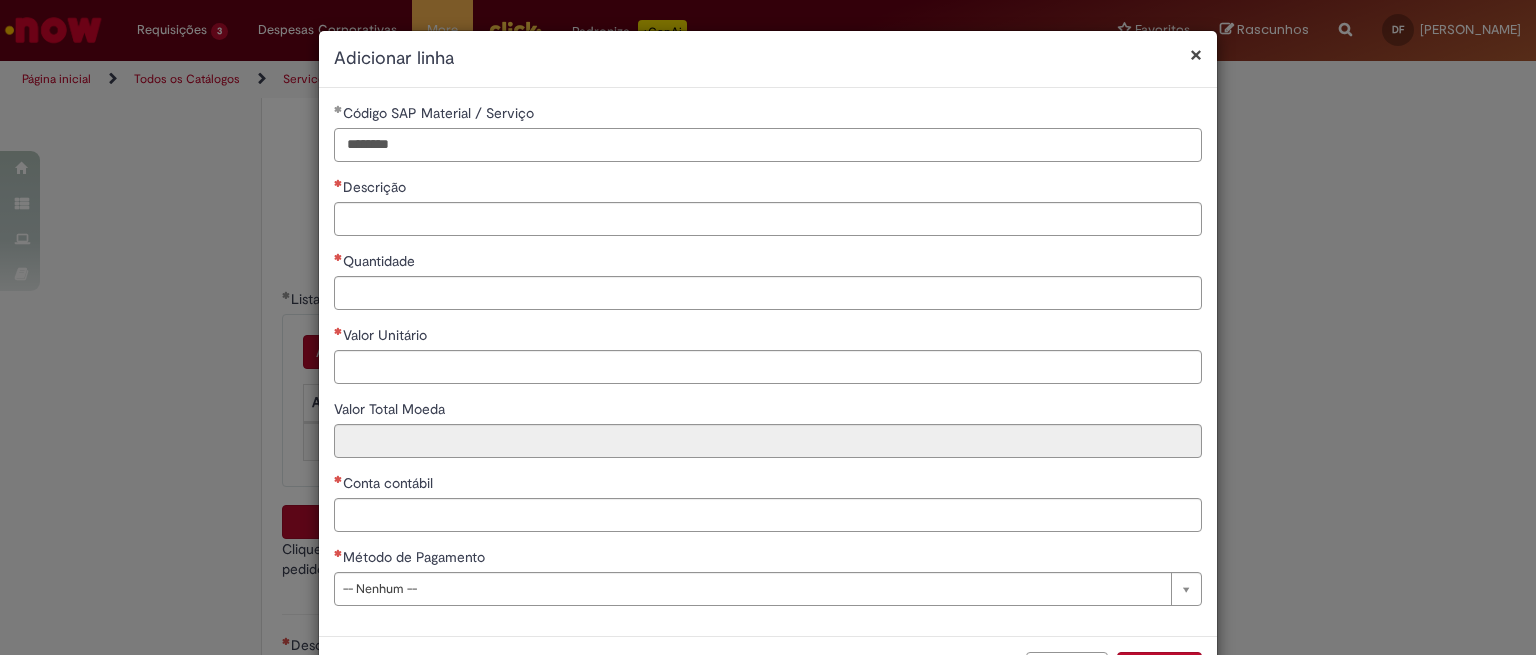 type on "********" 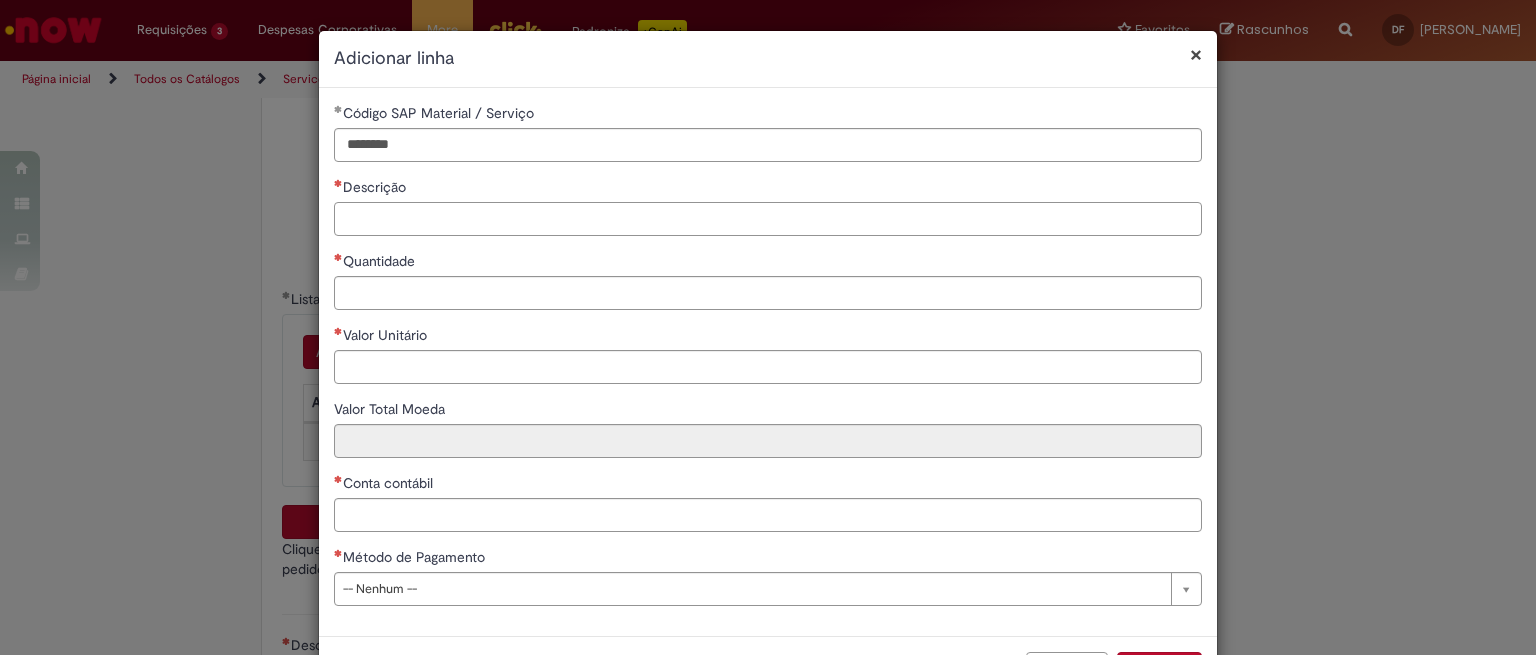 click on "Descrição" at bounding box center (768, 219) 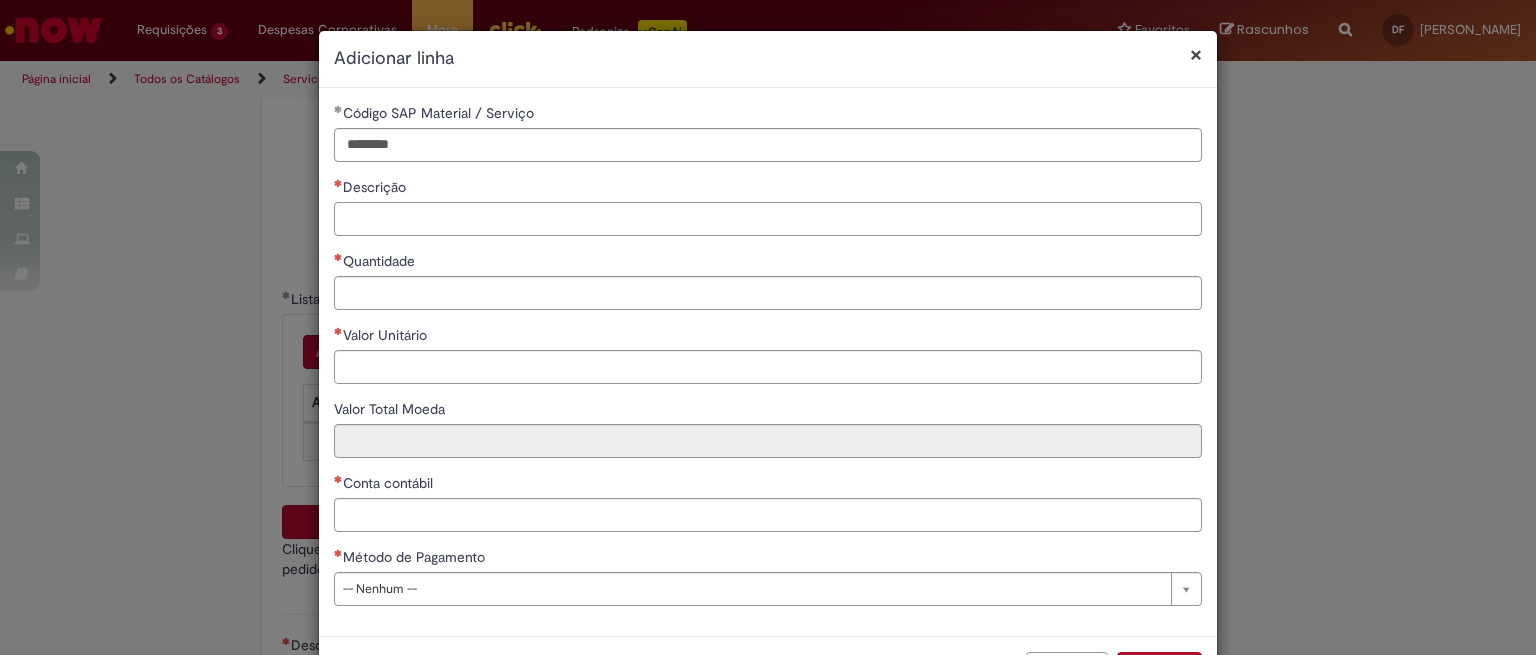 paste on "**********" 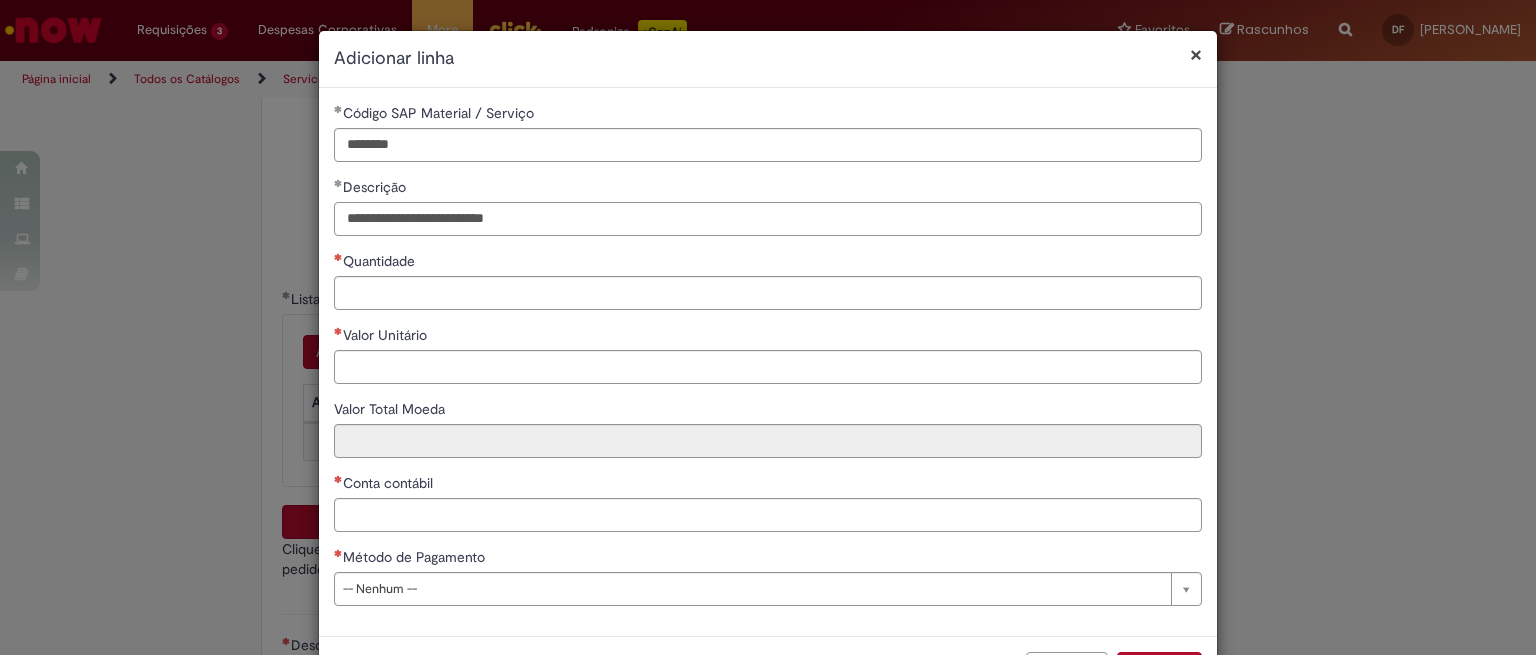 type on "**********" 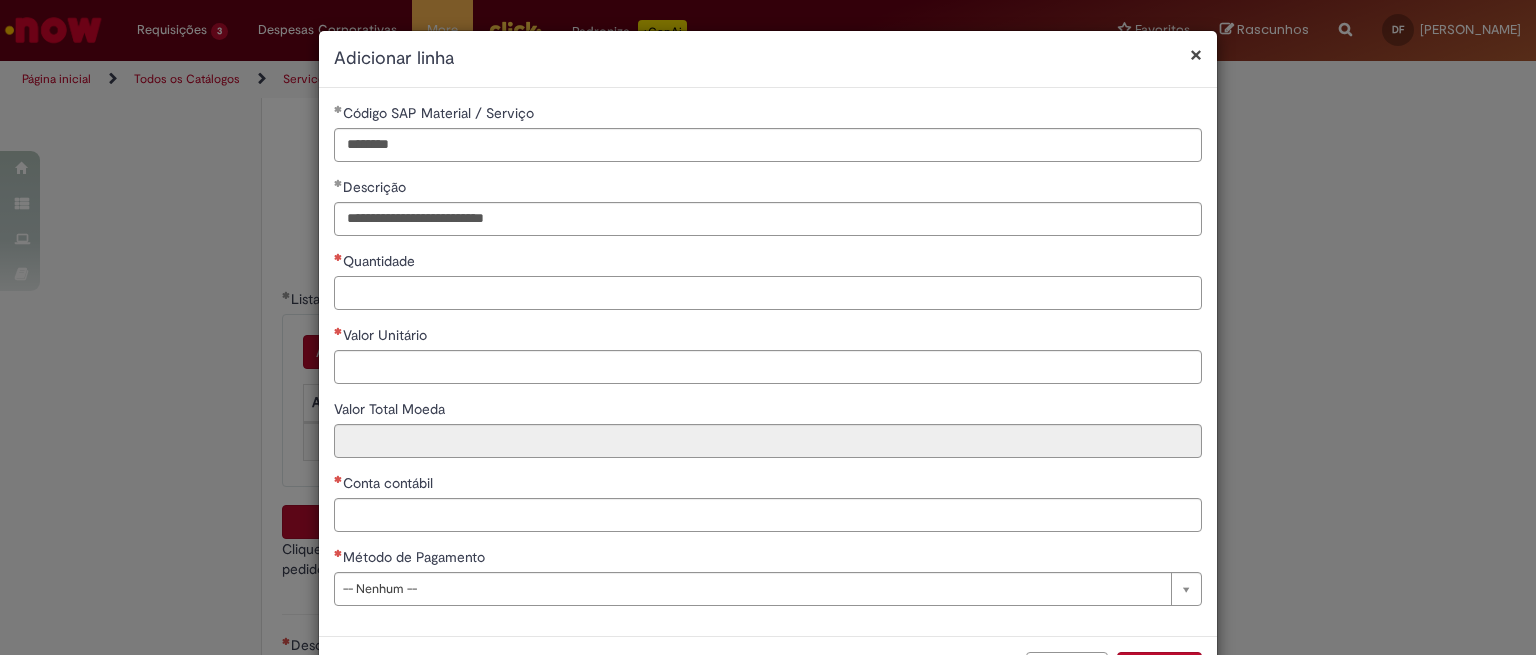click on "Quantidade" at bounding box center [768, 293] 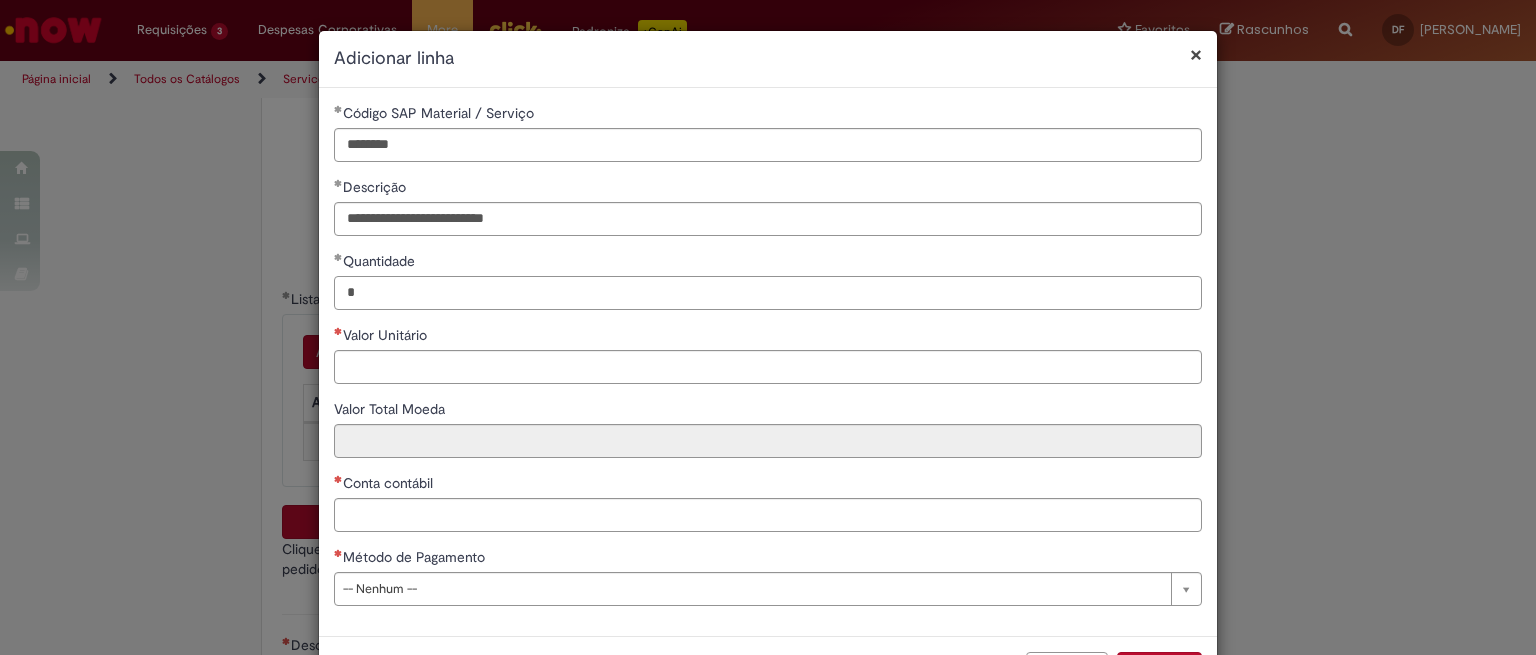 type on "*" 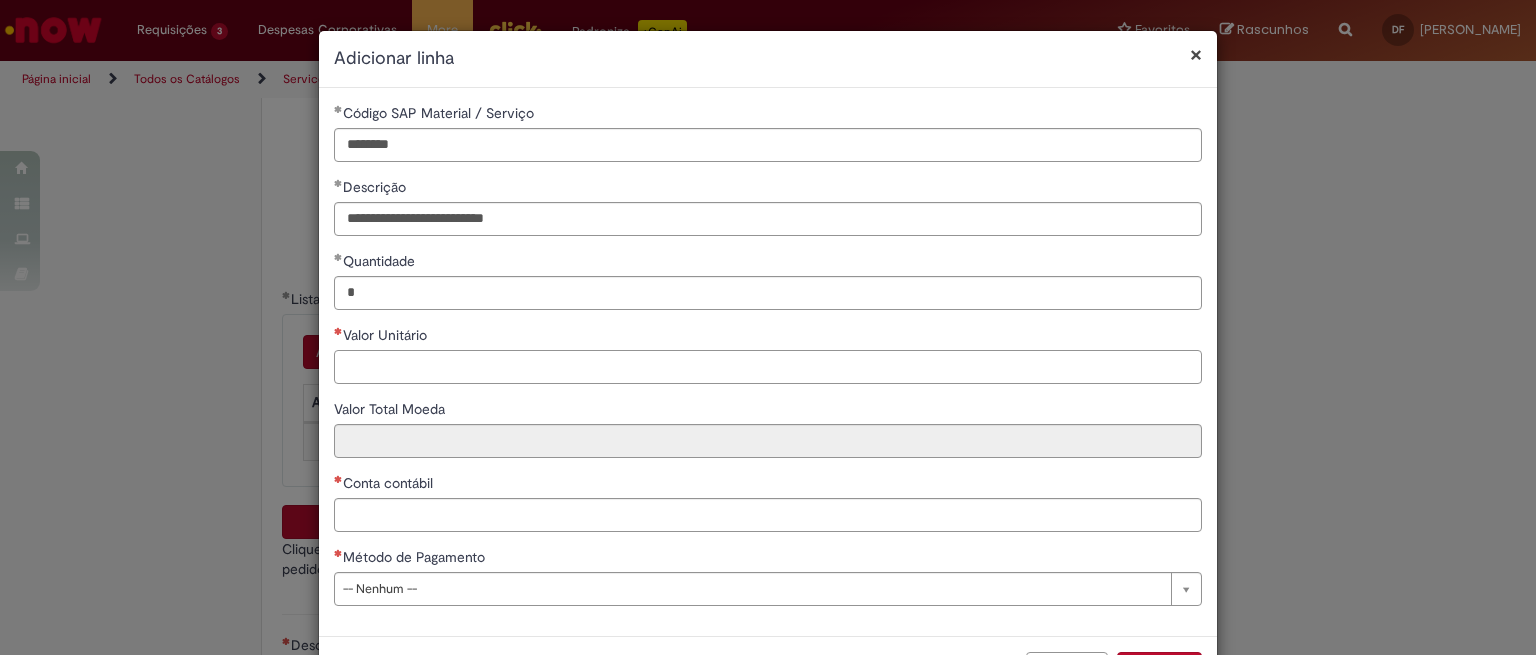 click on "Valor Unitário" at bounding box center [768, 367] 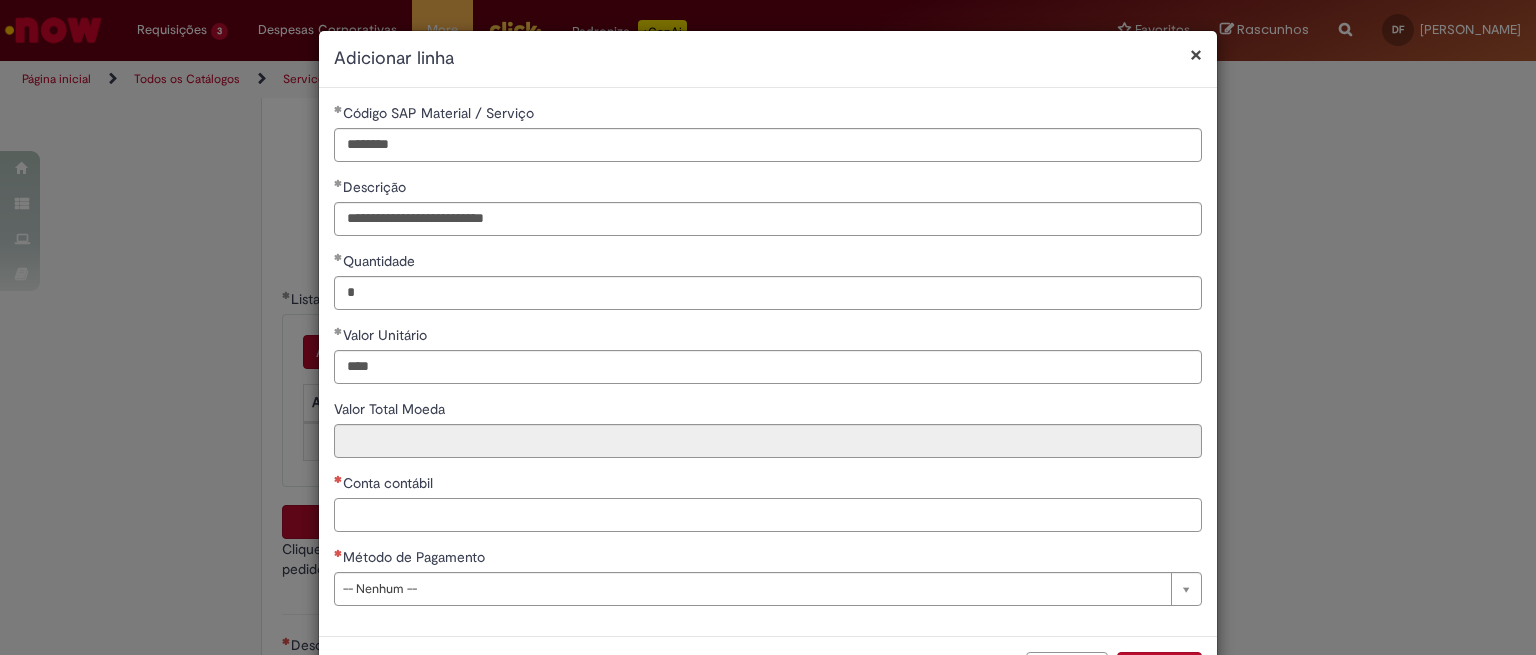click on "Conta contábil" at bounding box center [768, 515] 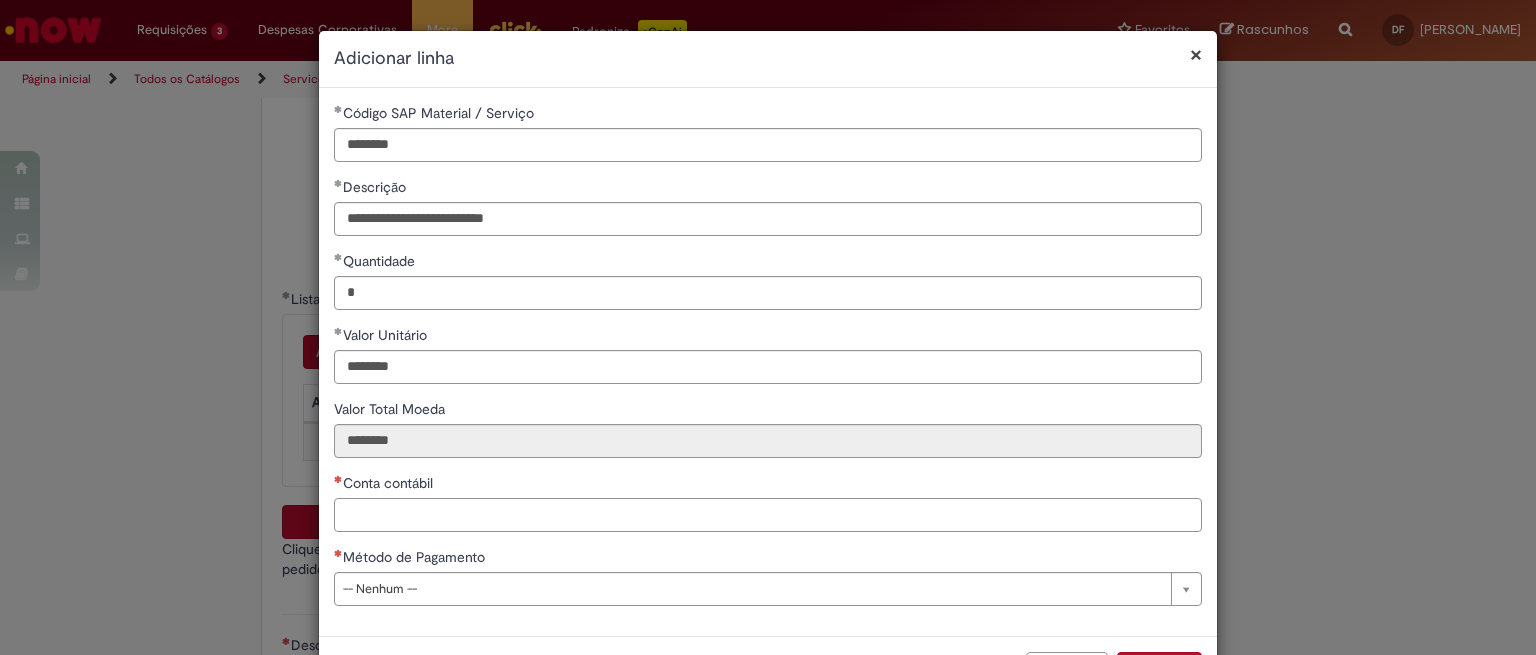 paste on "********" 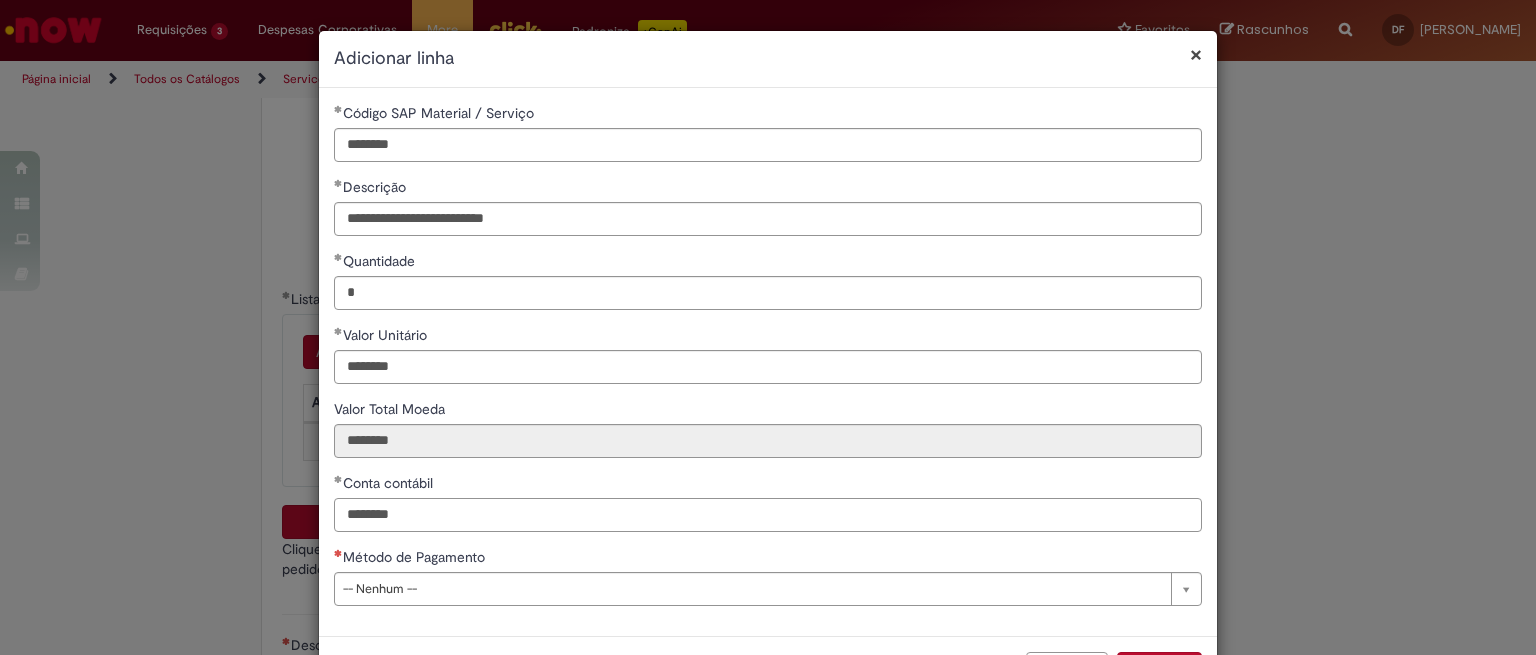 type on "********" 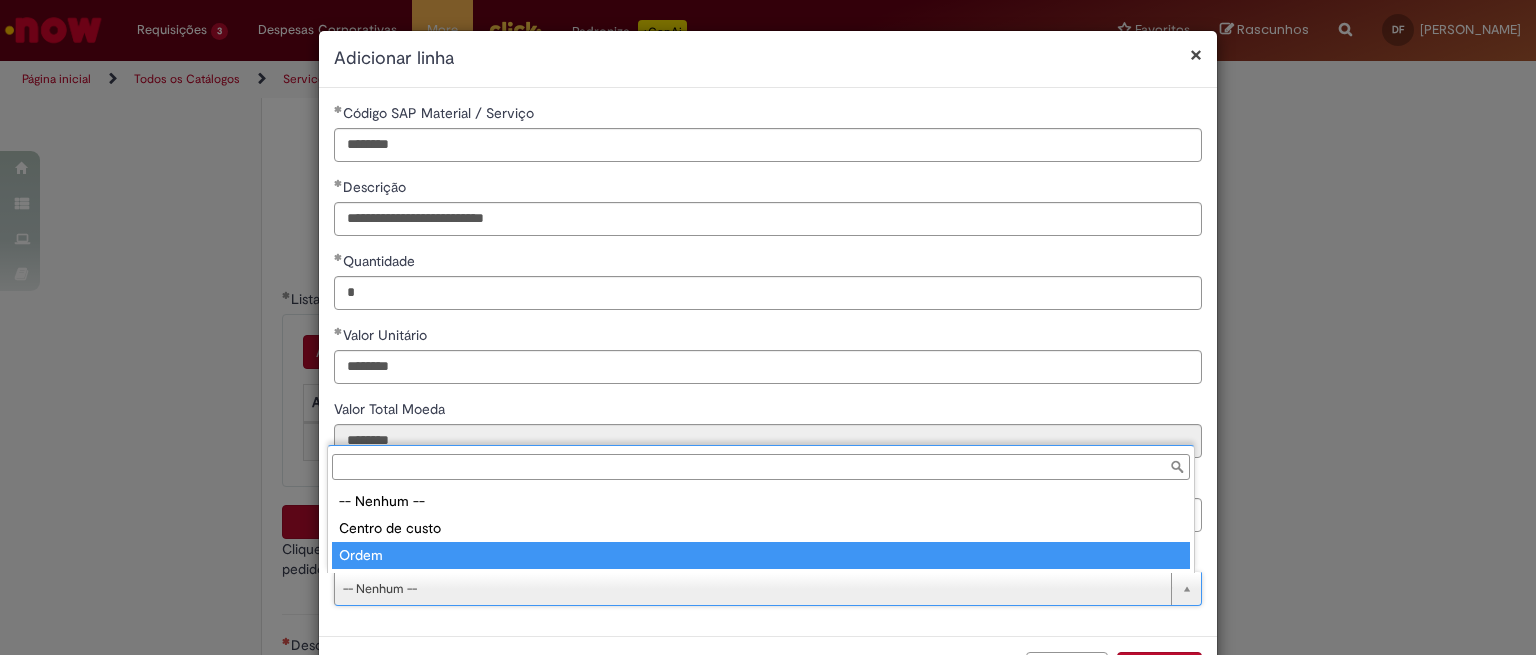 type on "*****" 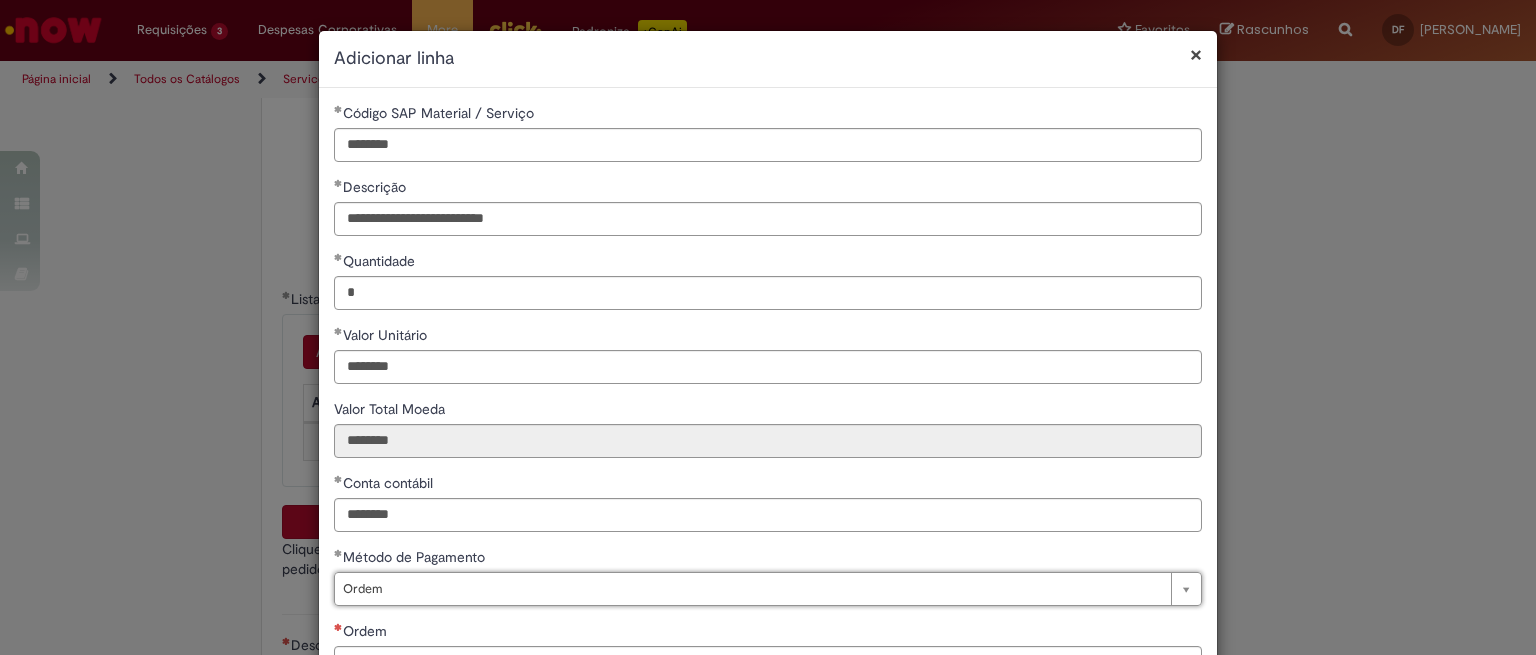 scroll, scrollTop: 151, scrollLeft: 0, axis: vertical 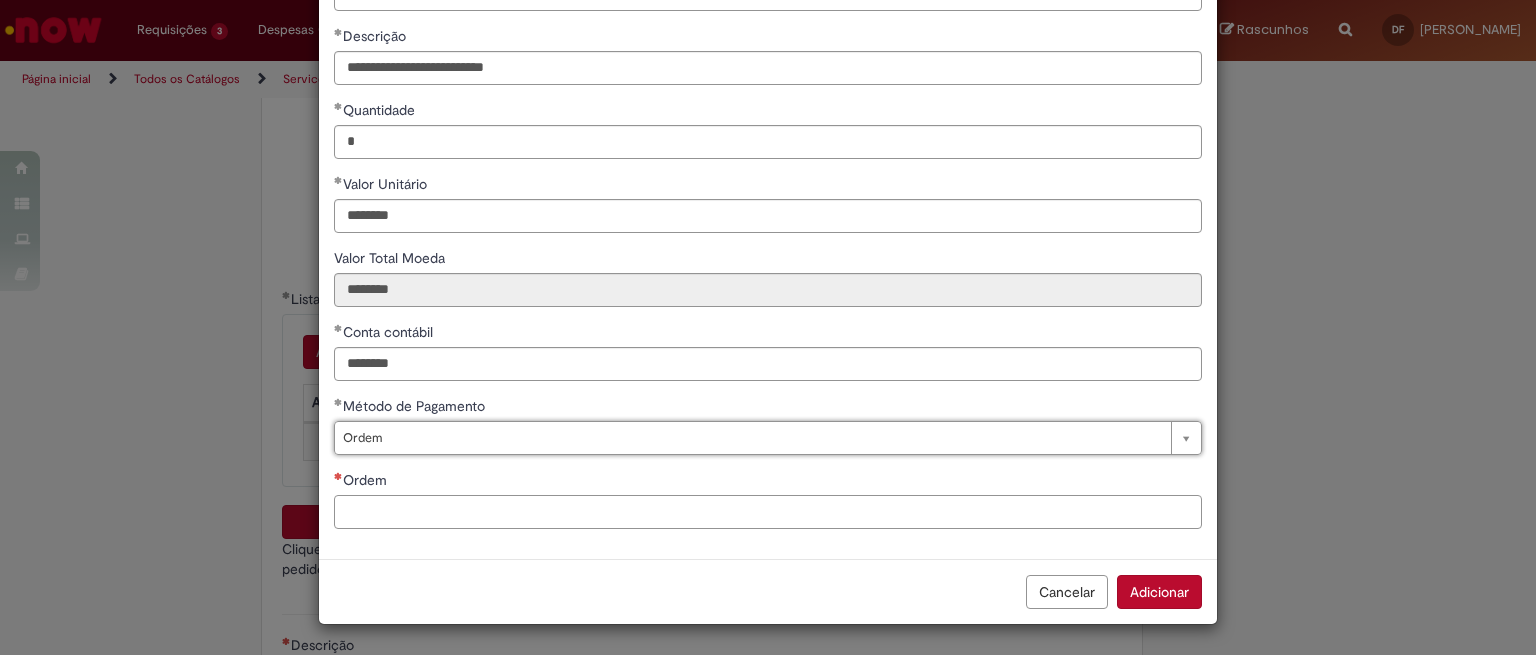 click on "Ordem" at bounding box center (768, 512) 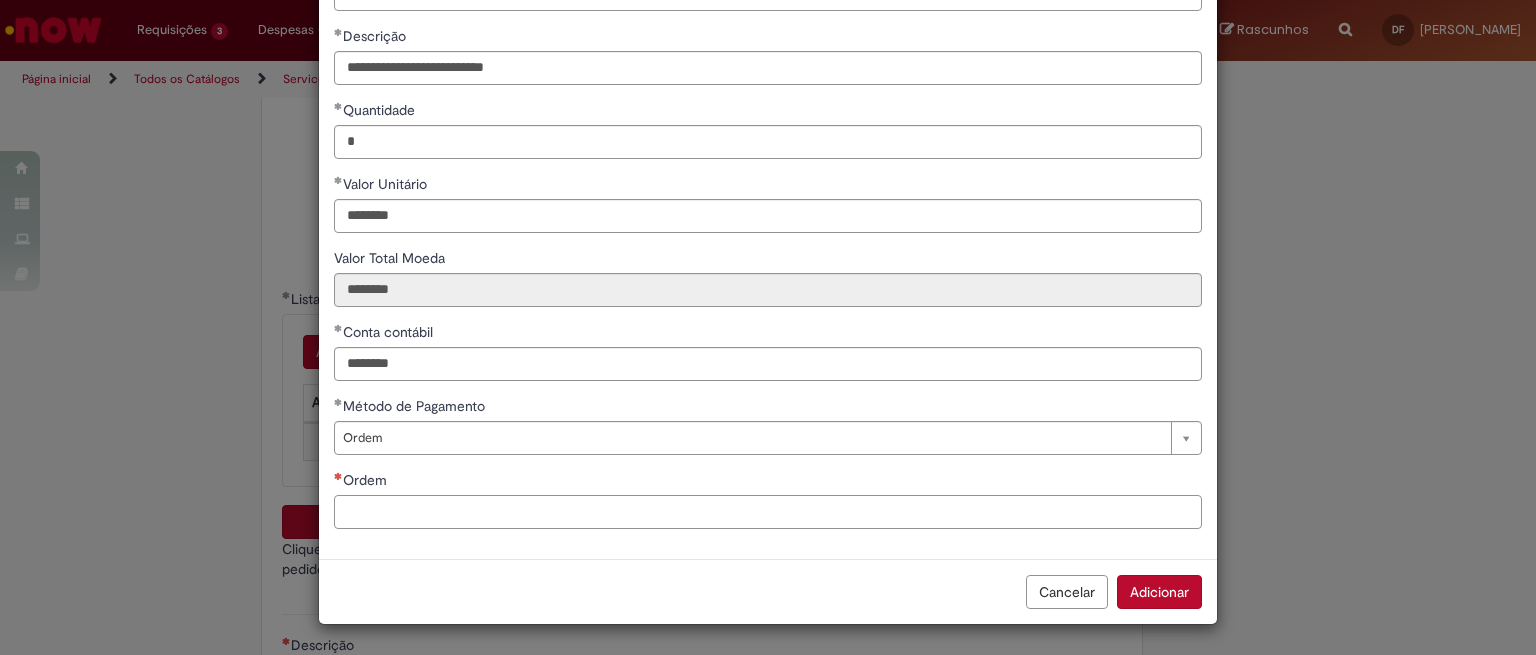 paste on "**********" 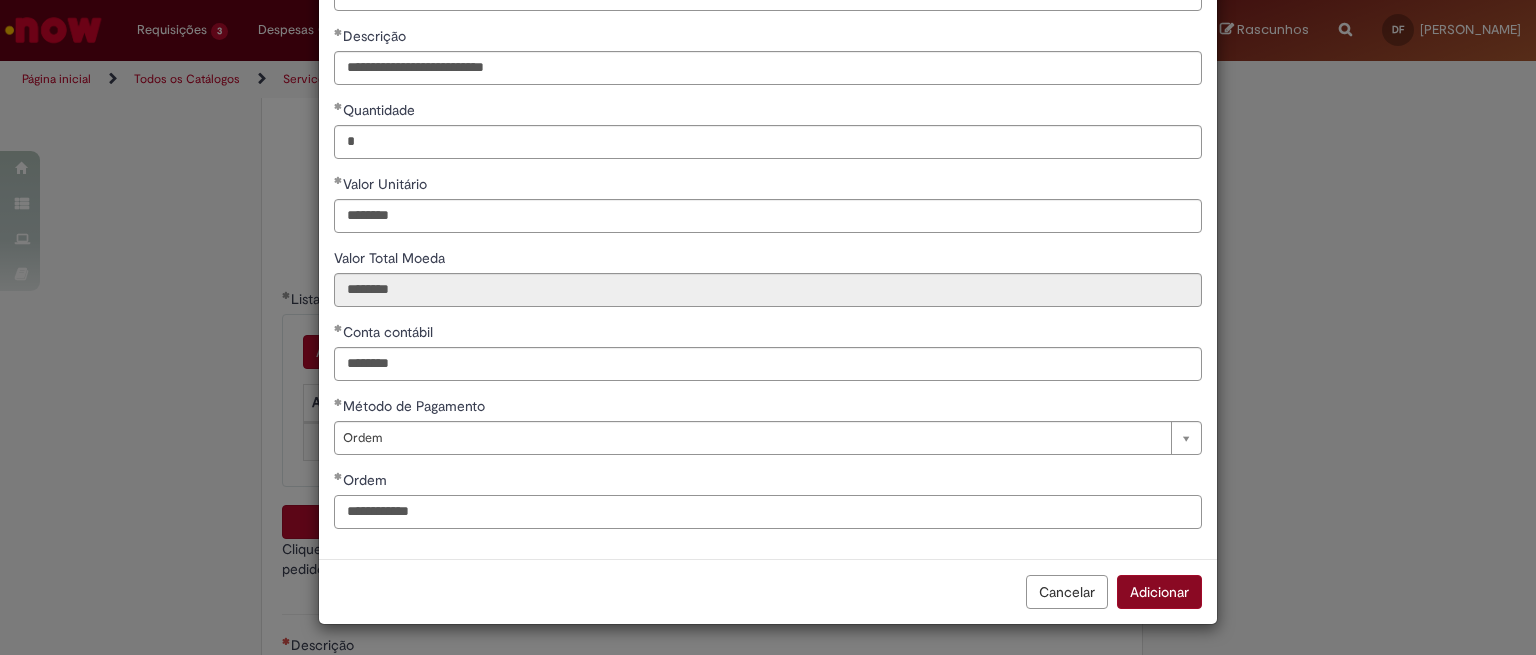 type on "**********" 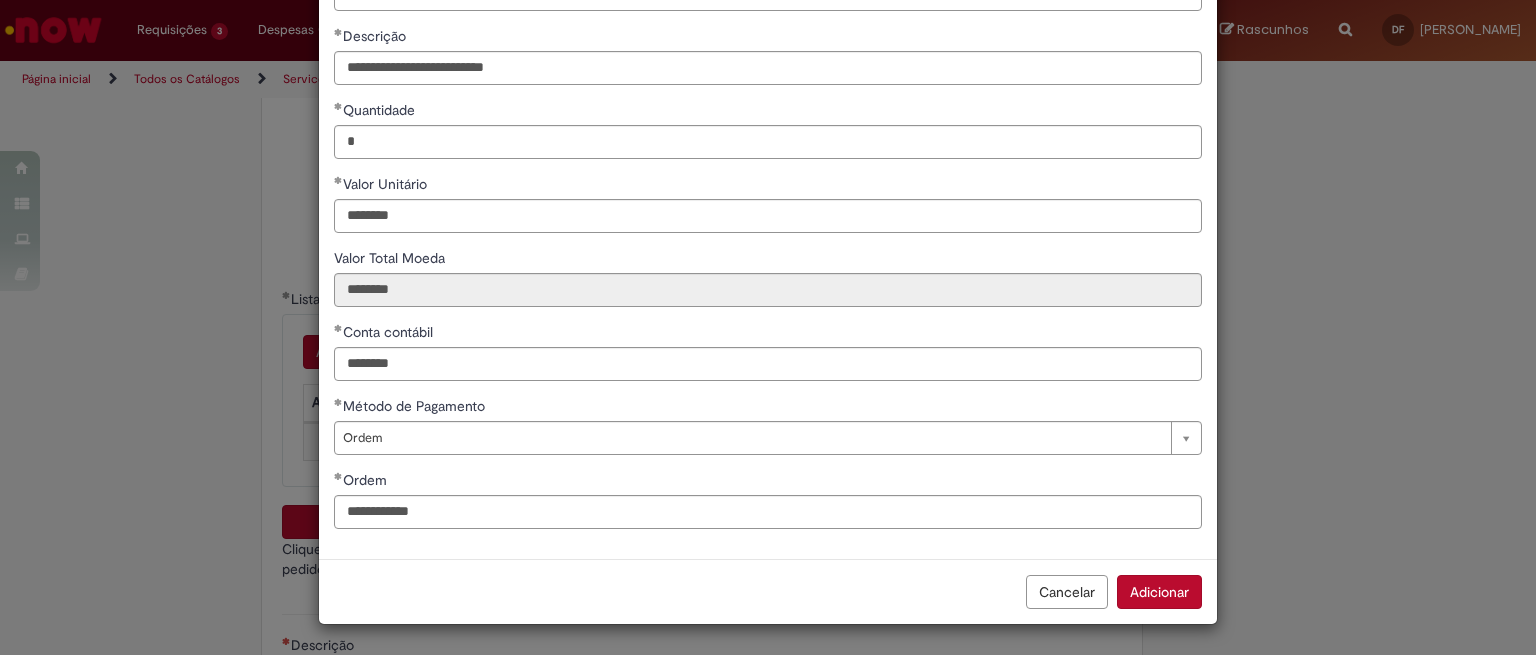 click on "Adicionar" at bounding box center [1159, 592] 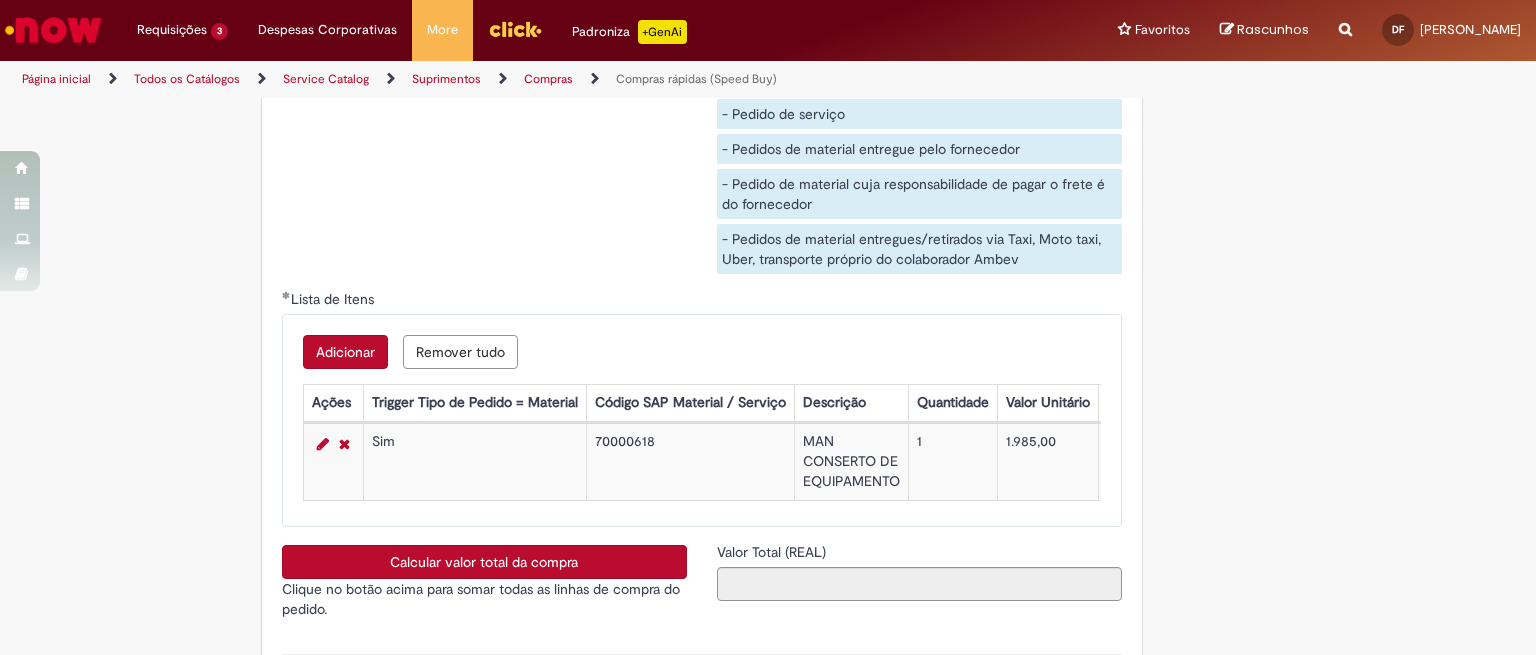 scroll, scrollTop: 3323, scrollLeft: 0, axis: vertical 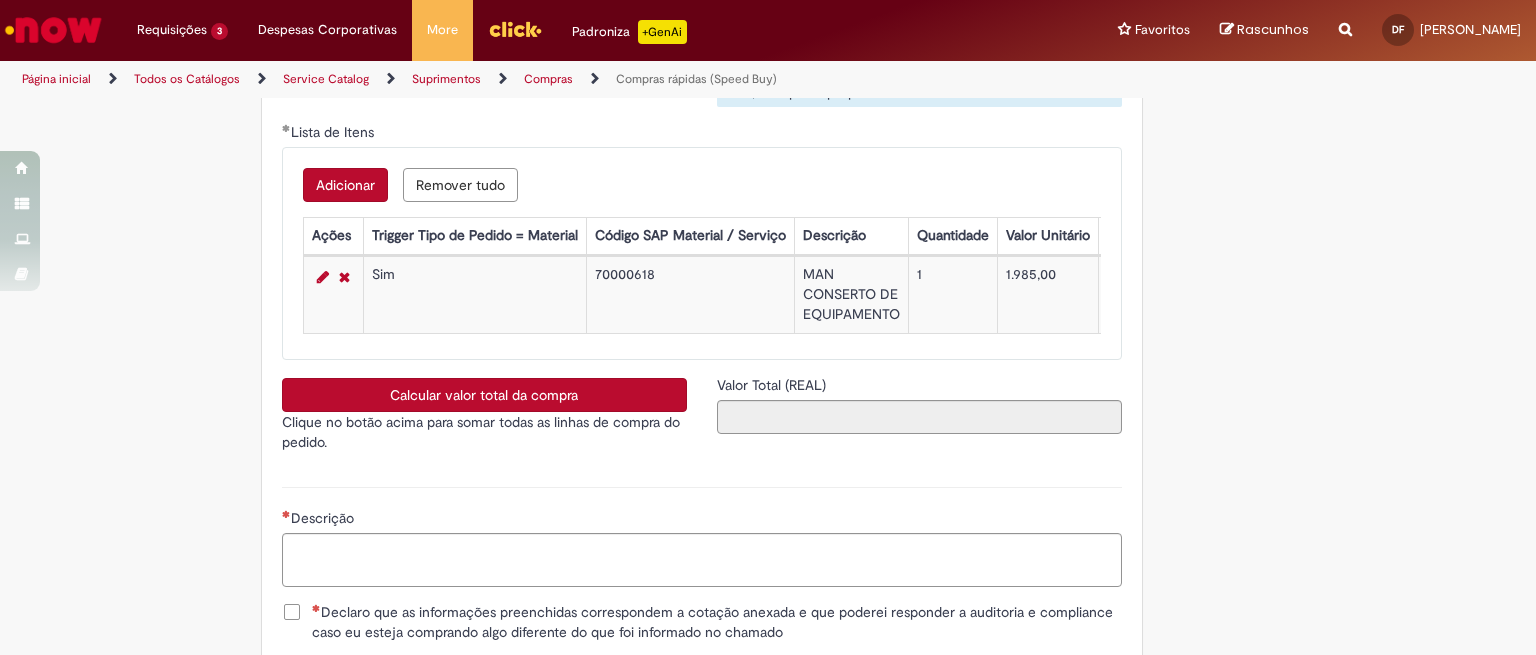 click on "Calcular valor total da compra" at bounding box center (484, 395) 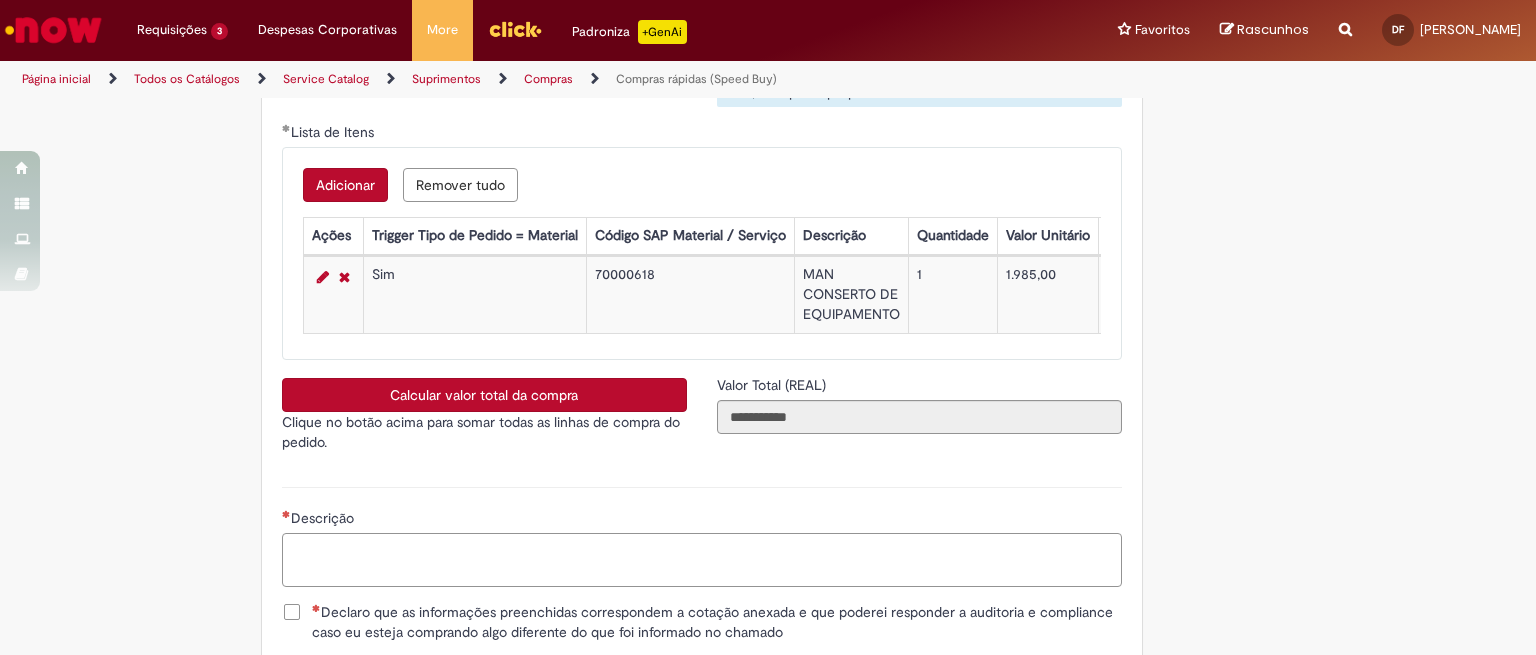click on "Descrição" at bounding box center (702, 560) 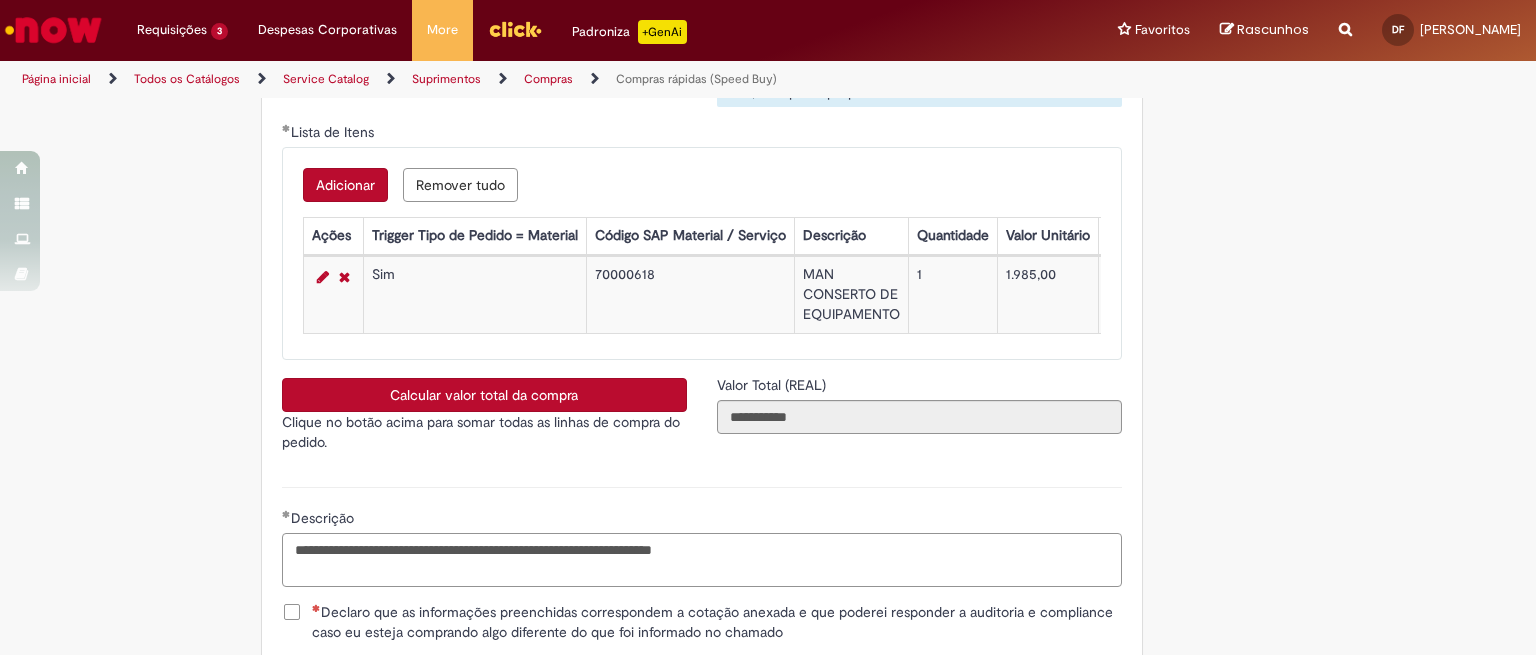 type on "**********" 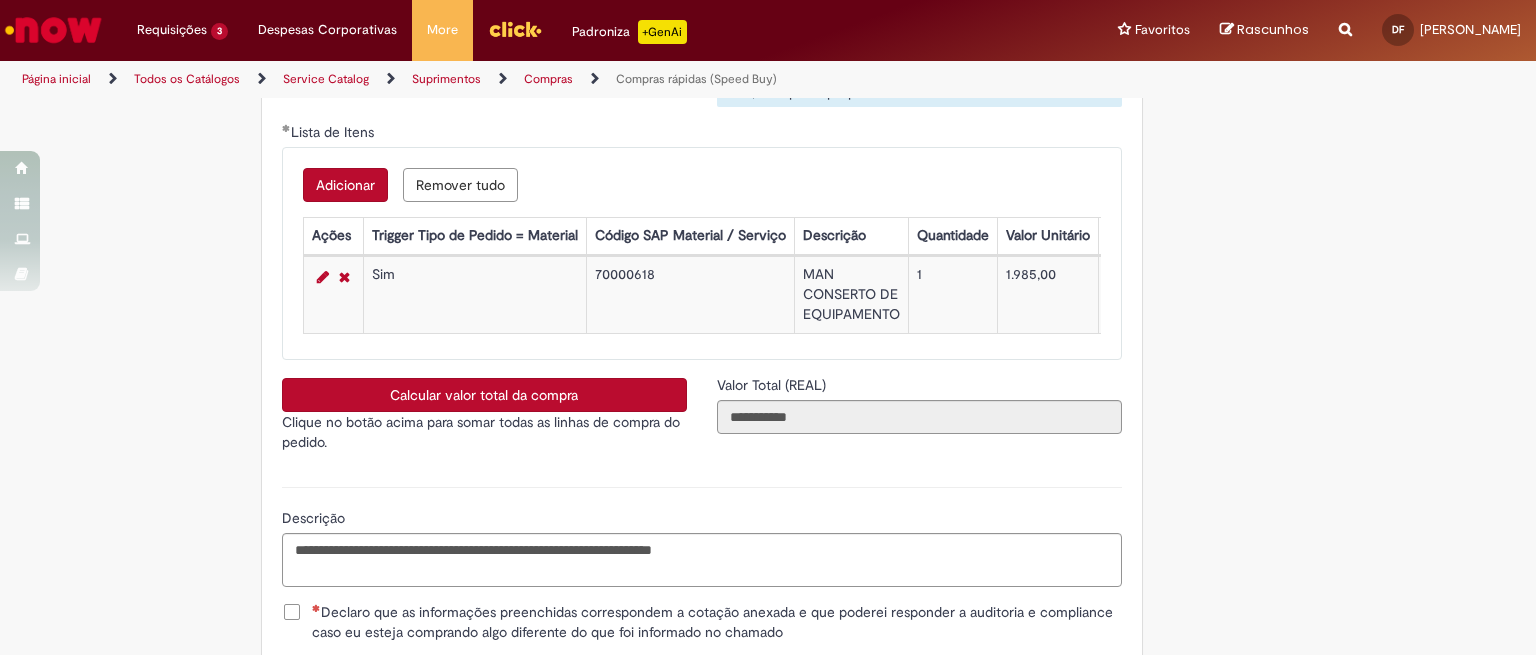 click on "Declaro que as informações preenchidas correspondem a cotação anexada e que poderei responder a auditoria e compliance caso eu esteja comprando algo diferente do que foi informado no chamado" at bounding box center (717, 622) 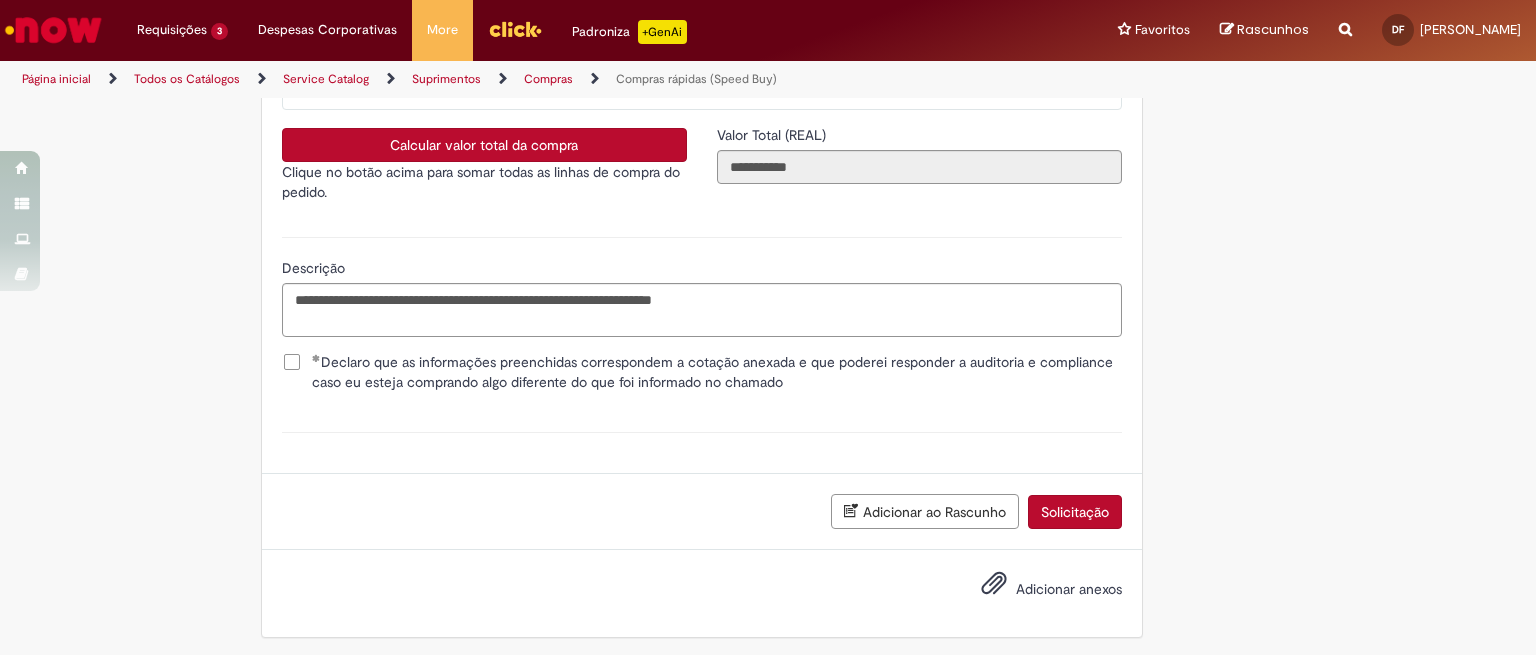 scroll, scrollTop: 3593, scrollLeft: 0, axis: vertical 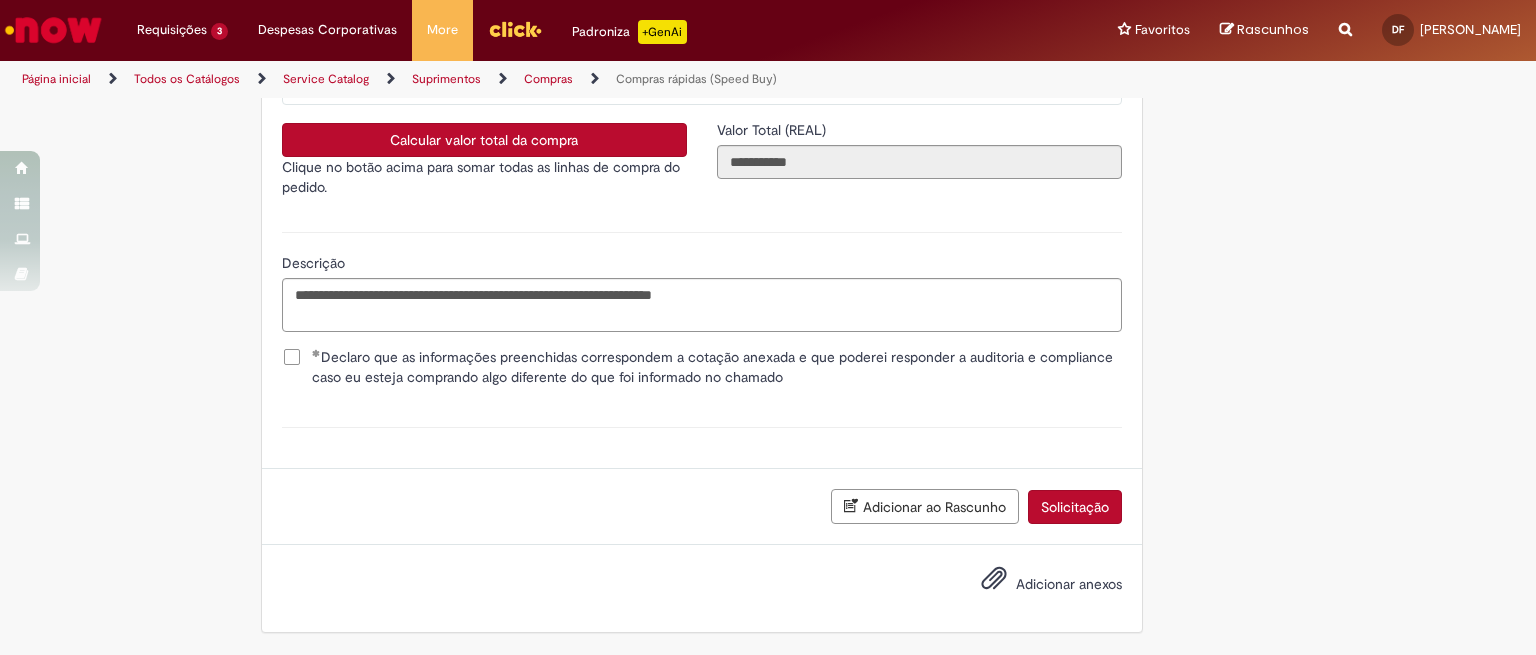 click on "Adicionar anexos" at bounding box center [1069, 584] 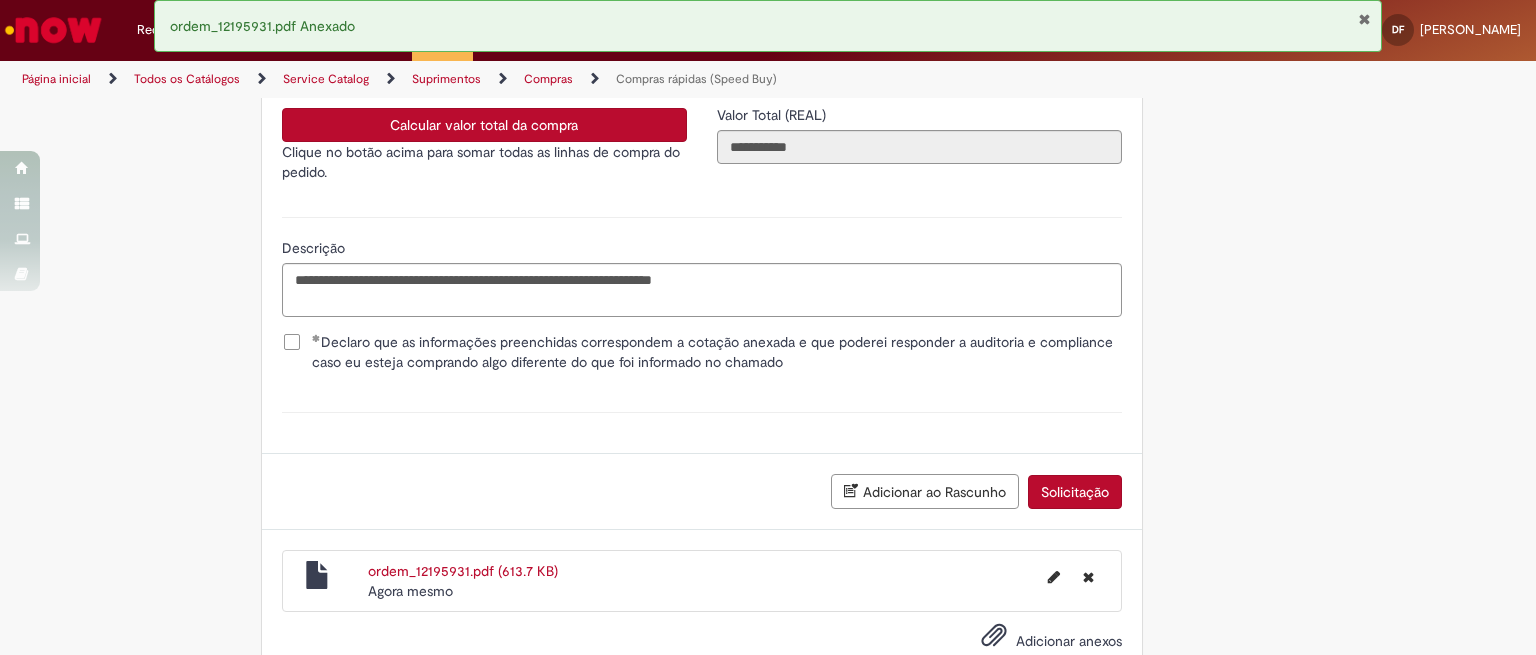 scroll, scrollTop: 3665, scrollLeft: 0, axis: vertical 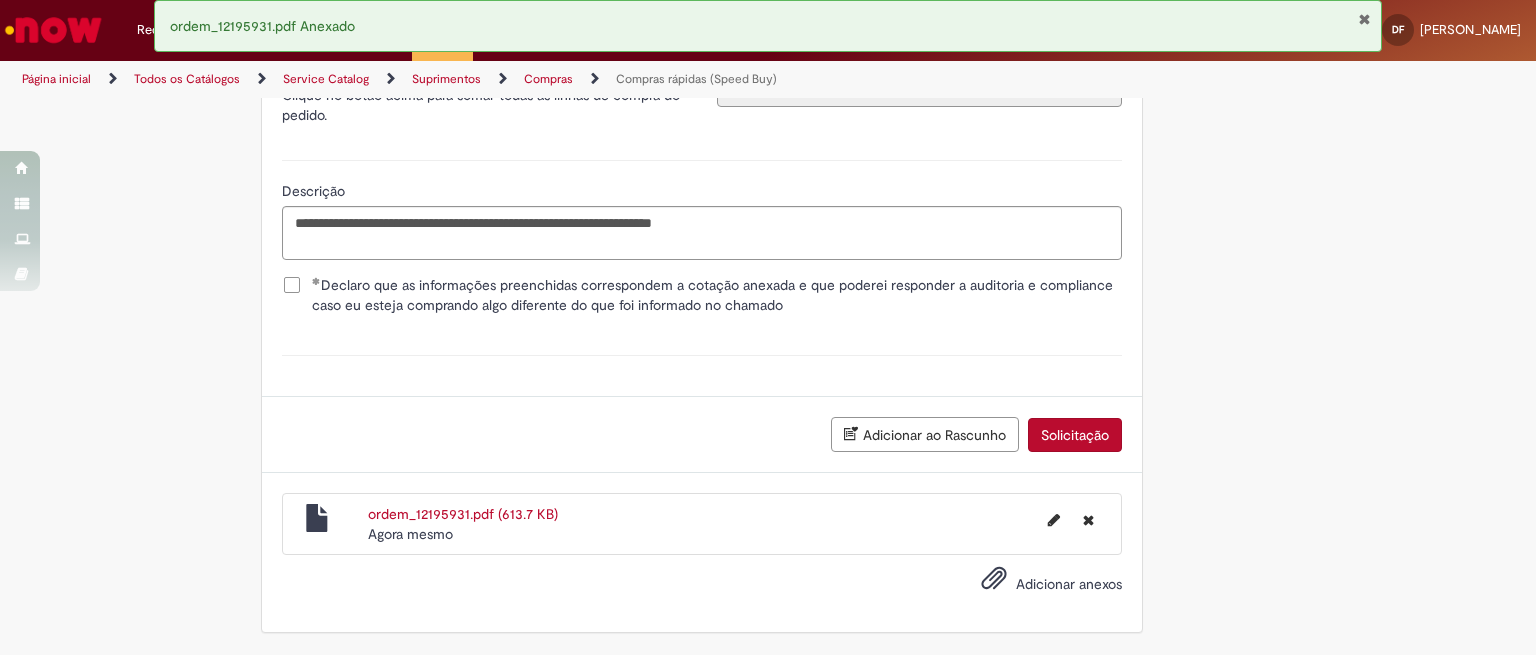 click on "Solicitação" at bounding box center [1075, 435] 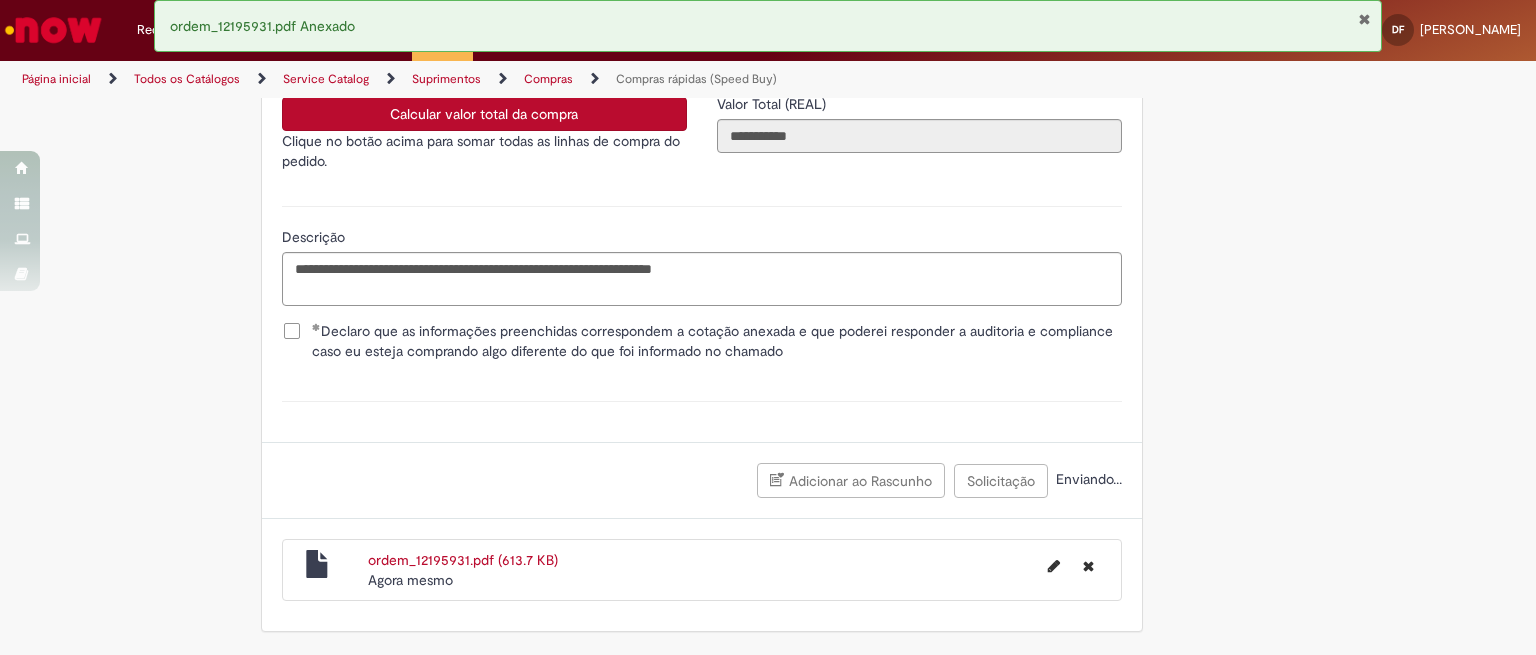 scroll, scrollTop: 3619, scrollLeft: 0, axis: vertical 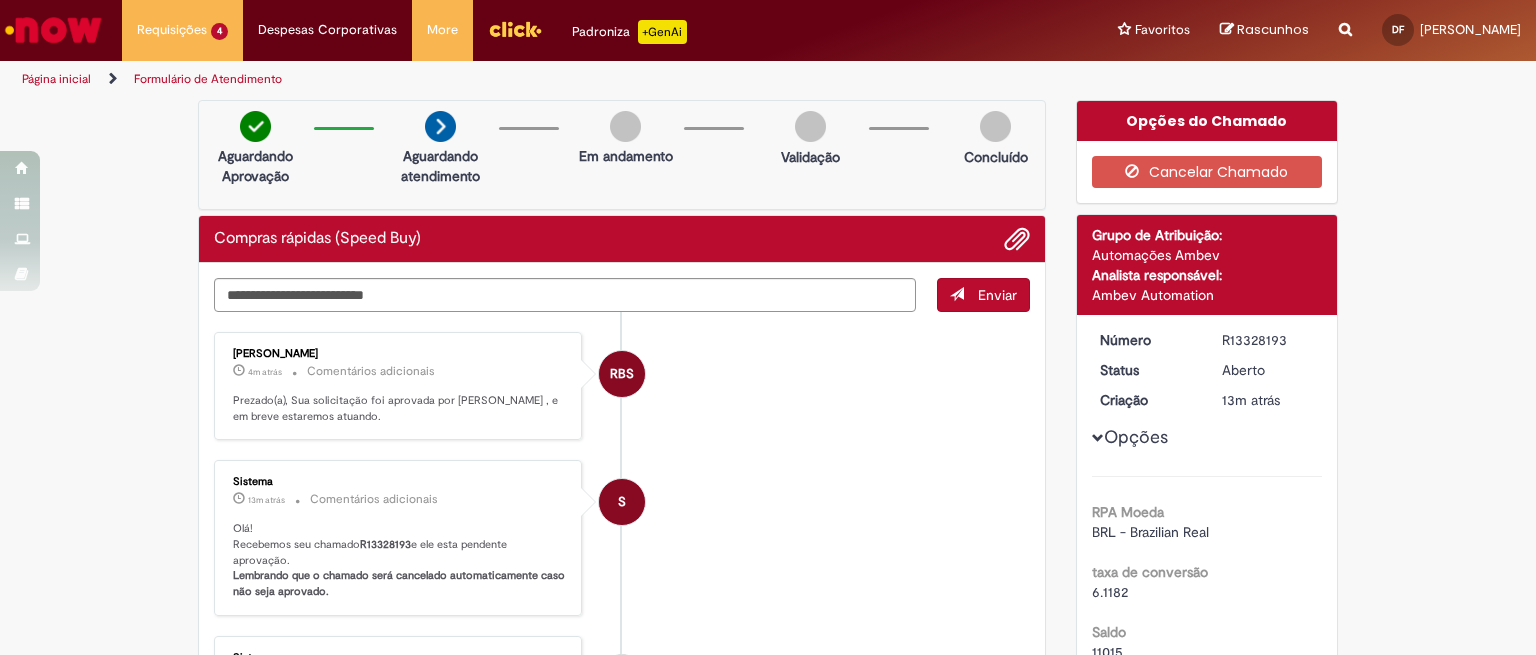 click on "Página inicial" at bounding box center (56, 79) 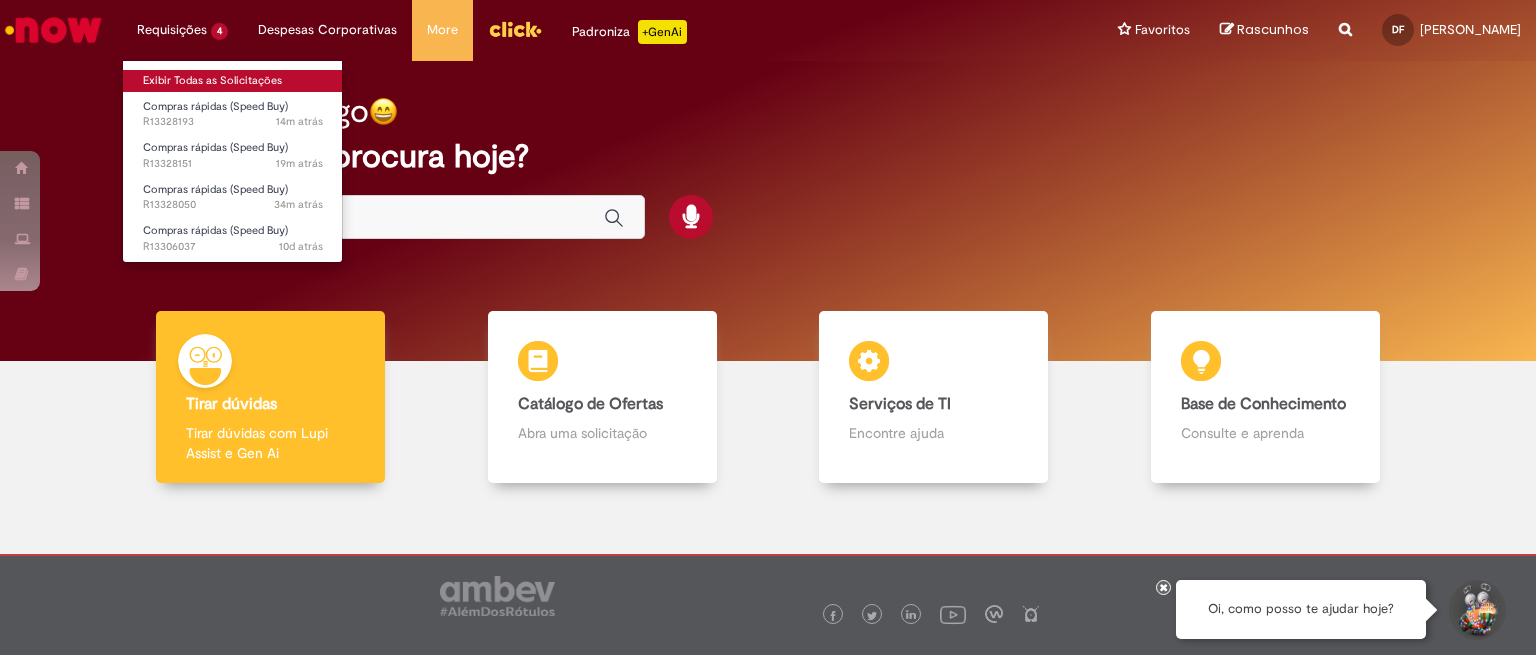 click on "Exibir Todas as Solicitações" at bounding box center [233, 81] 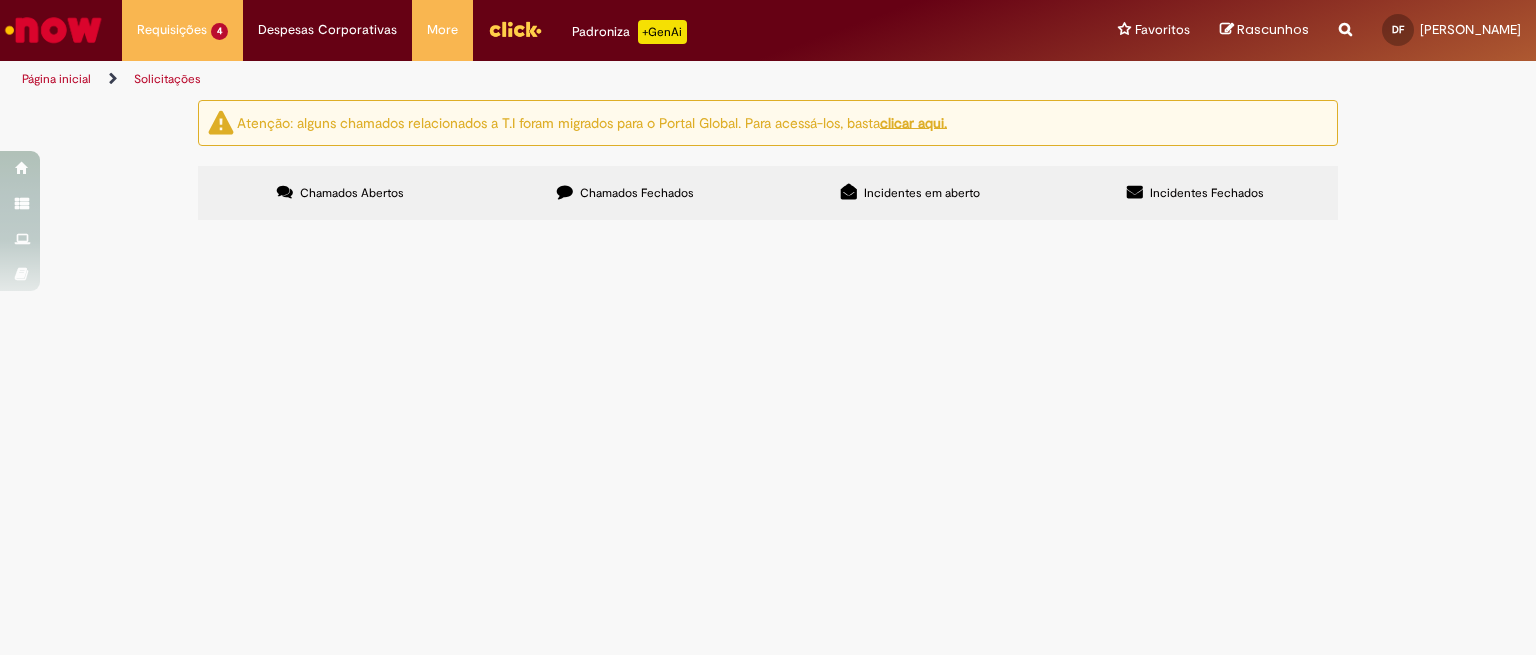 click on "R13328193" at bounding box center (0, 0) 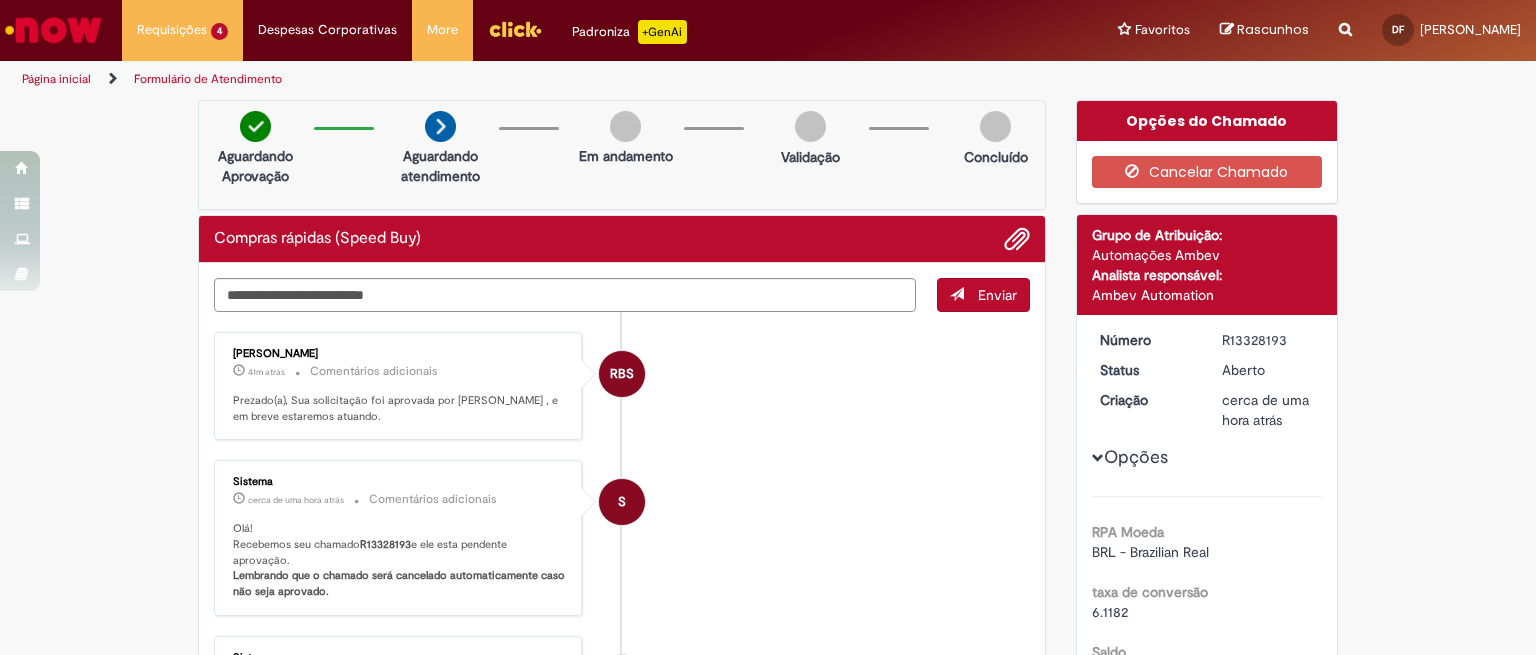 click on "Página inicial" at bounding box center (56, 79) 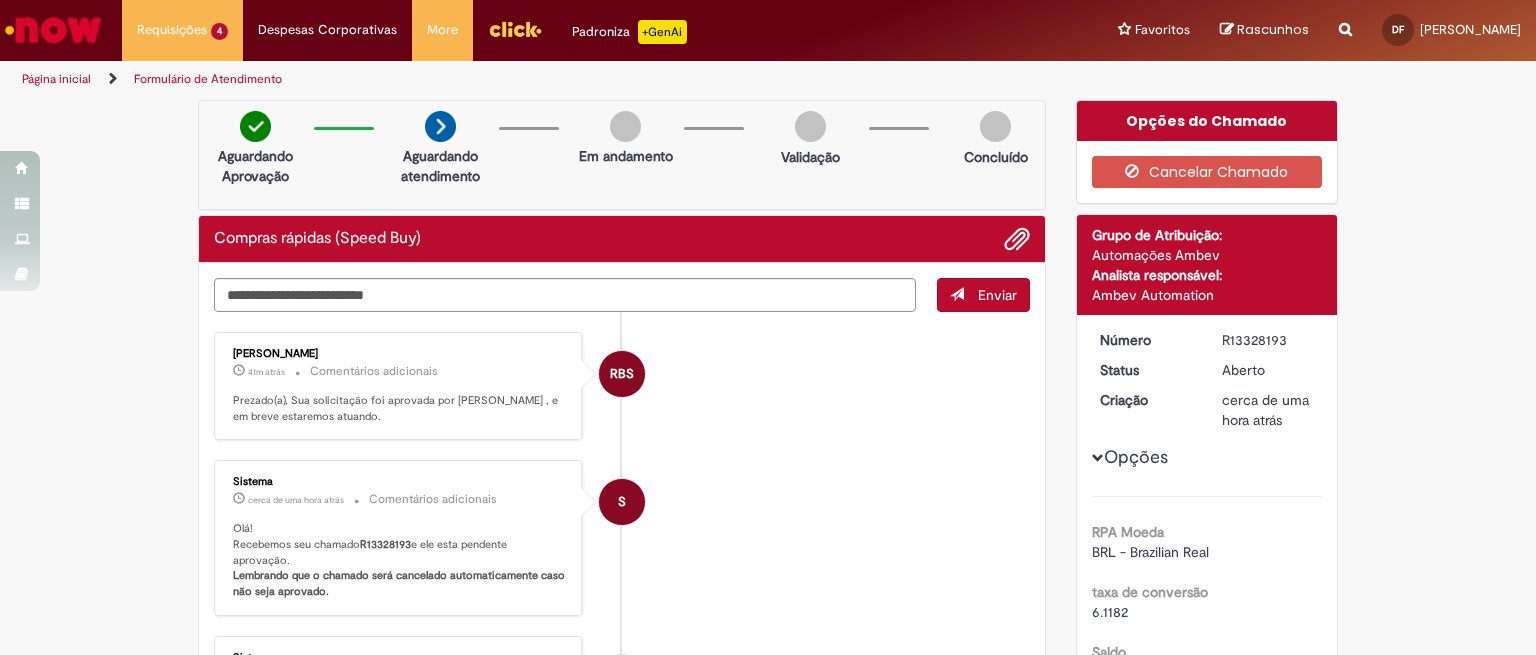click on "Página inicial" at bounding box center [56, 79] 